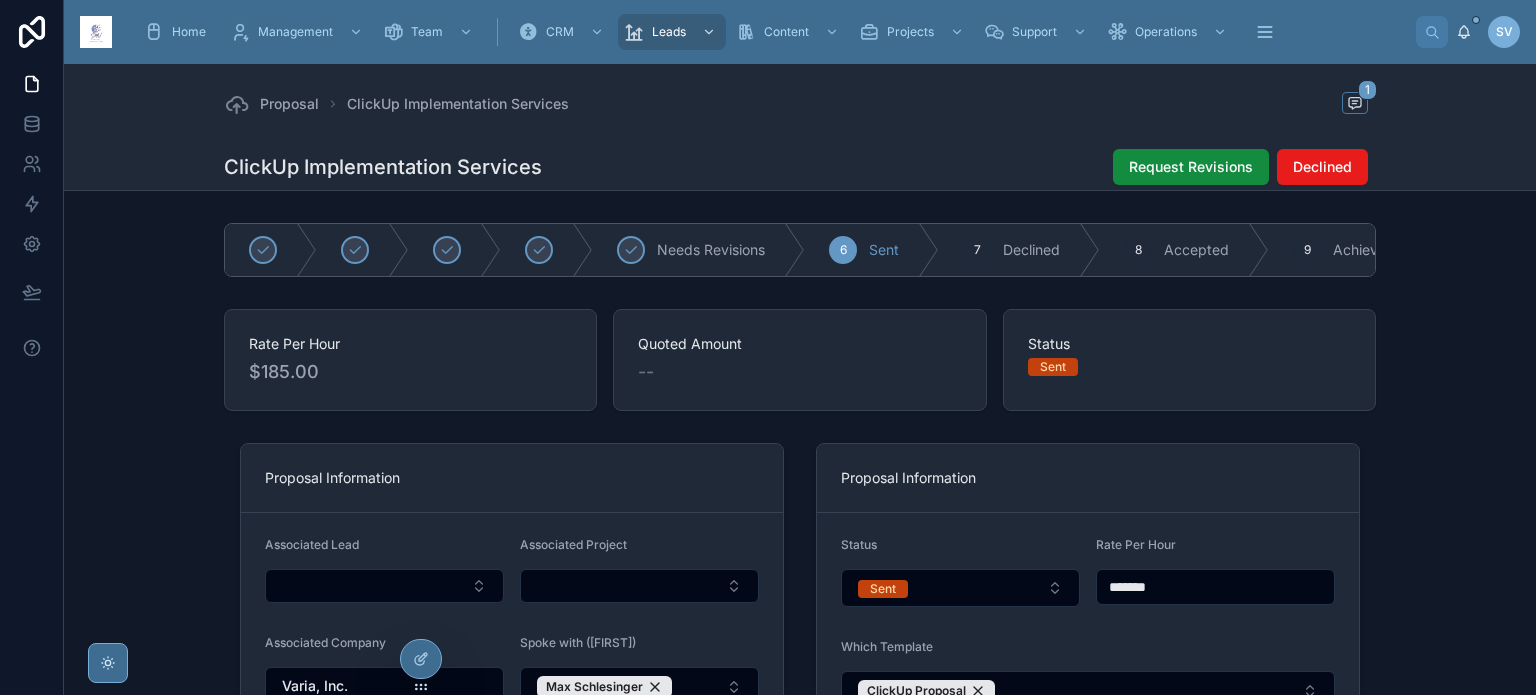scroll, scrollTop: 0, scrollLeft: 0, axis: both 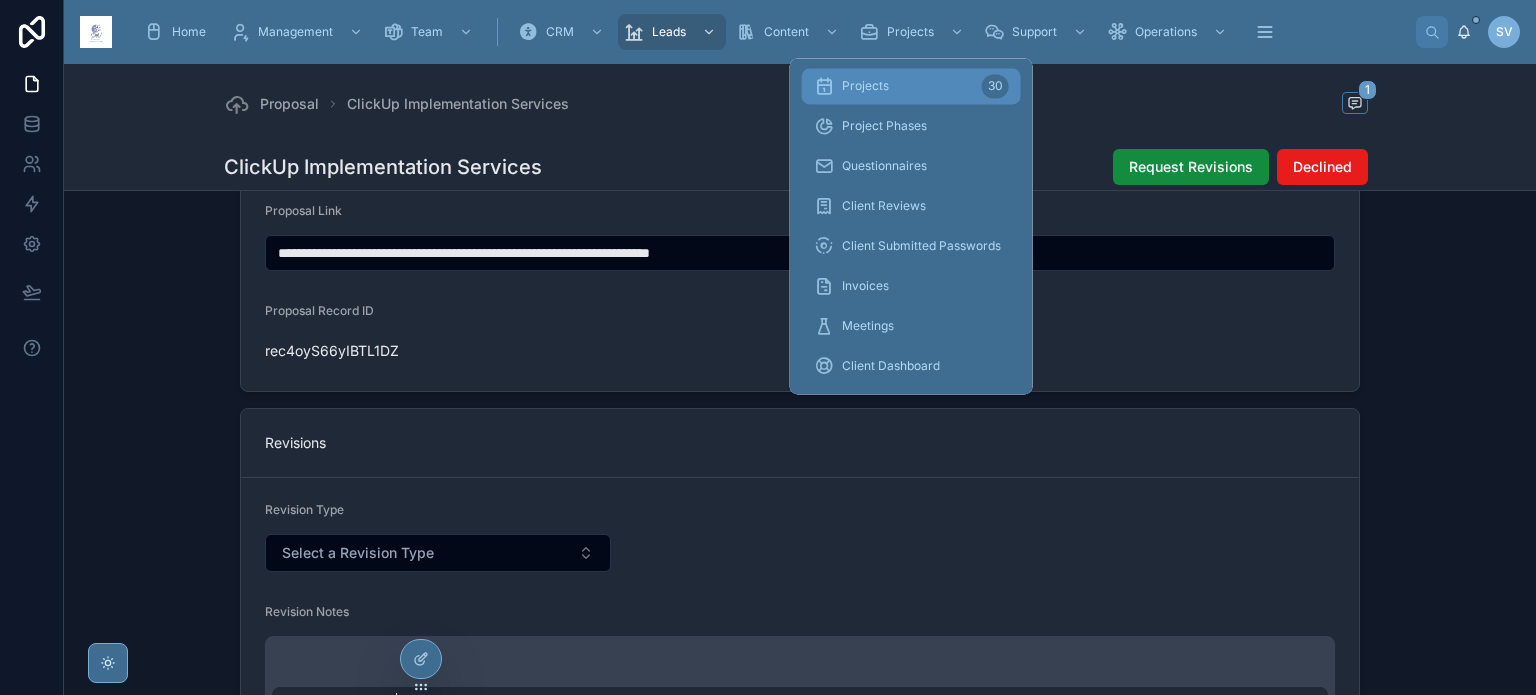 click on "Projects 30" at bounding box center [911, 86] 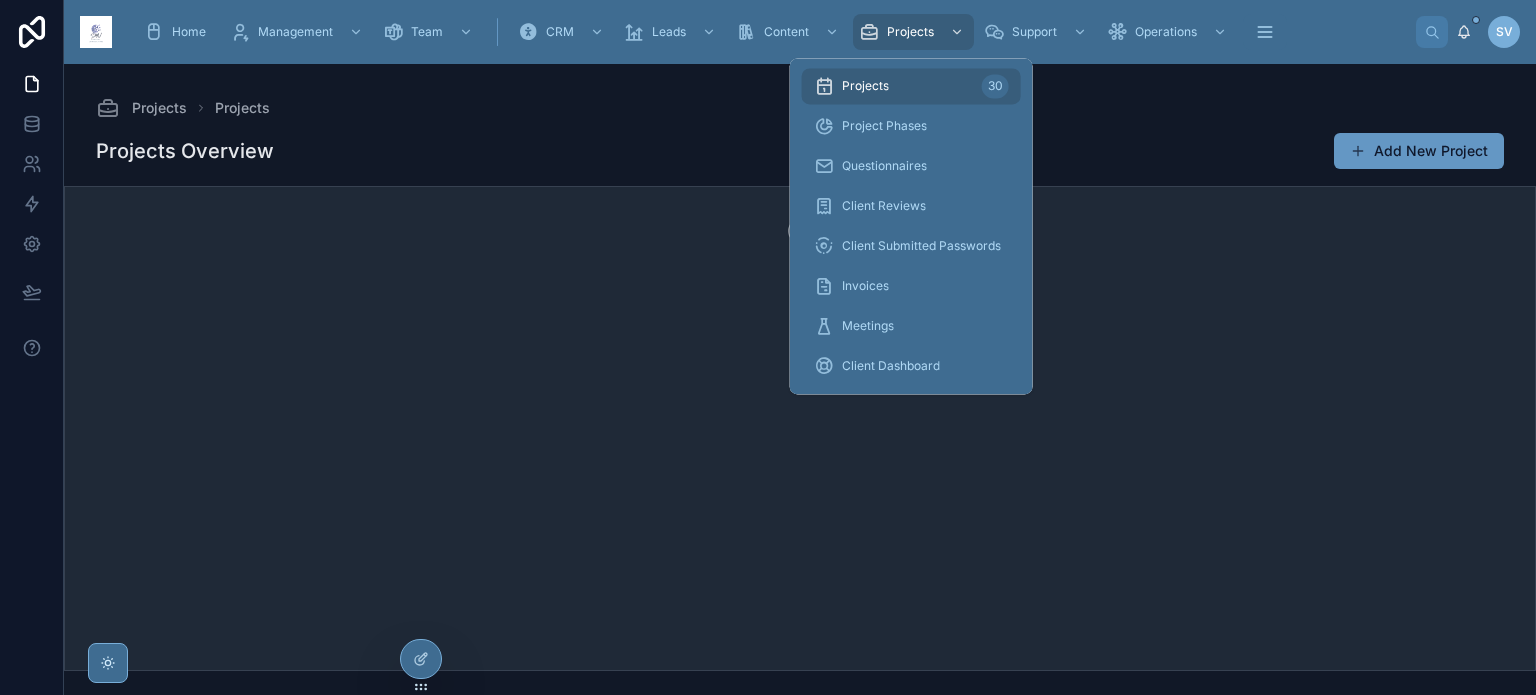 scroll, scrollTop: 0, scrollLeft: 0, axis: both 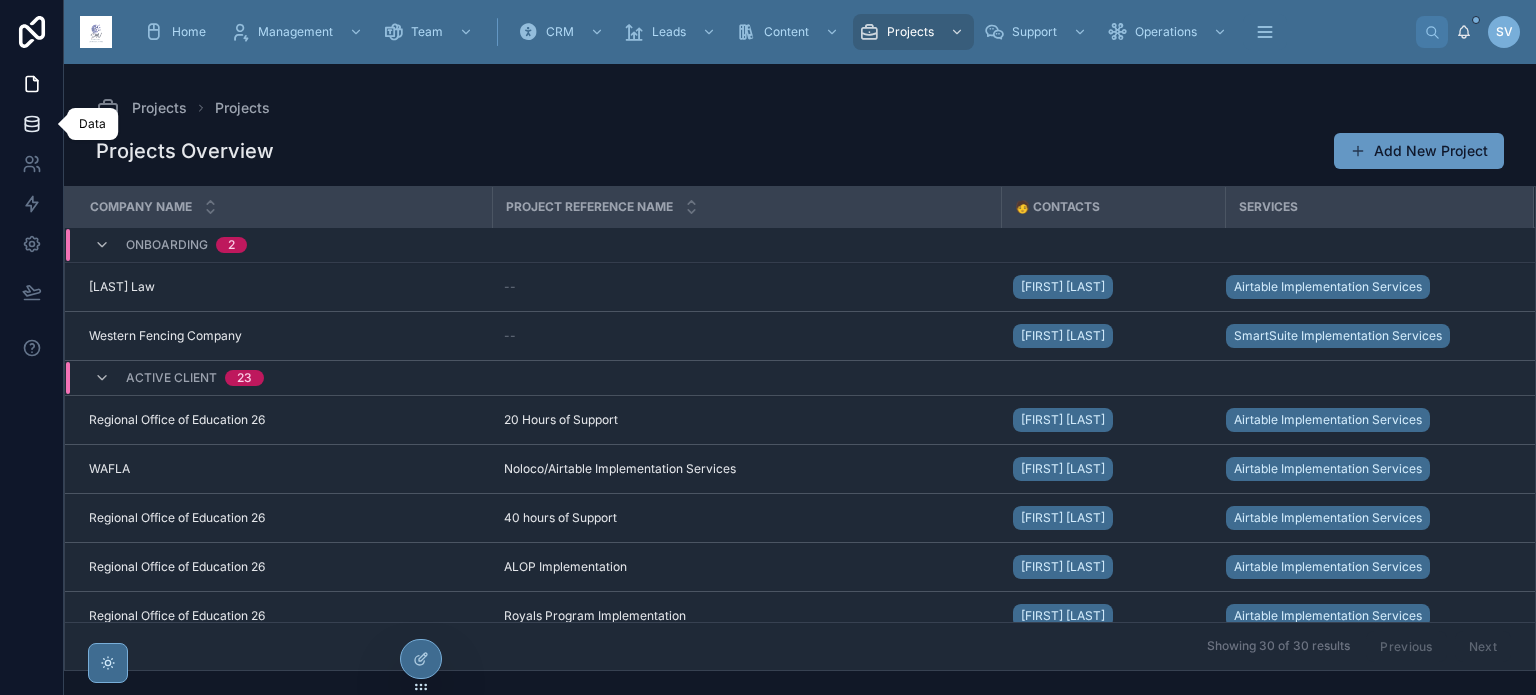 click 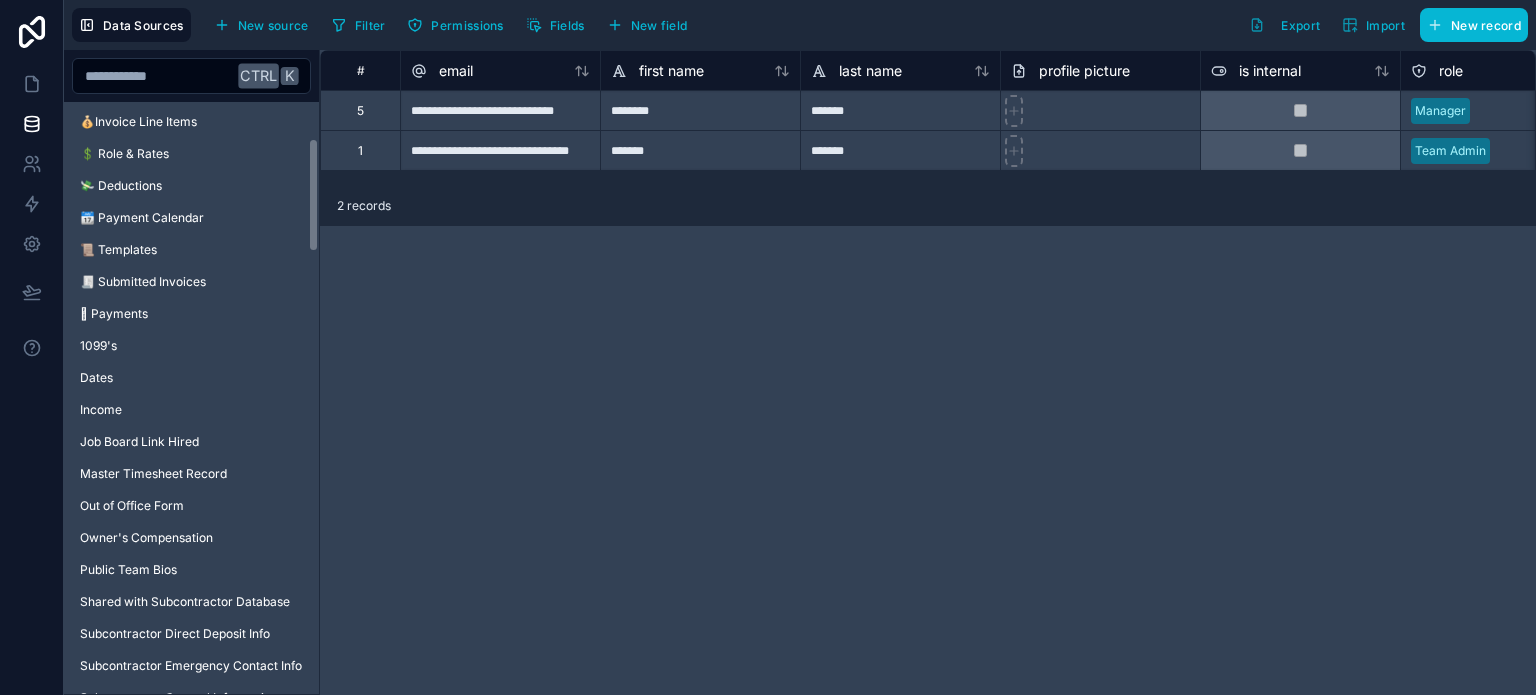 scroll, scrollTop: 0, scrollLeft: 0, axis: both 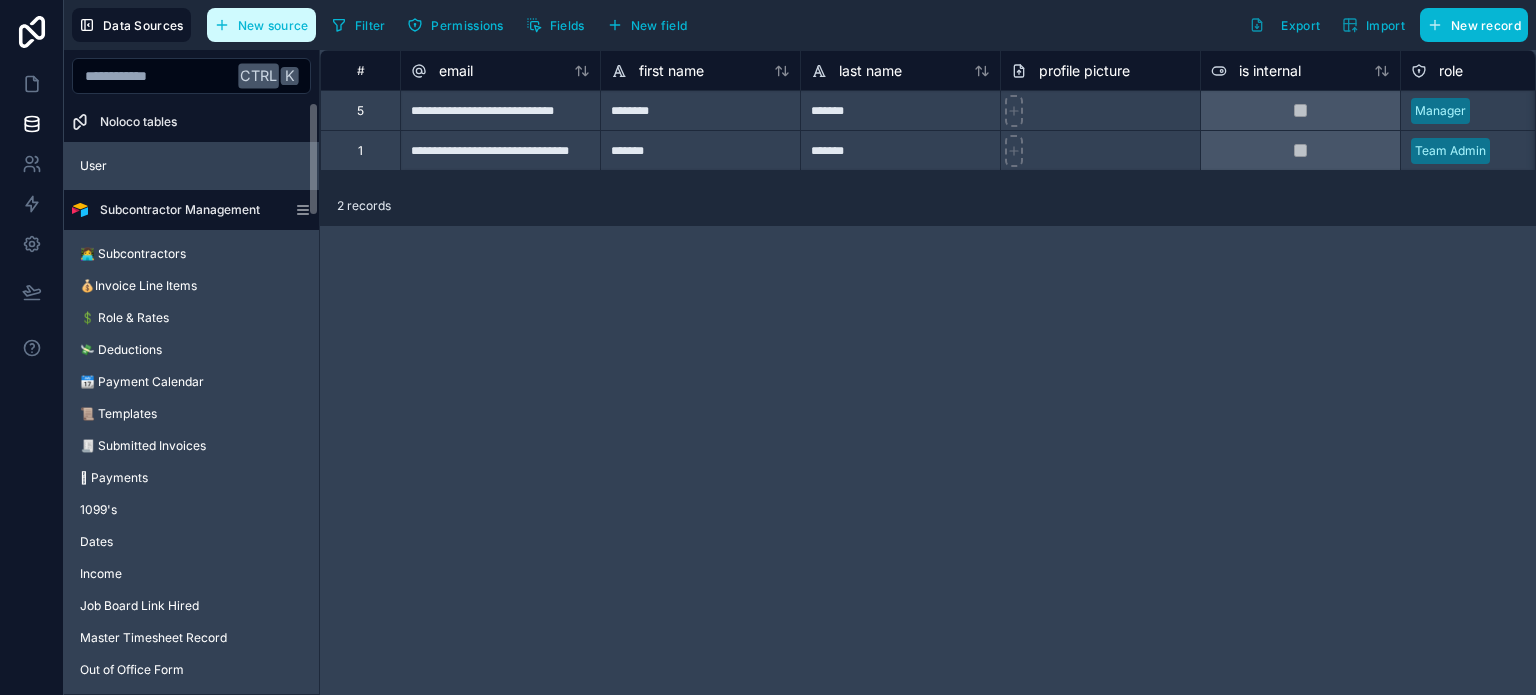 click on "New source" at bounding box center (273, 25) 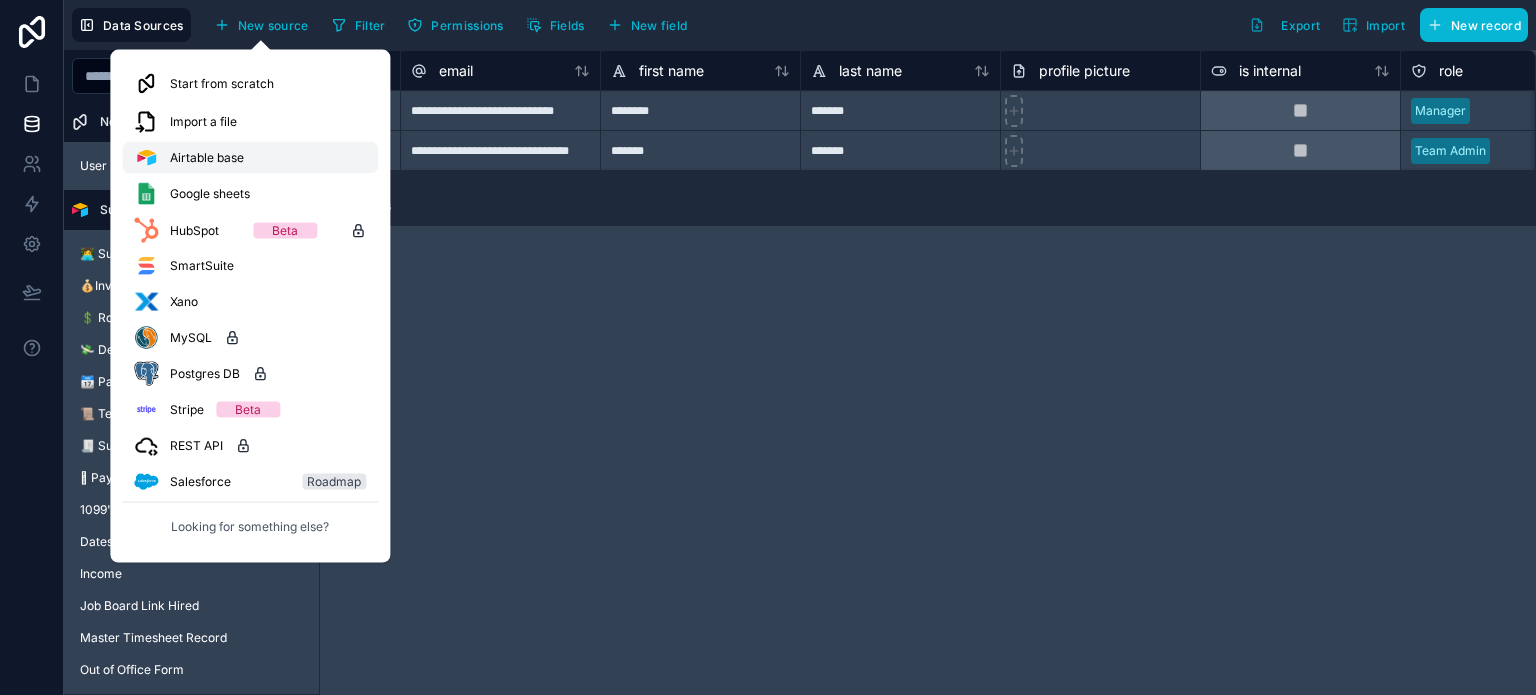 click on "Airtable base" at bounding box center [207, 158] 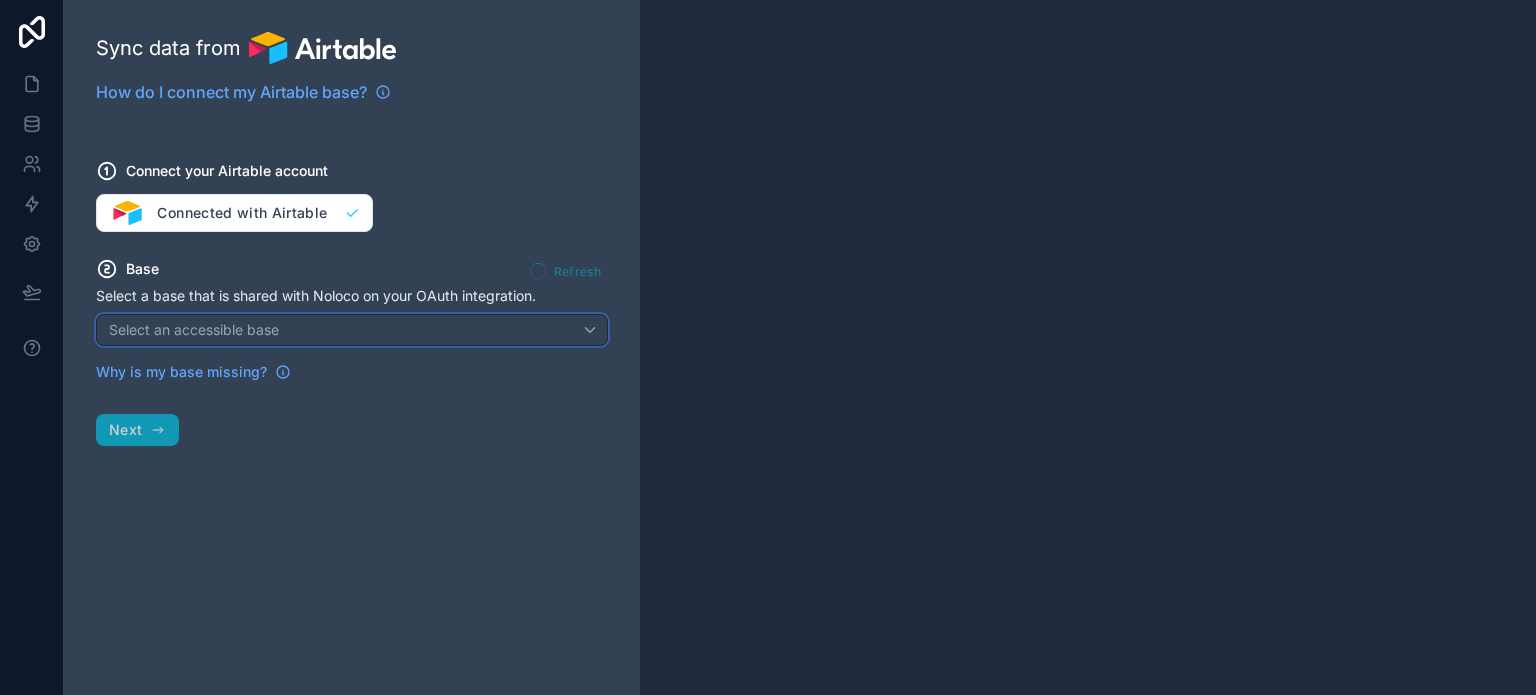 click on "Select an accessible base" at bounding box center (352, 330) 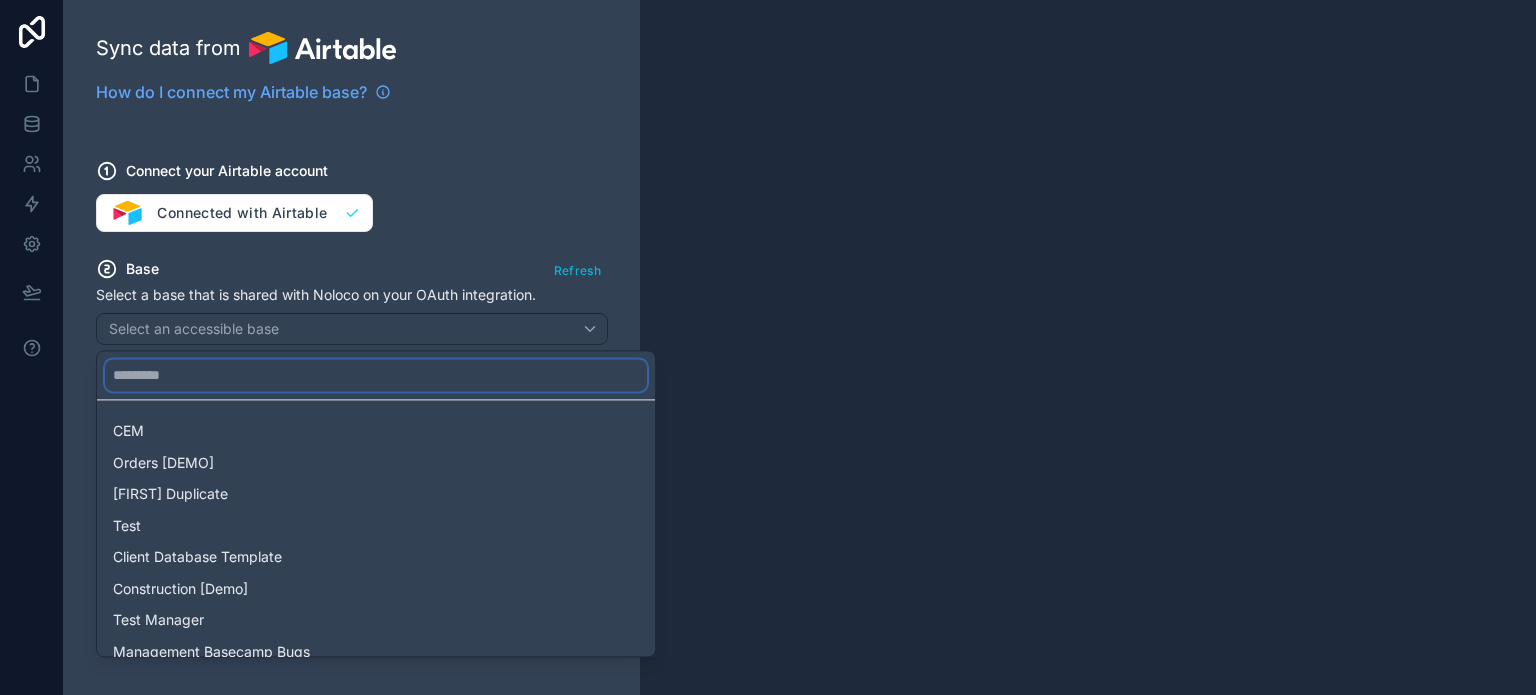 click at bounding box center (376, 375) 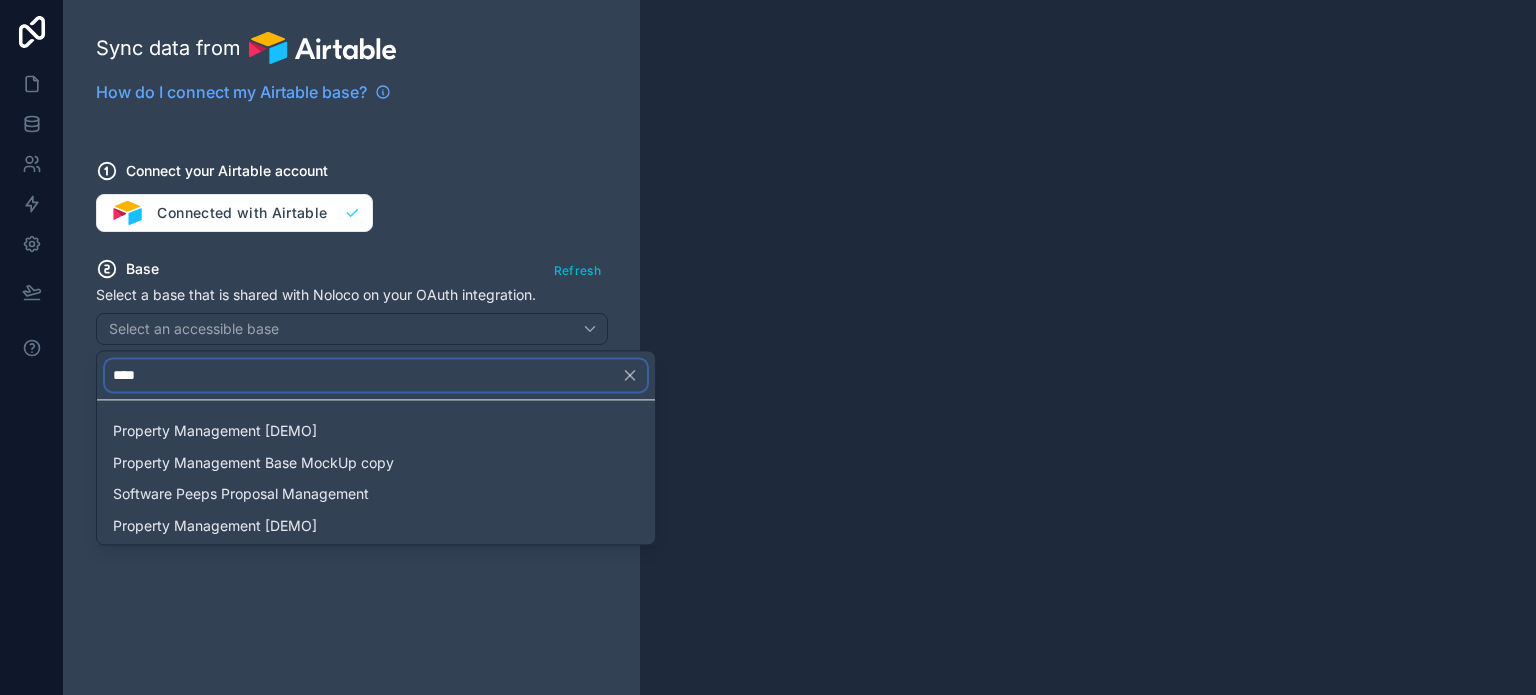 click on "****" at bounding box center (376, 375) 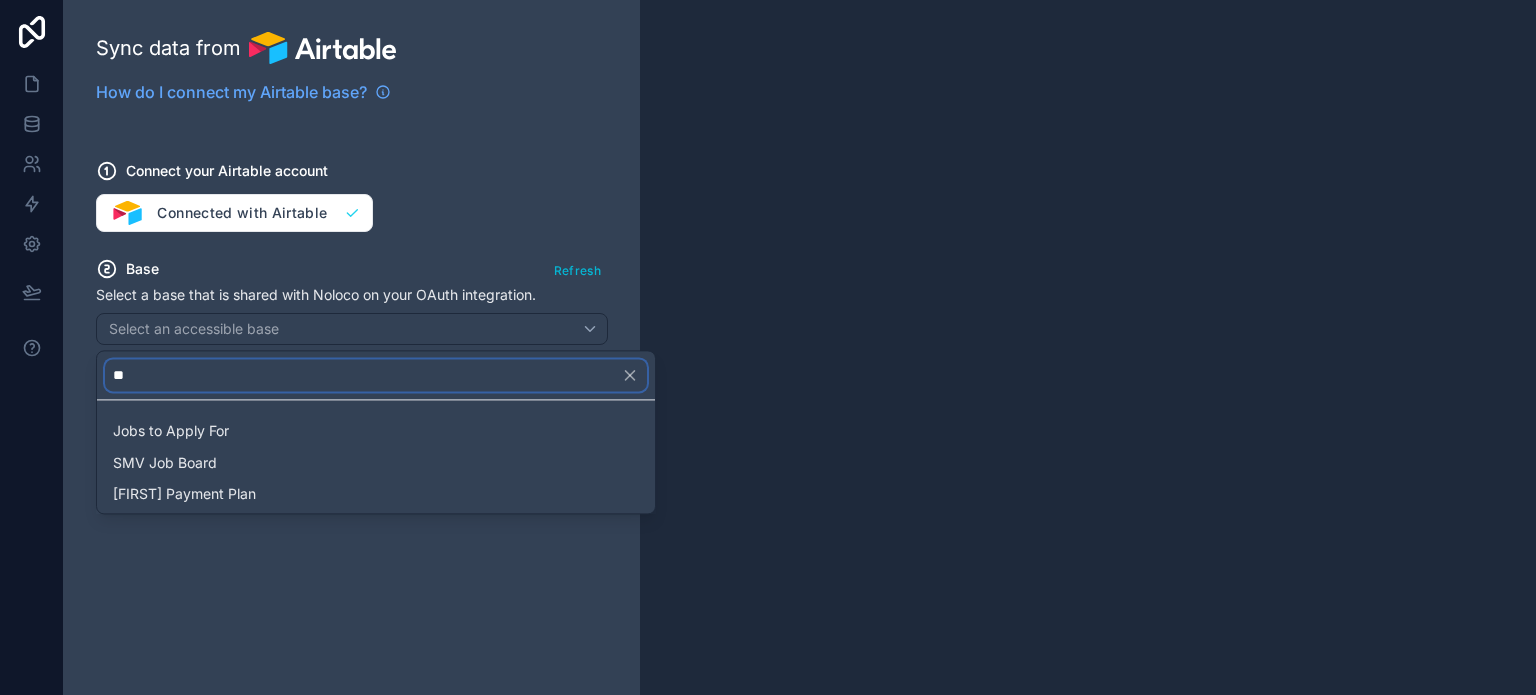 type on "*" 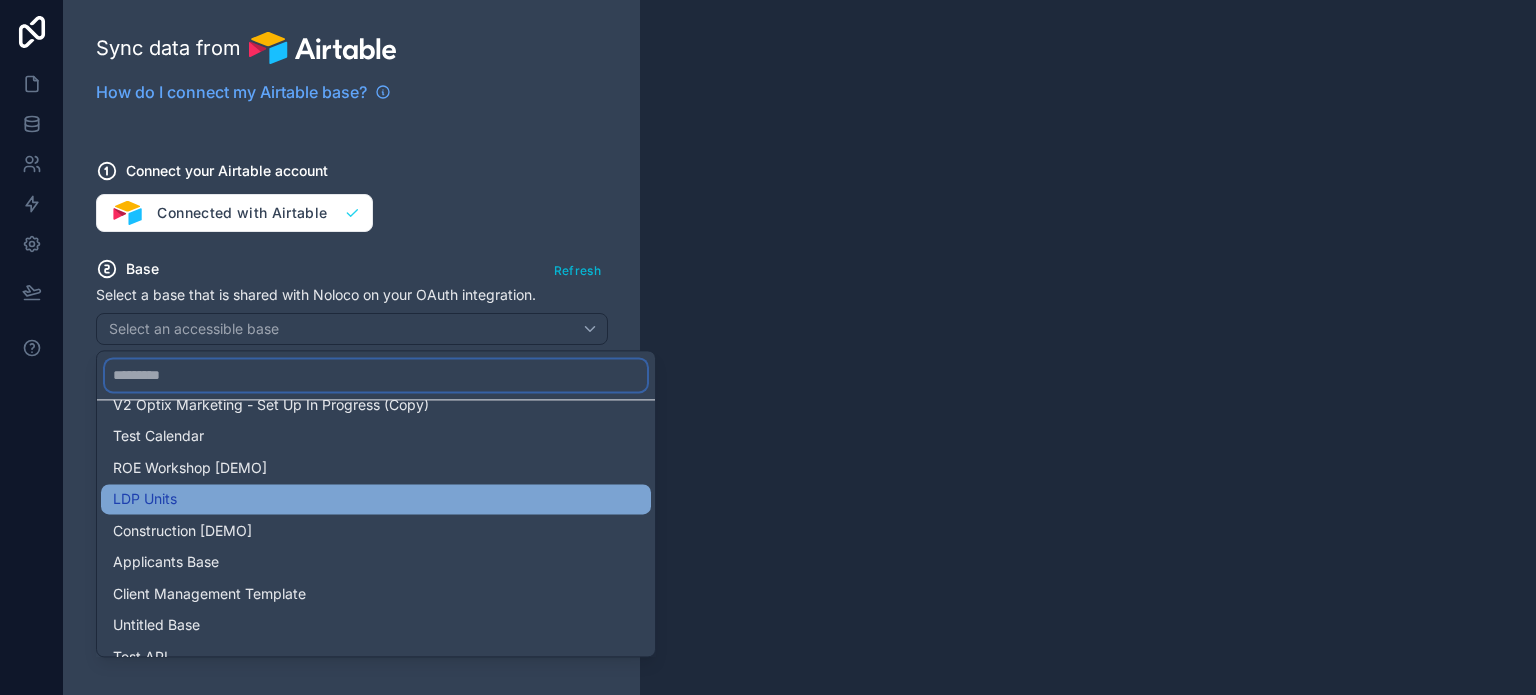 scroll, scrollTop: 2500, scrollLeft: 0, axis: vertical 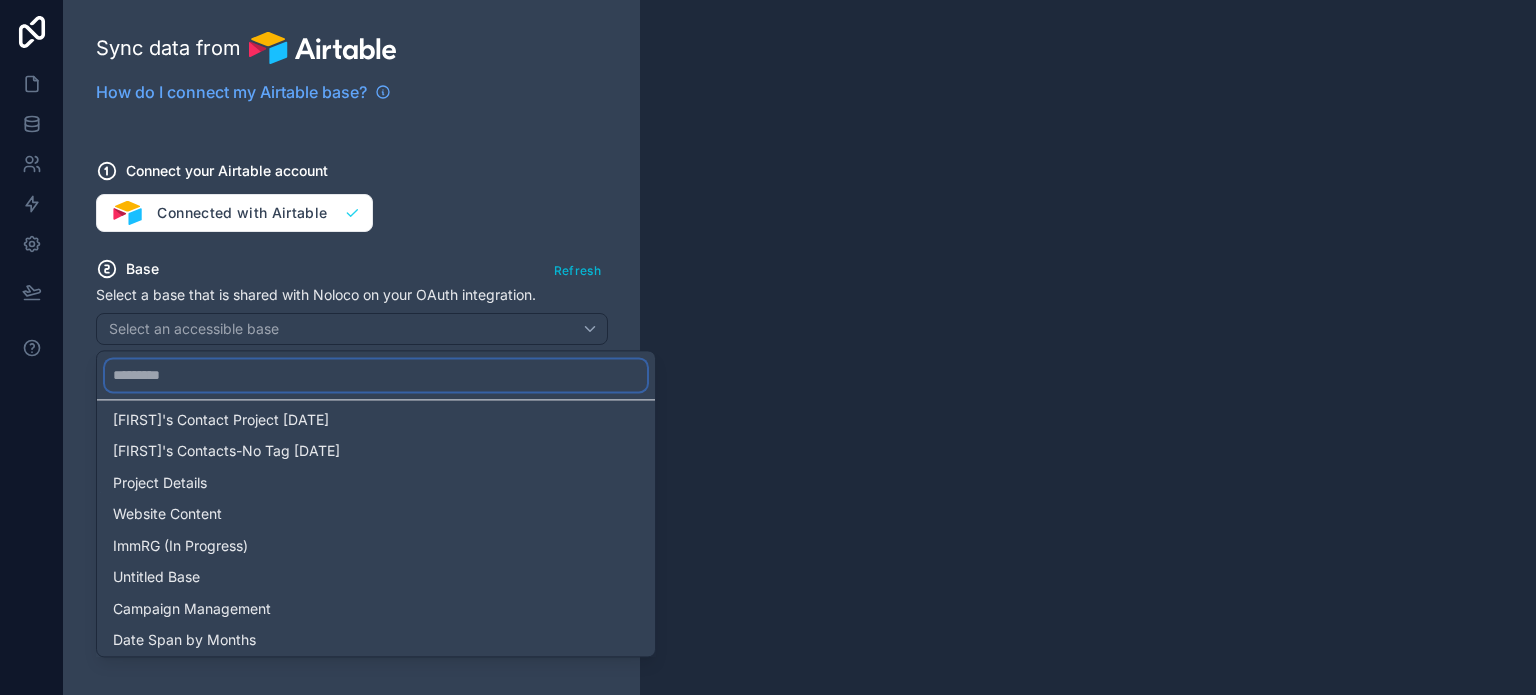 click at bounding box center (376, 375) 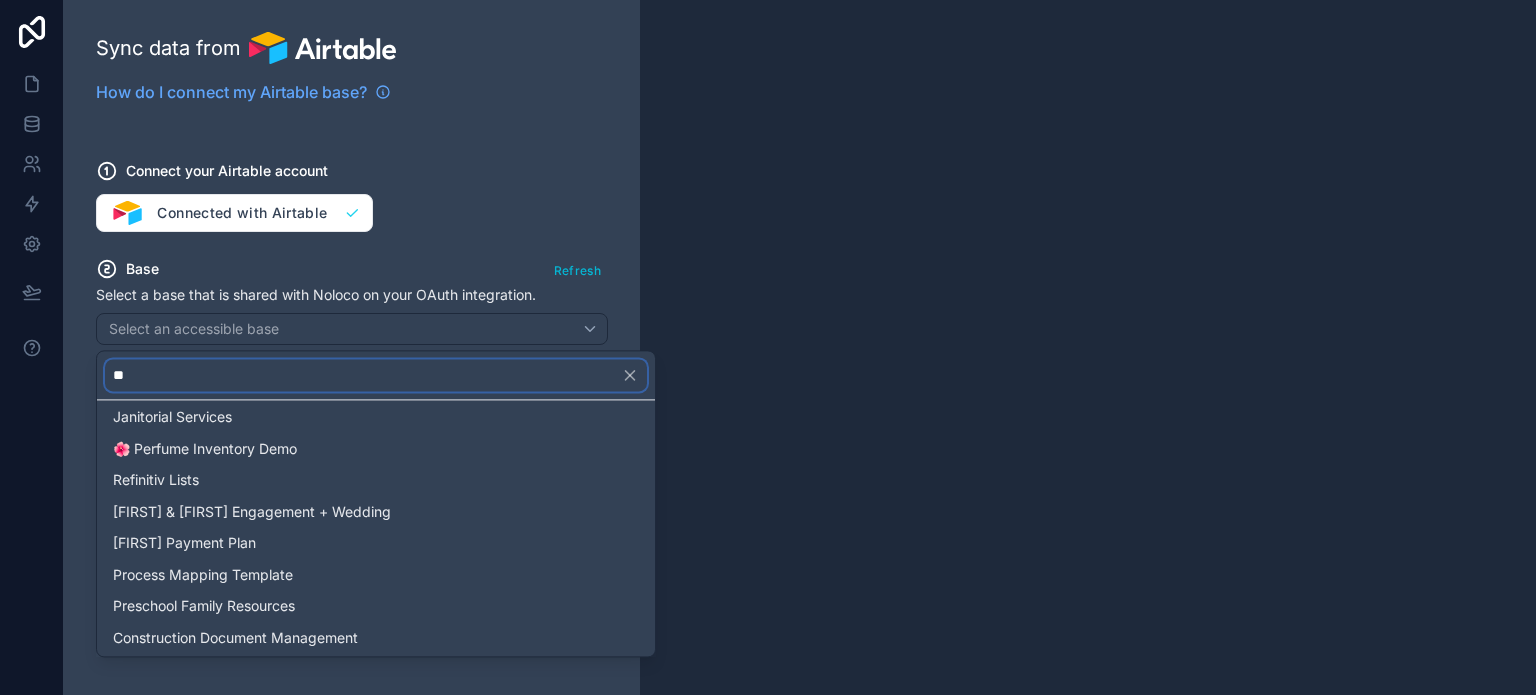 scroll, scrollTop: 0, scrollLeft: 0, axis: both 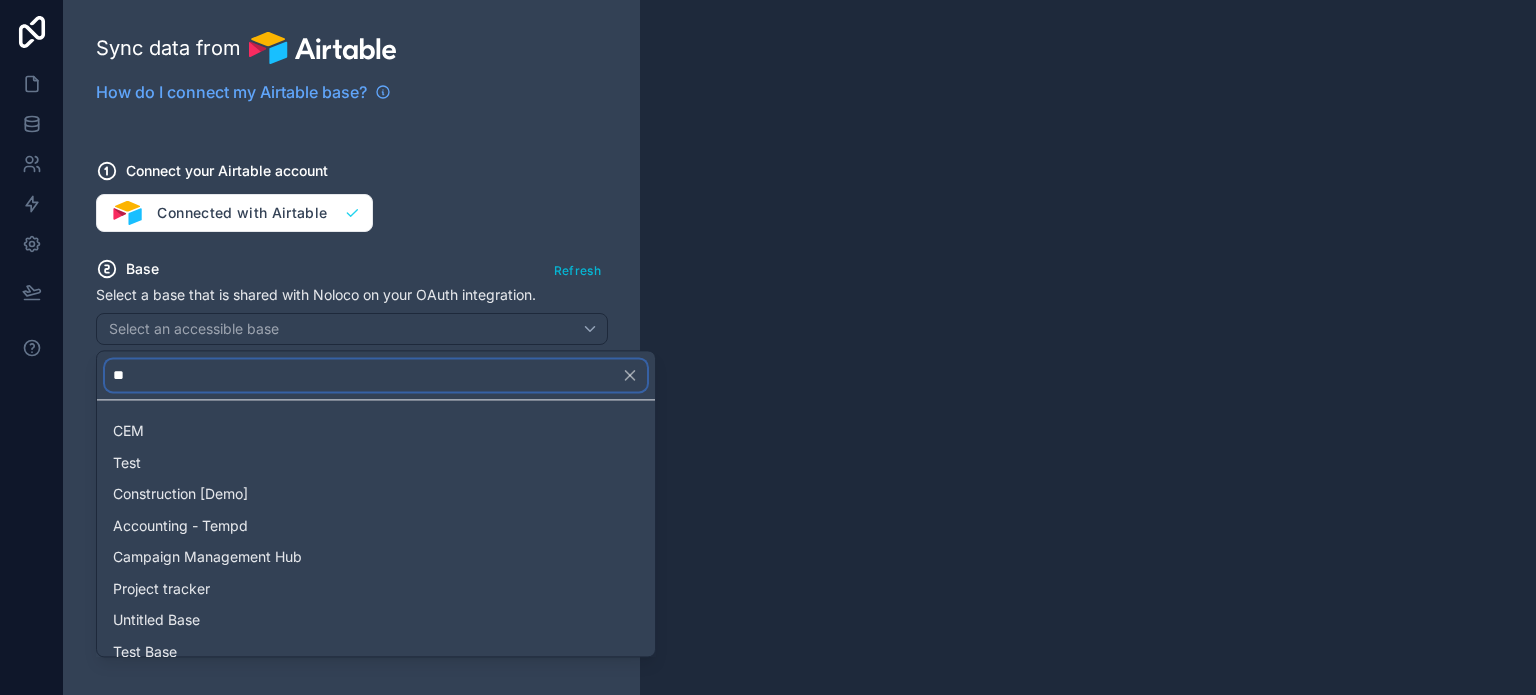 type on "***" 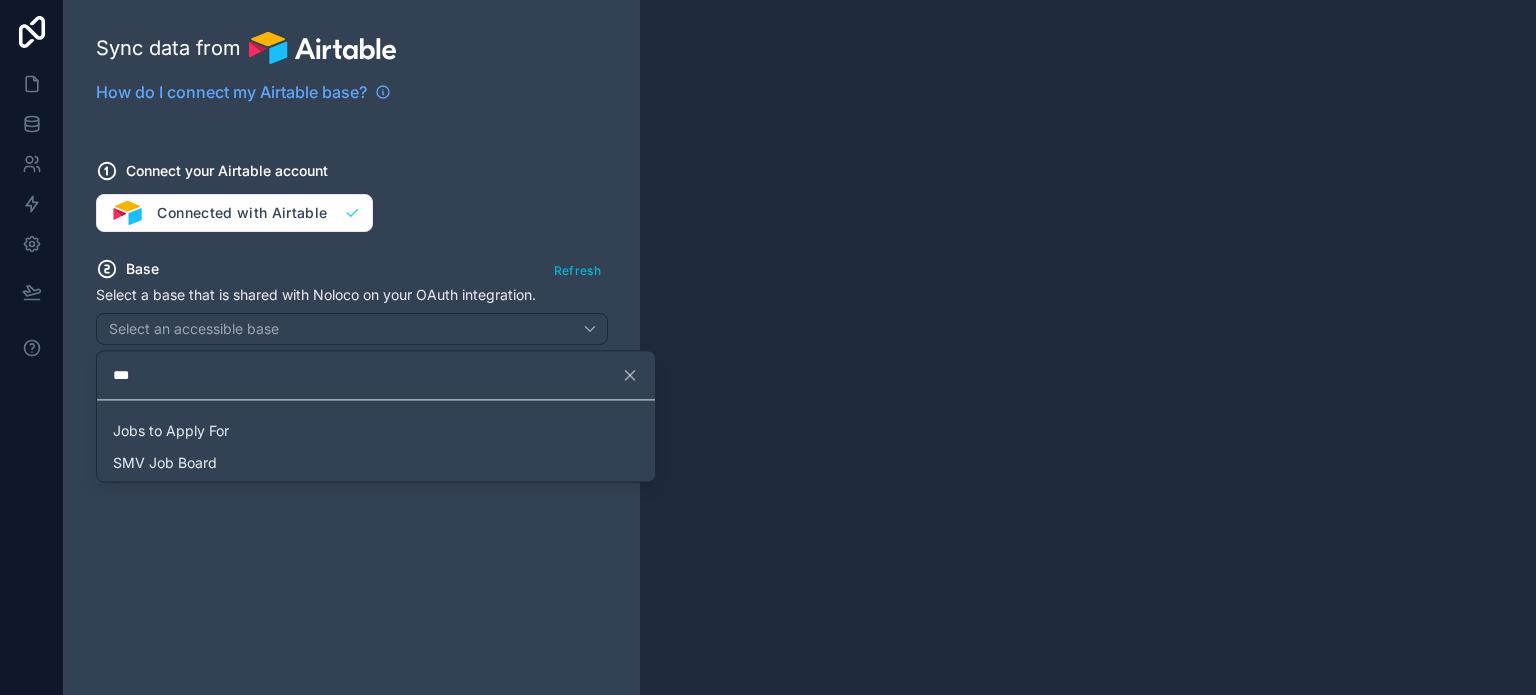 click at bounding box center (768, 347) 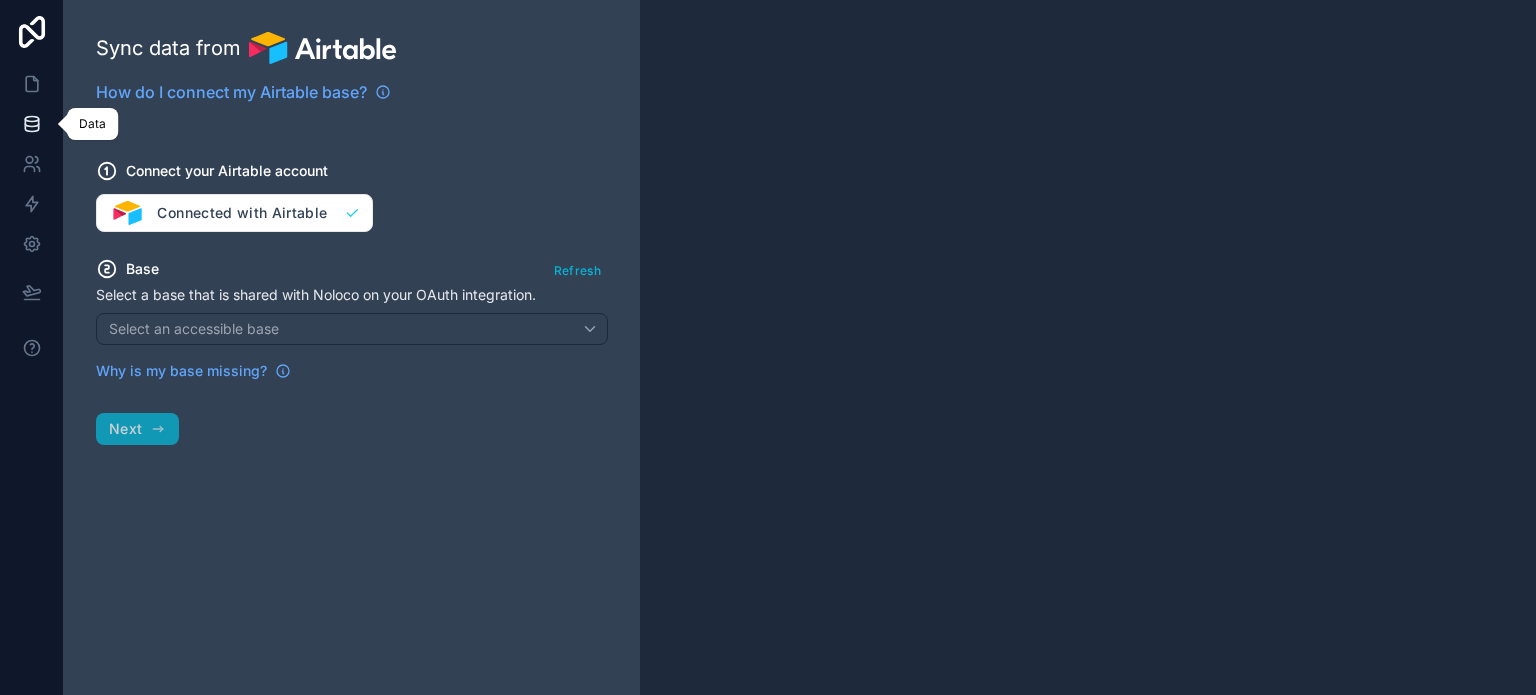 click 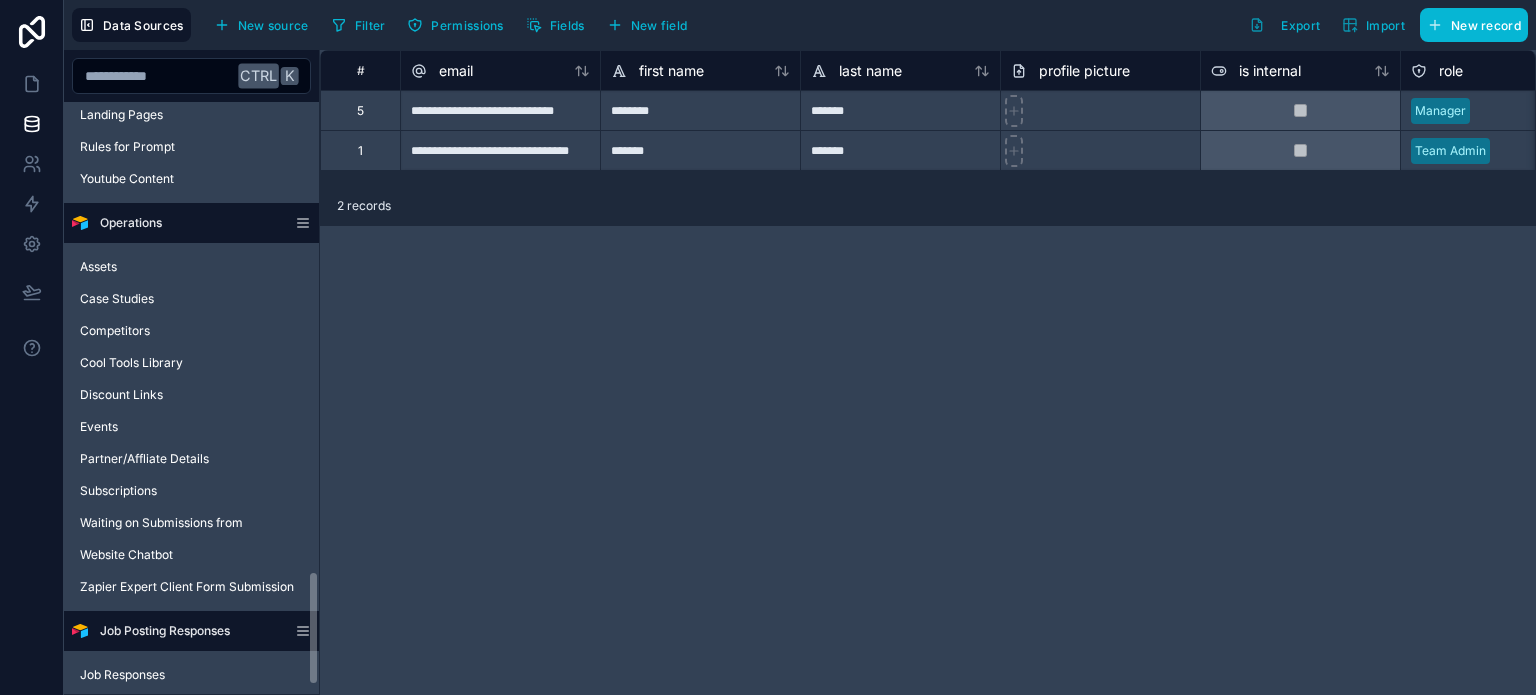 scroll, scrollTop: 2479, scrollLeft: 0, axis: vertical 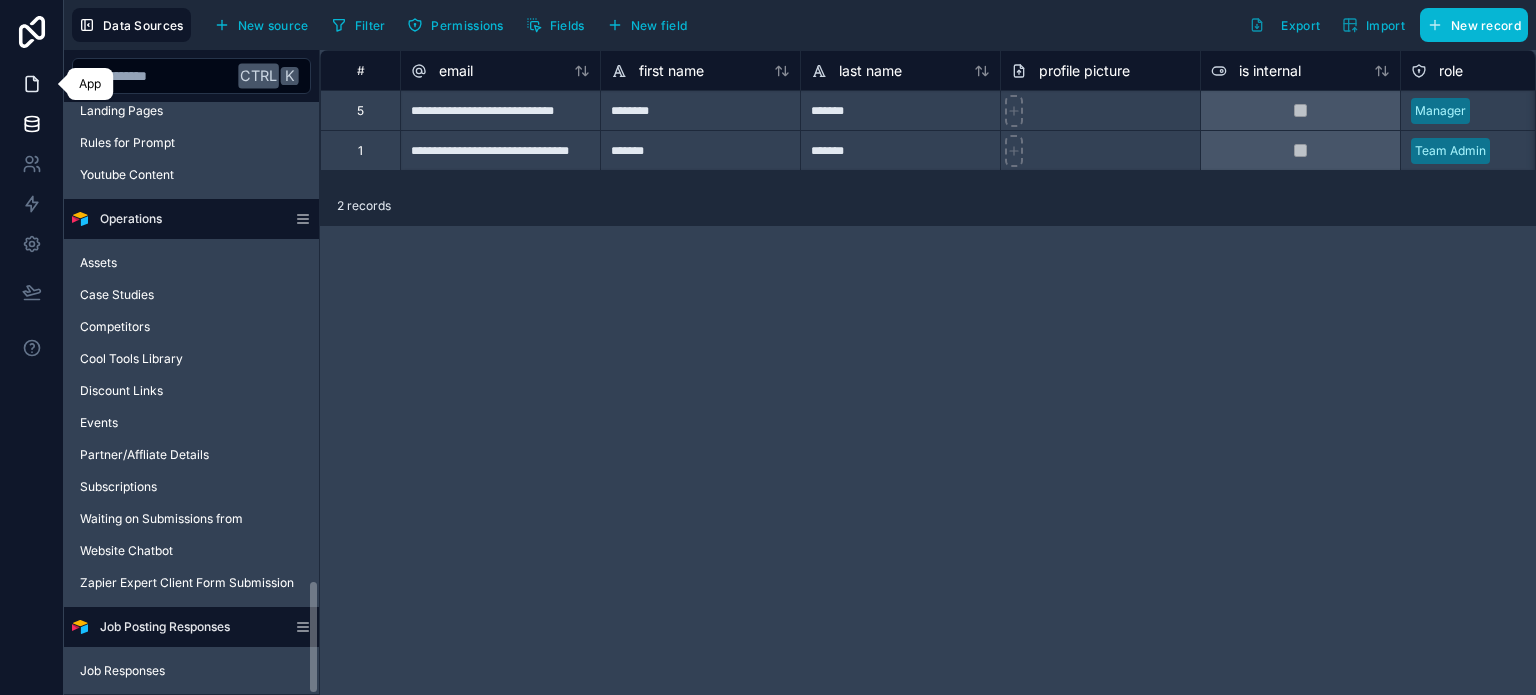 click 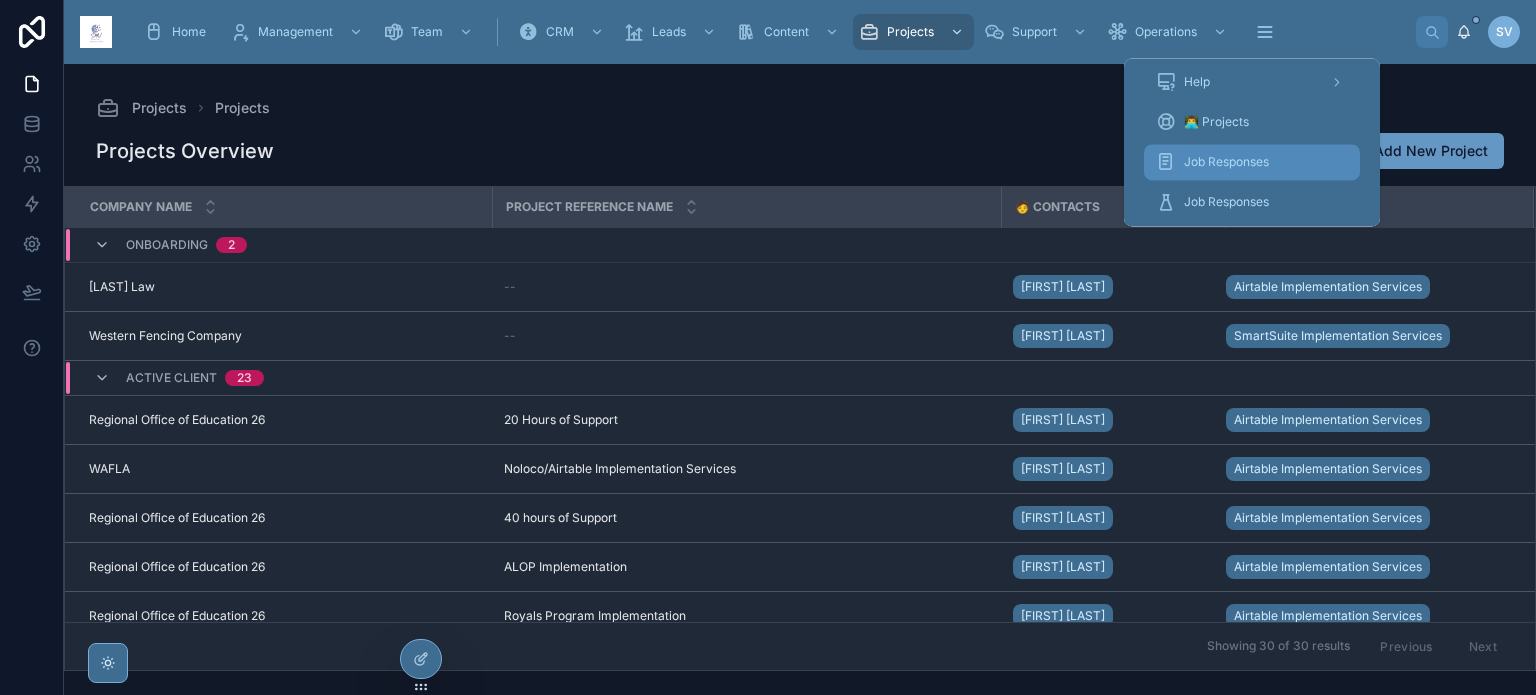 click on "Job Responses" at bounding box center (1226, 162) 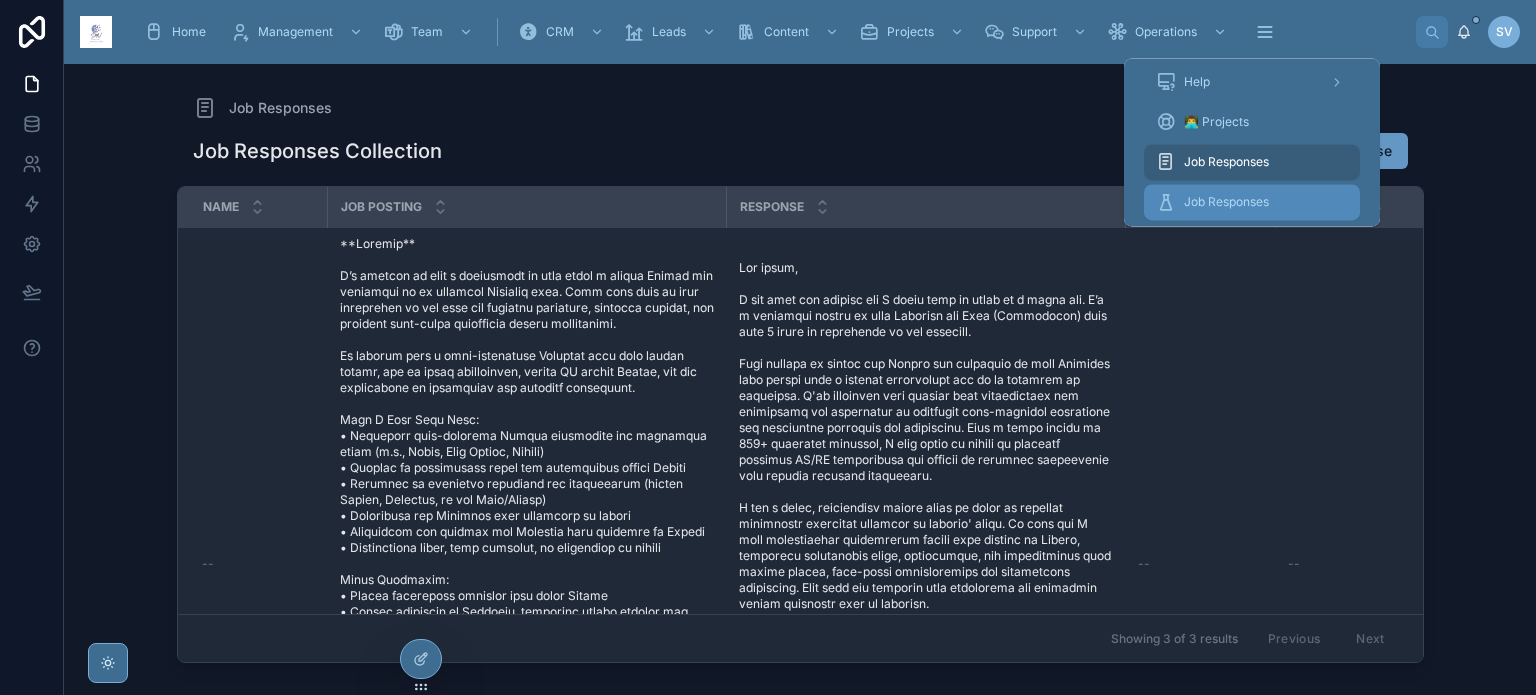 click on "Job Responses" at bounding box center [1252, 202] 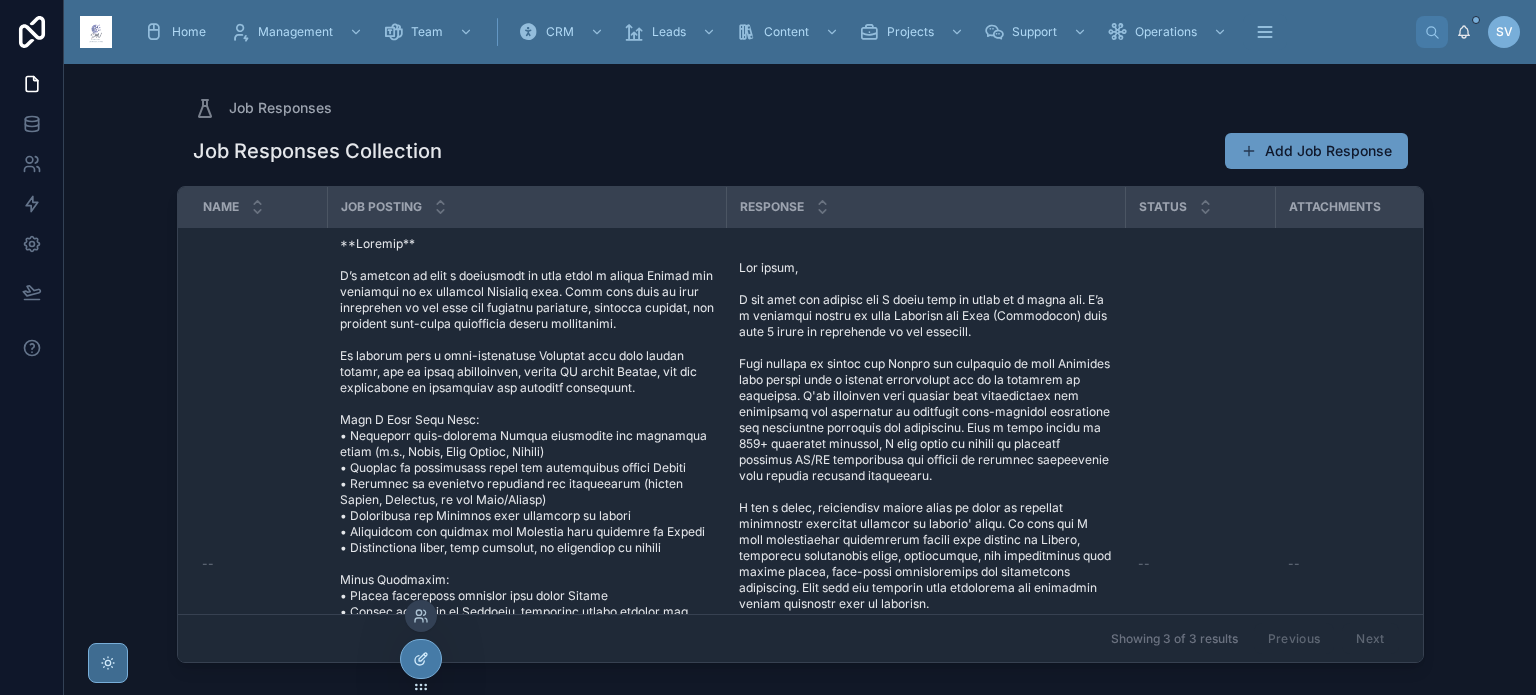 click 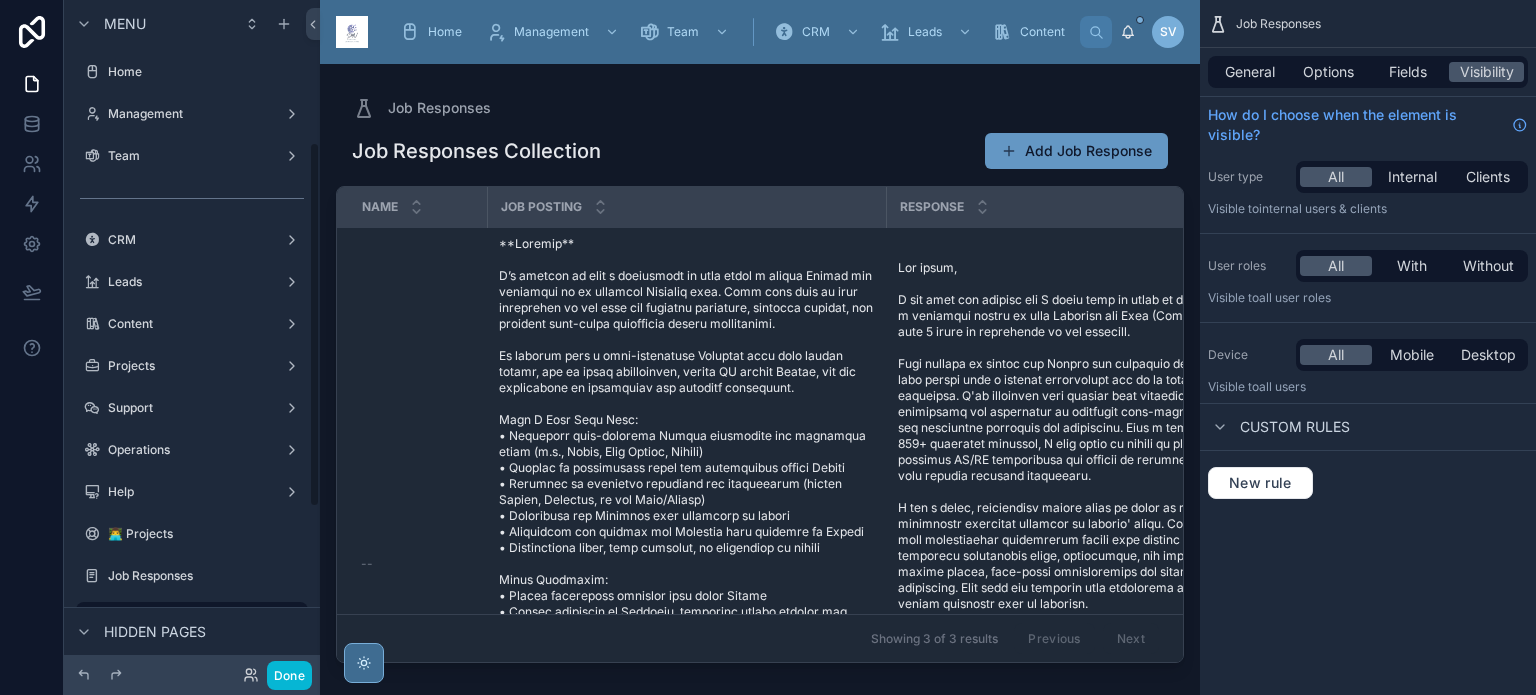scroll, scrollTop: 260, scrollLeft: 0, axis: vertical 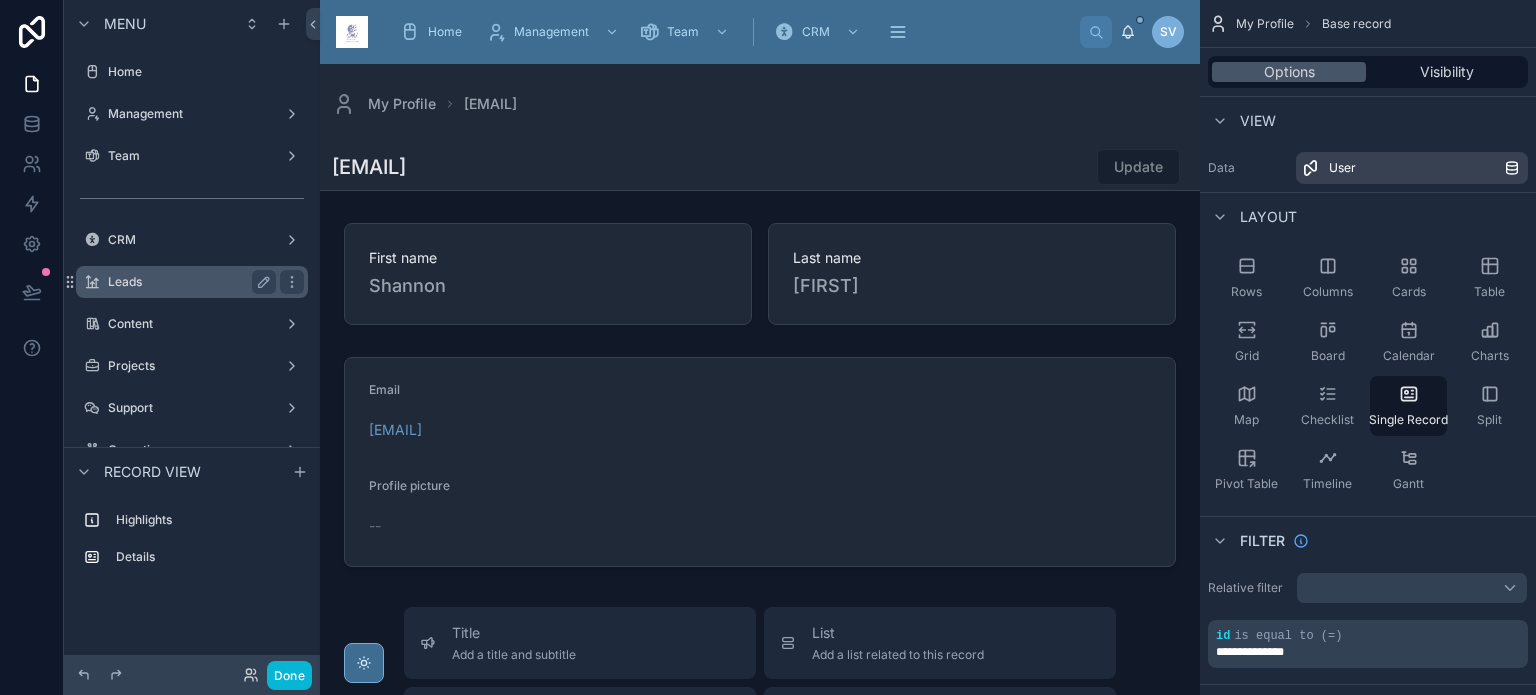 click on "Leads" at bounding box center [188, 282] 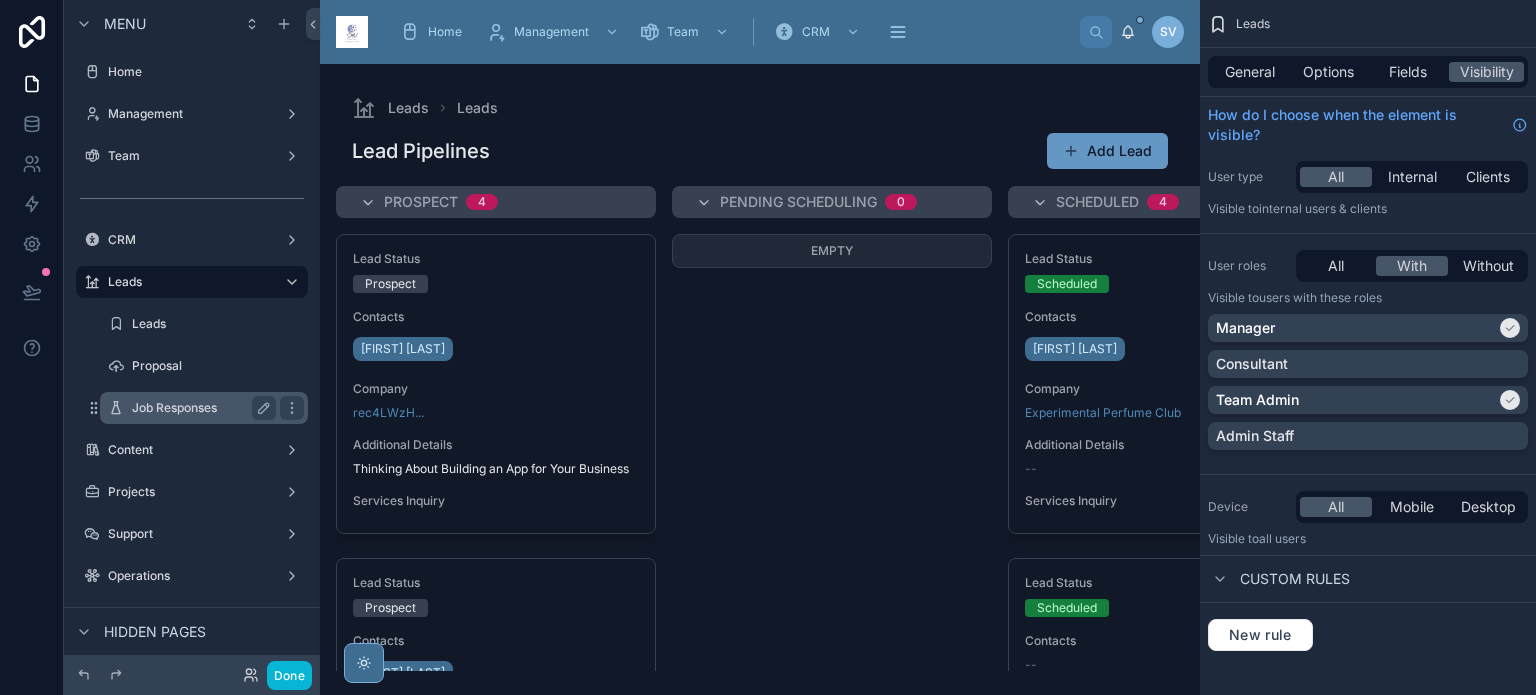 click on "Job Responses" at bounding box center (200, 408) 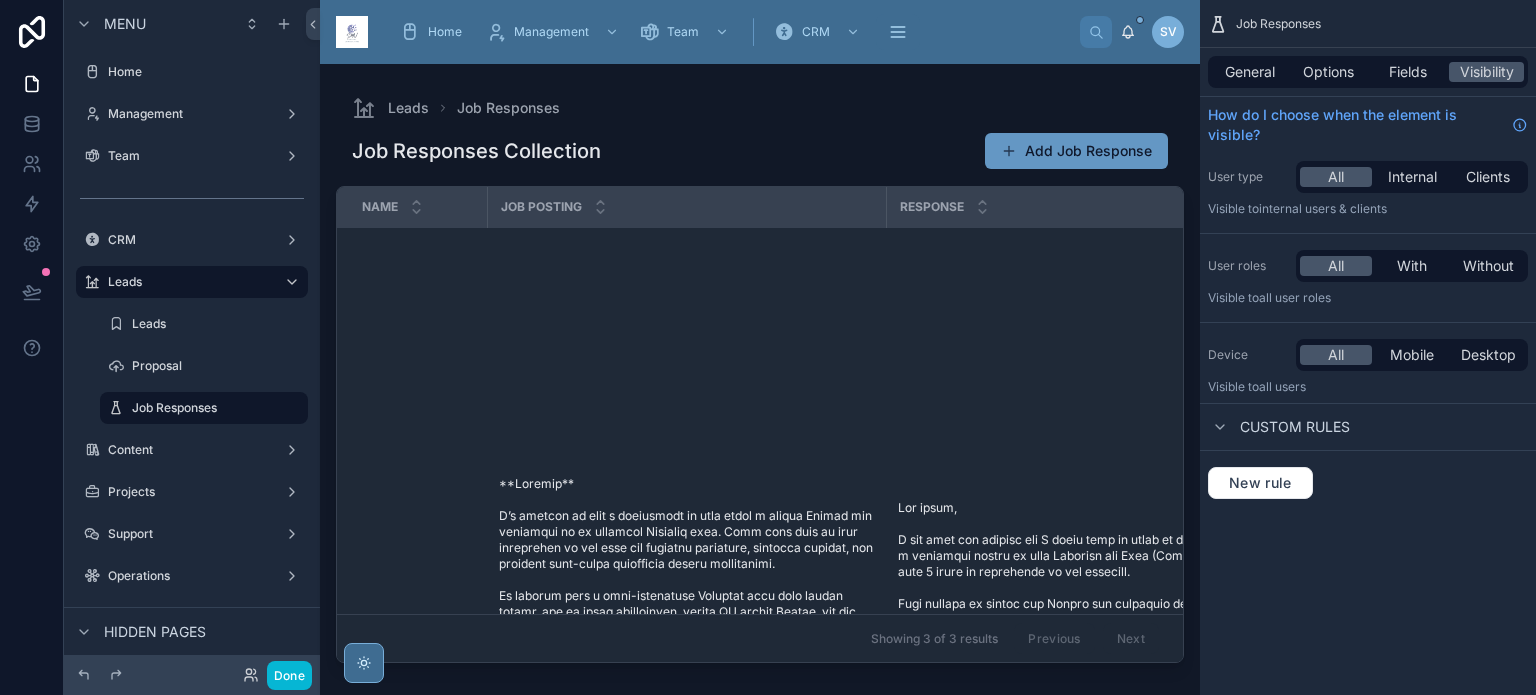 click at bounding box center (760, 367) 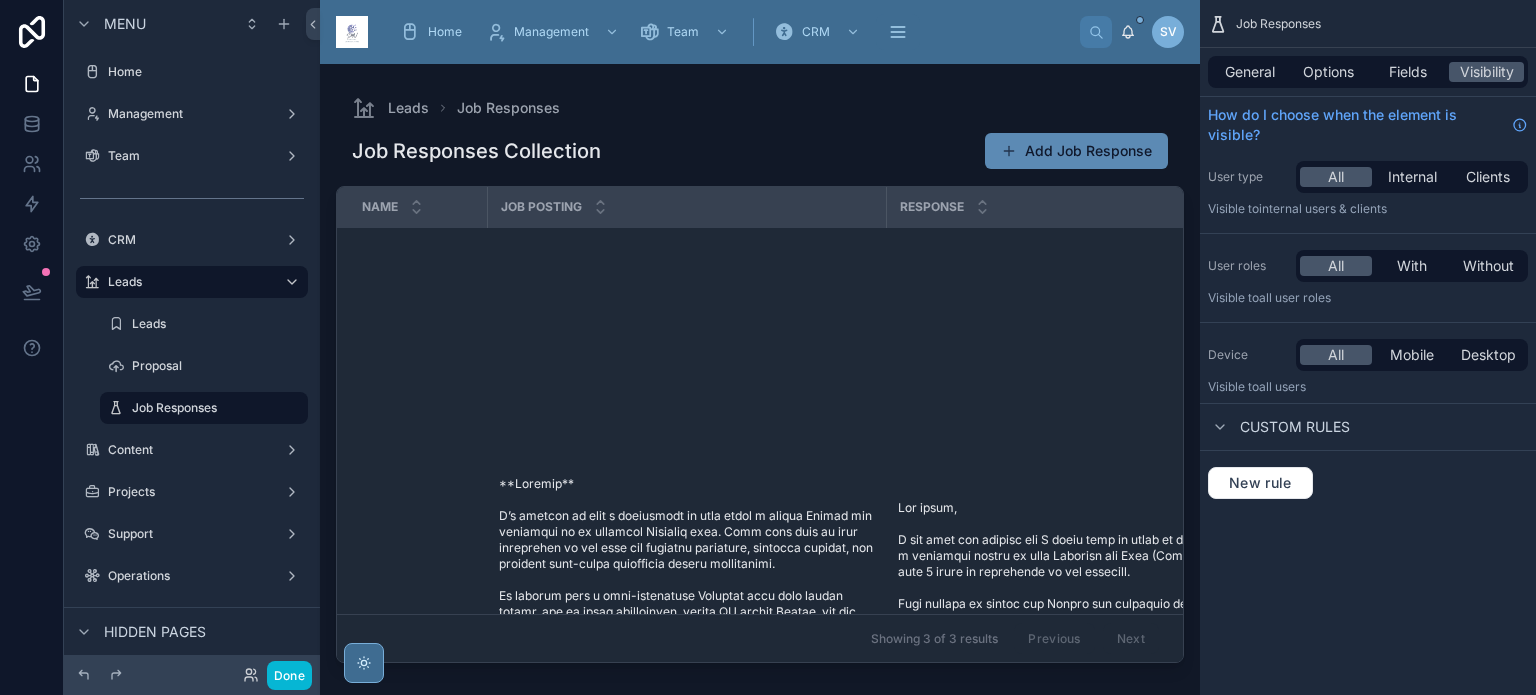 click on "Add Job Response" at bounding box center [1076, 151] 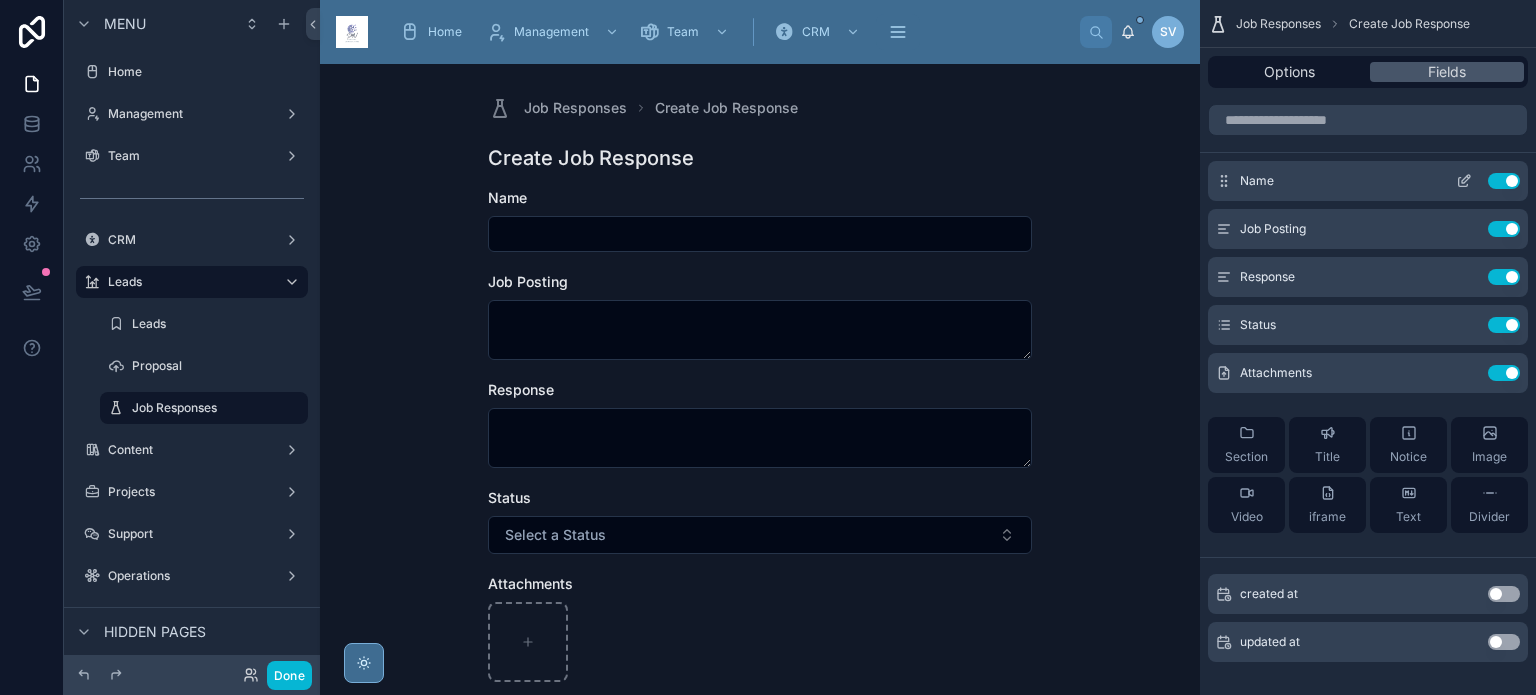 click on "Use setting" at bounding box center (1504, 181) 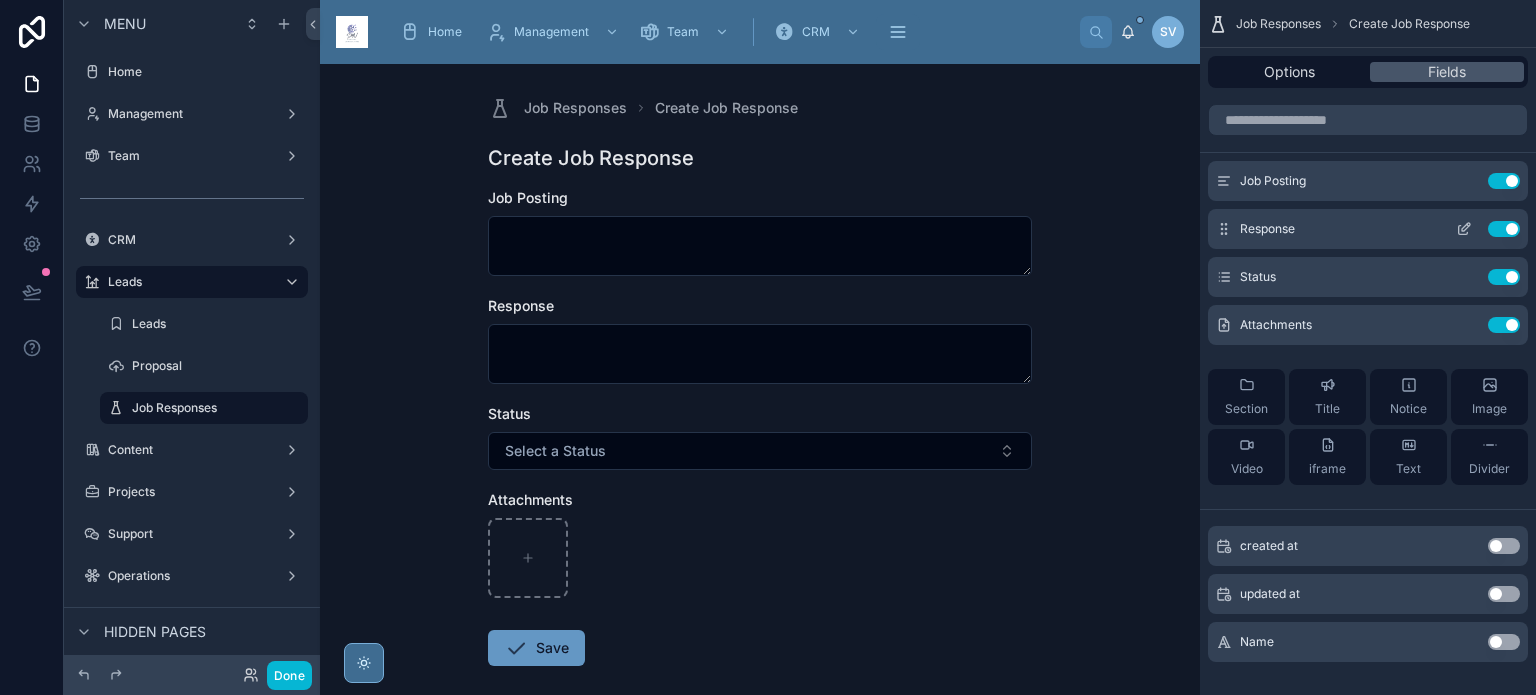 click on "Use setting" at bounding box center (1504, 229) 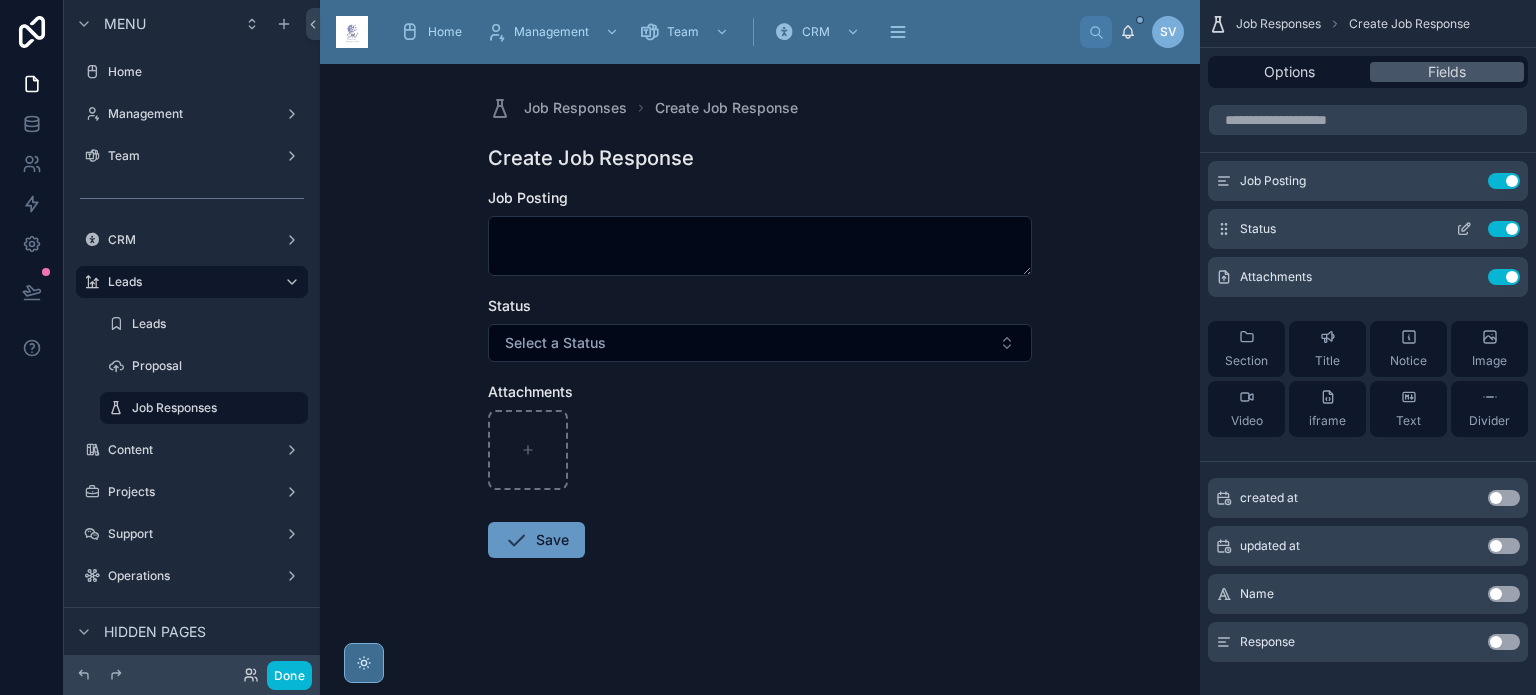 click 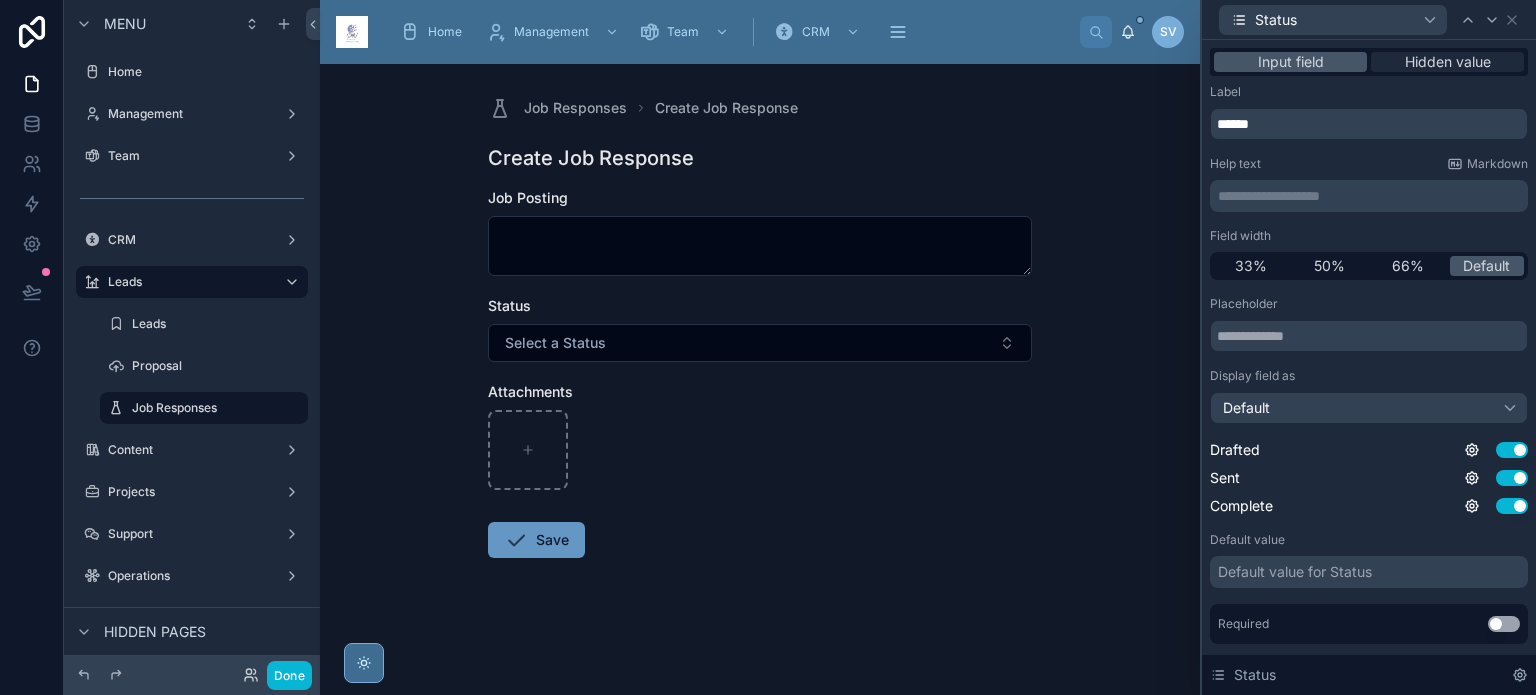 click on "Hidden value" at bounding box center [1448, 62] 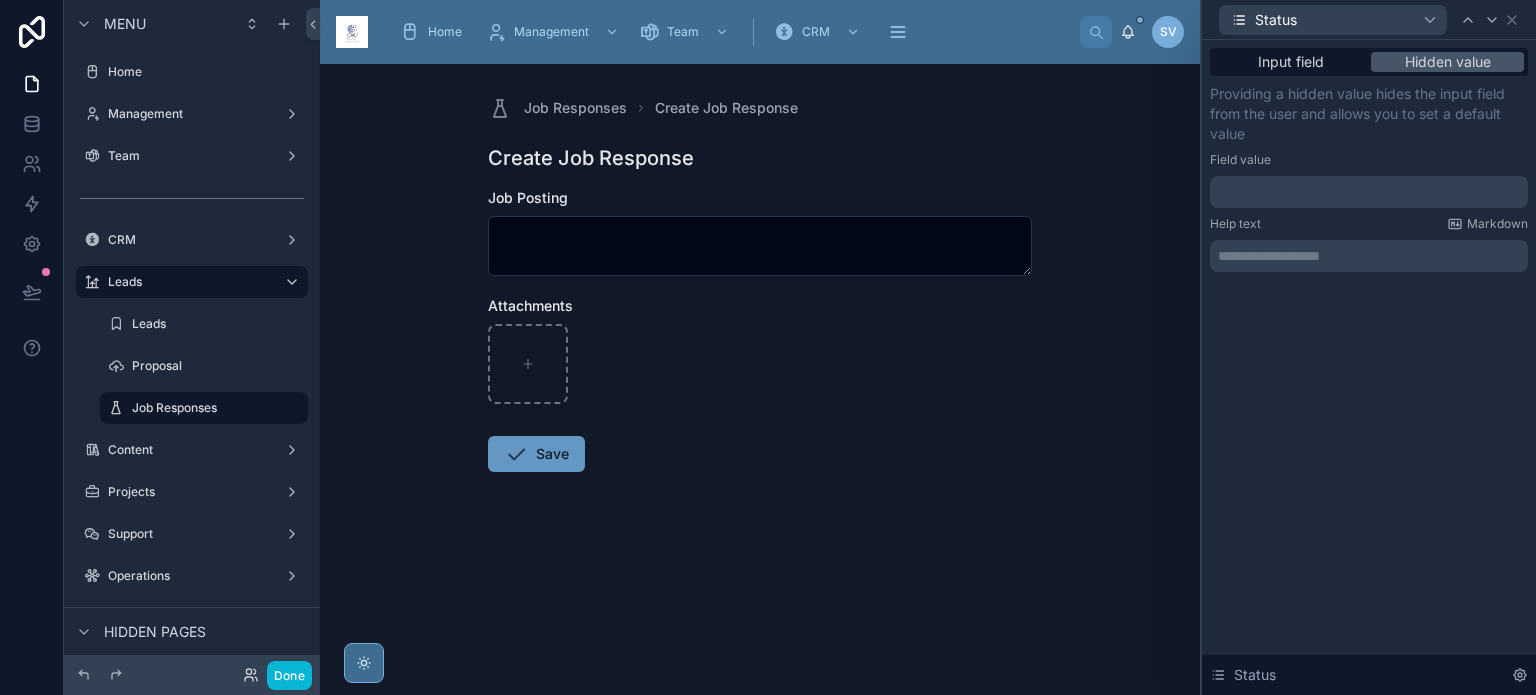 click at bounding box center (1369, 192) 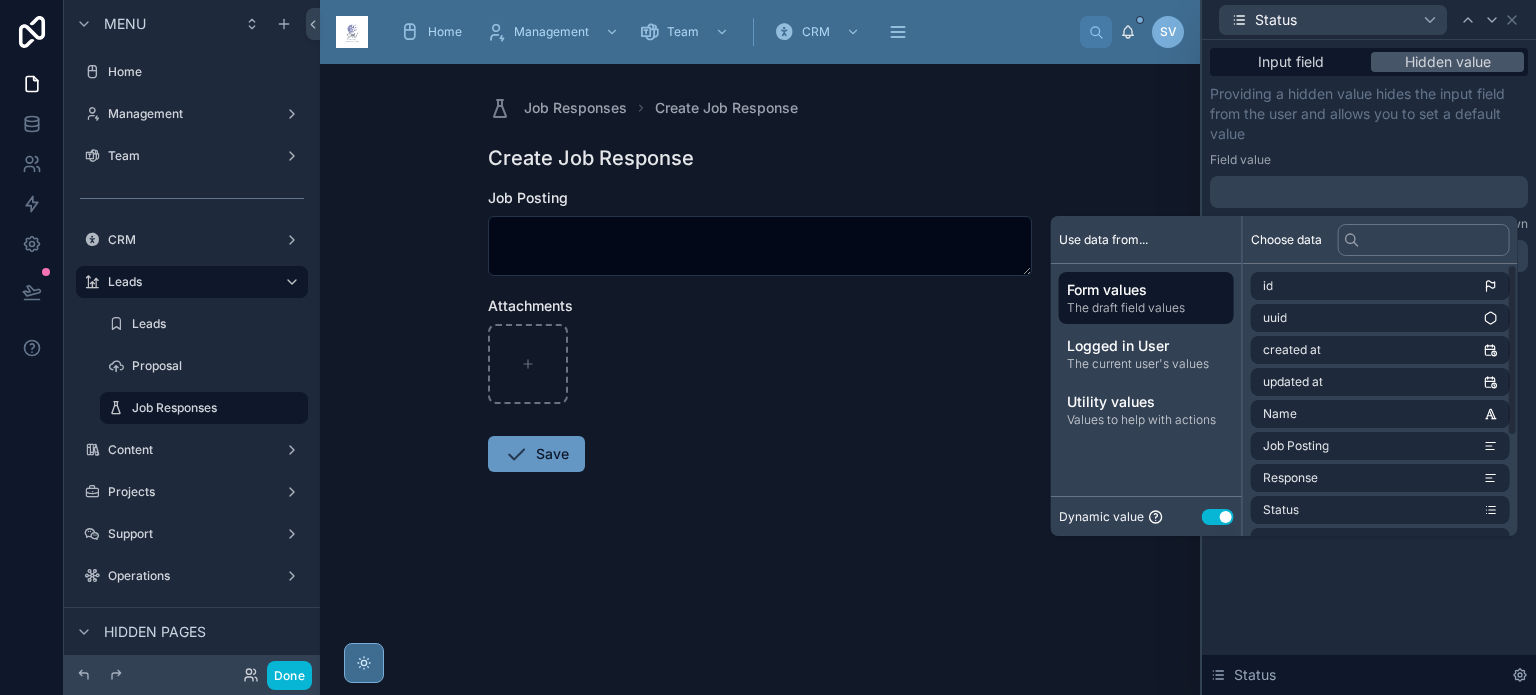 click on "Use setting" at bounding box center (1218, 517) 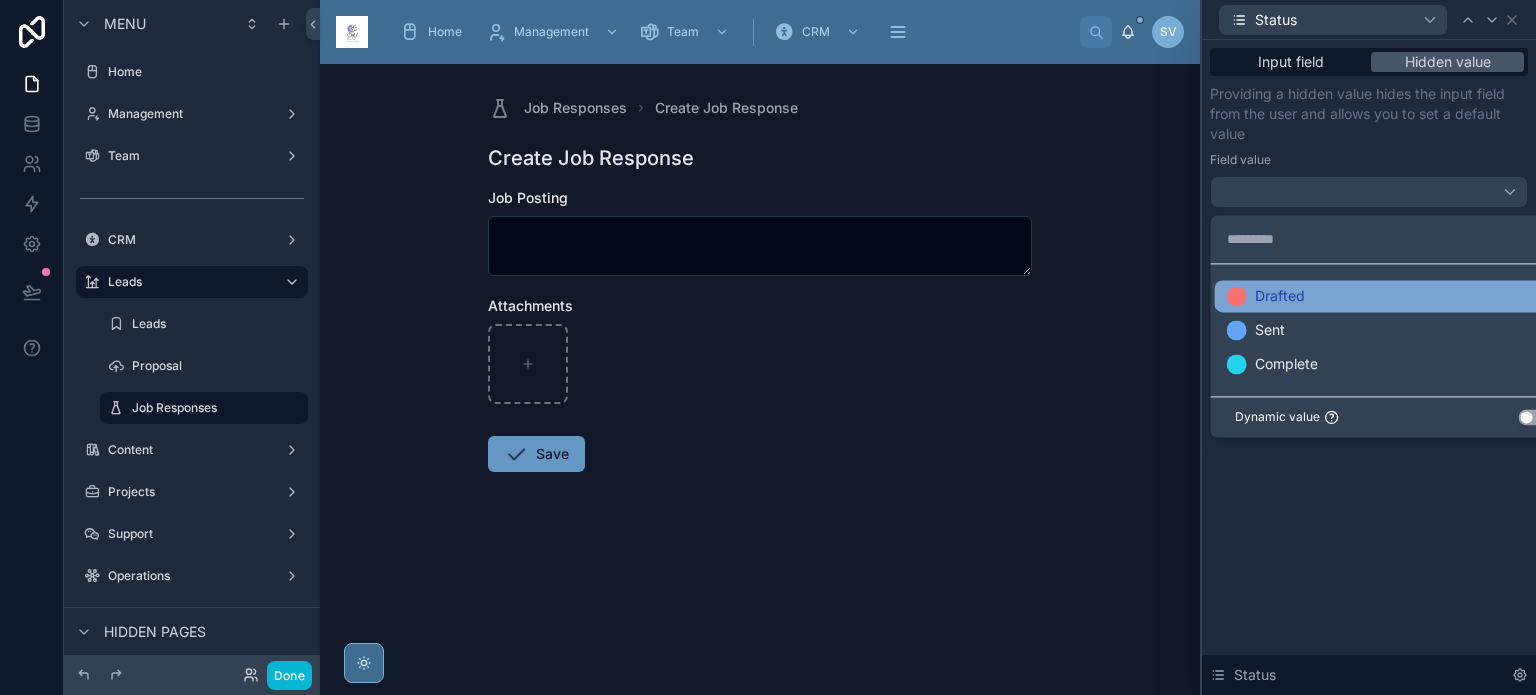 click on "Drafted" at bounding box center [1280, 297] 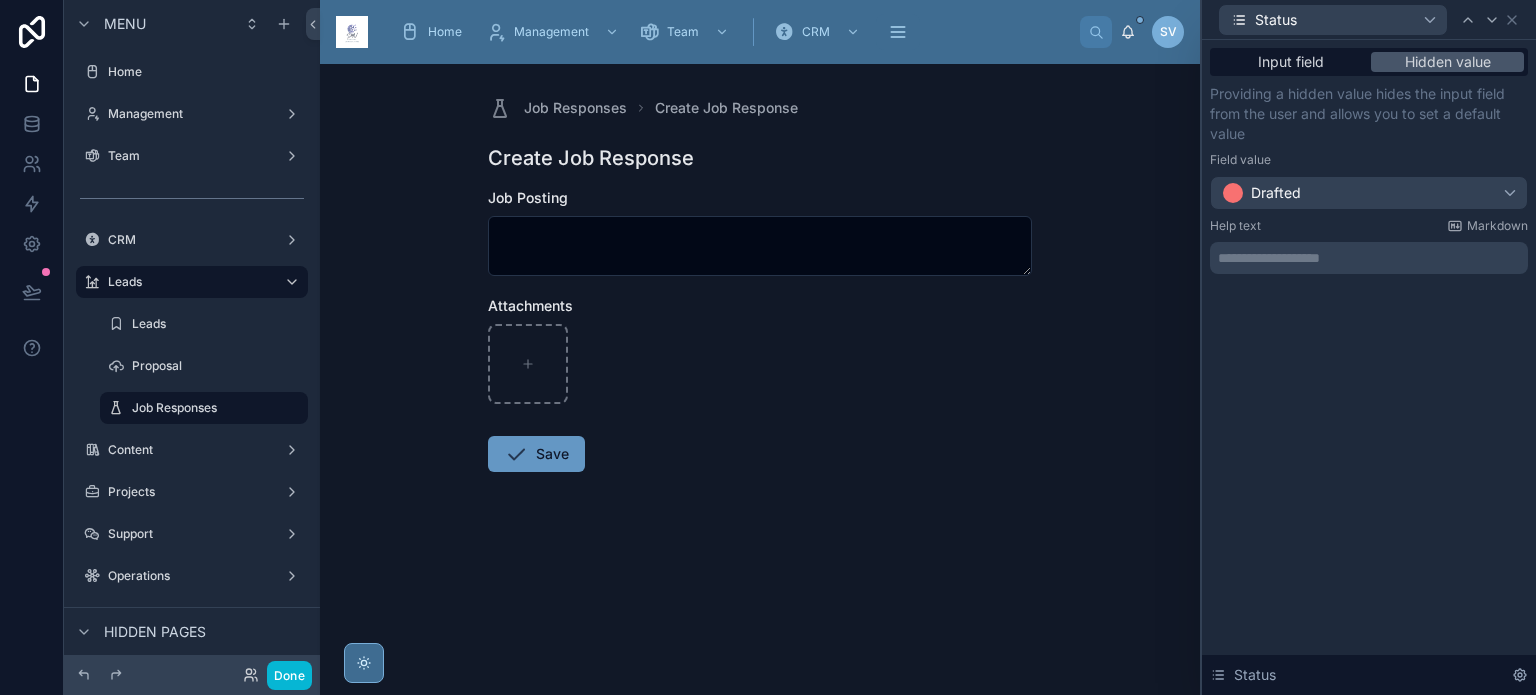 click on "Job Responses Create Job Response Create Job Response Job Posting Attachments Save" at bounding box center [760, 379] 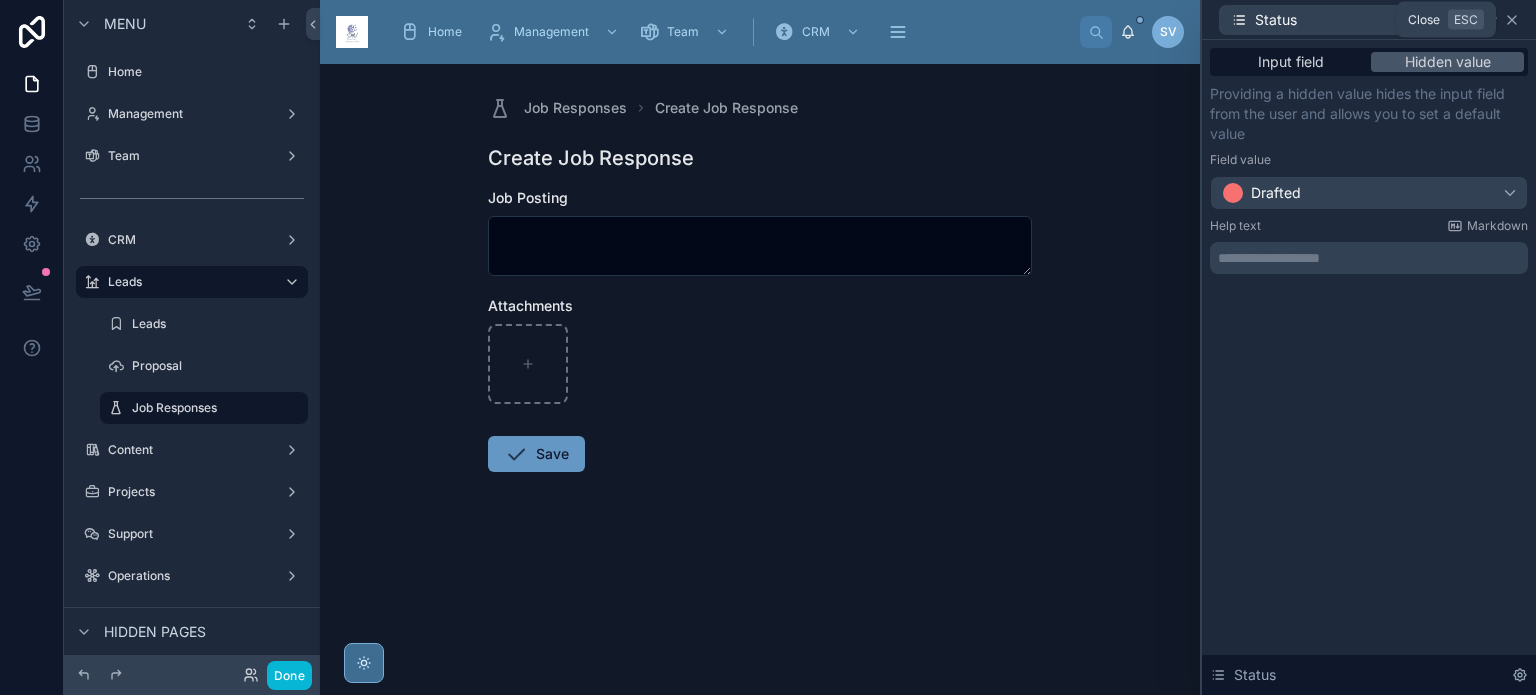 click 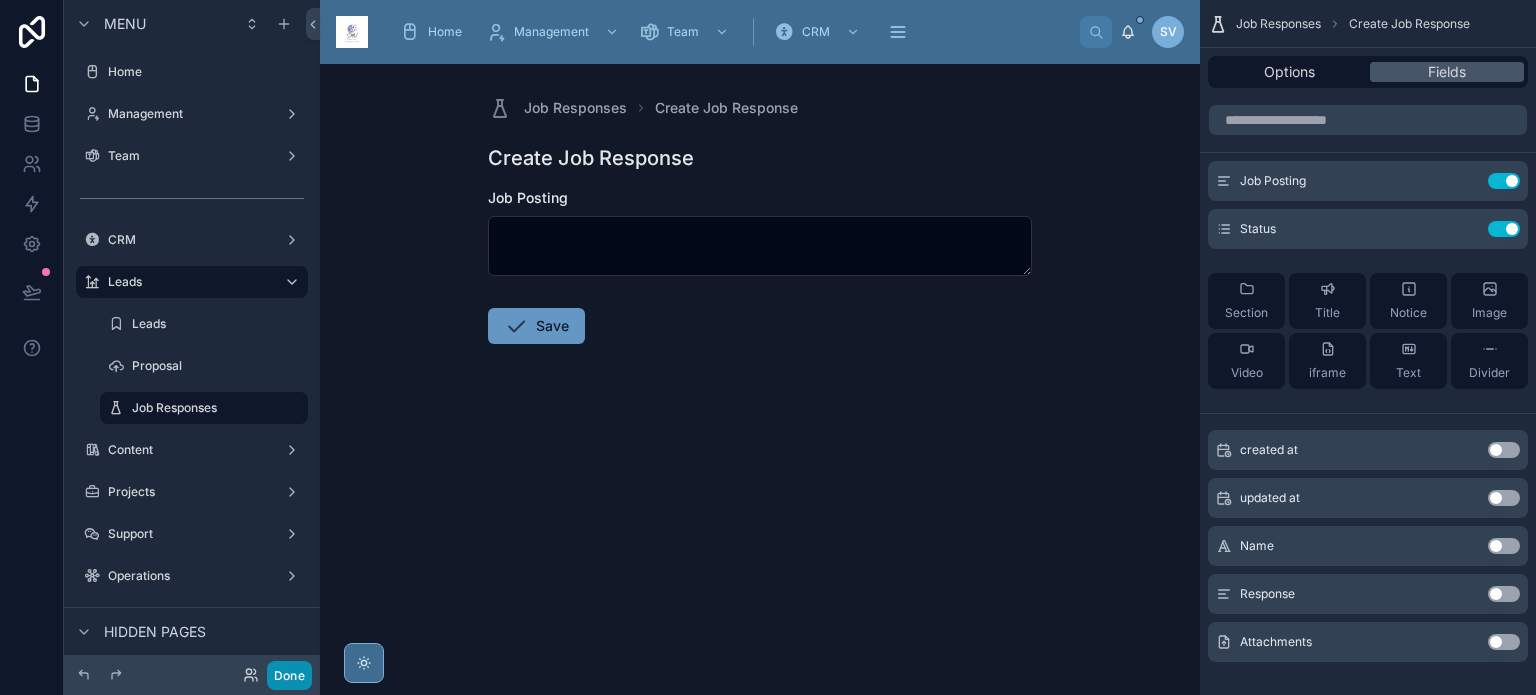 click on "Done" at bounding box center [289, 675] 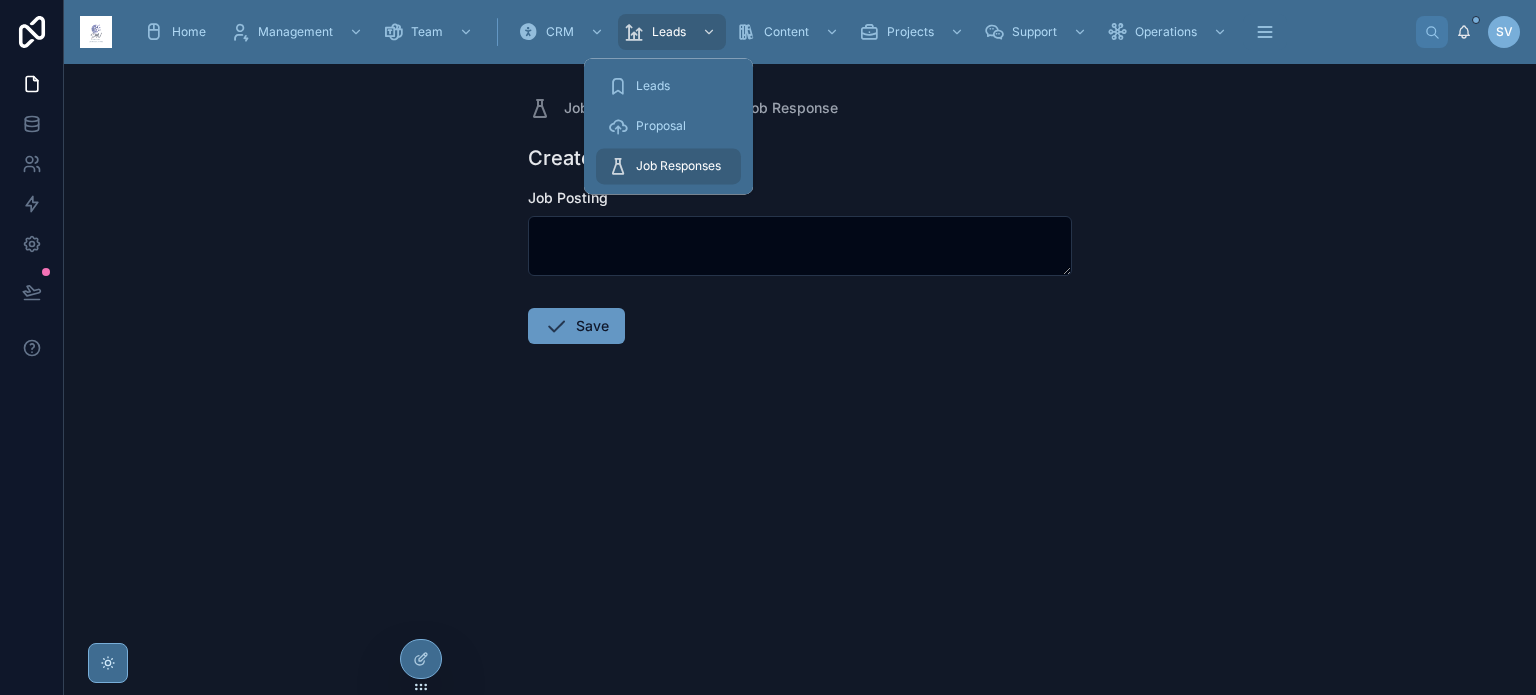 click on "Job Responses" at bounding box center (678, 166) 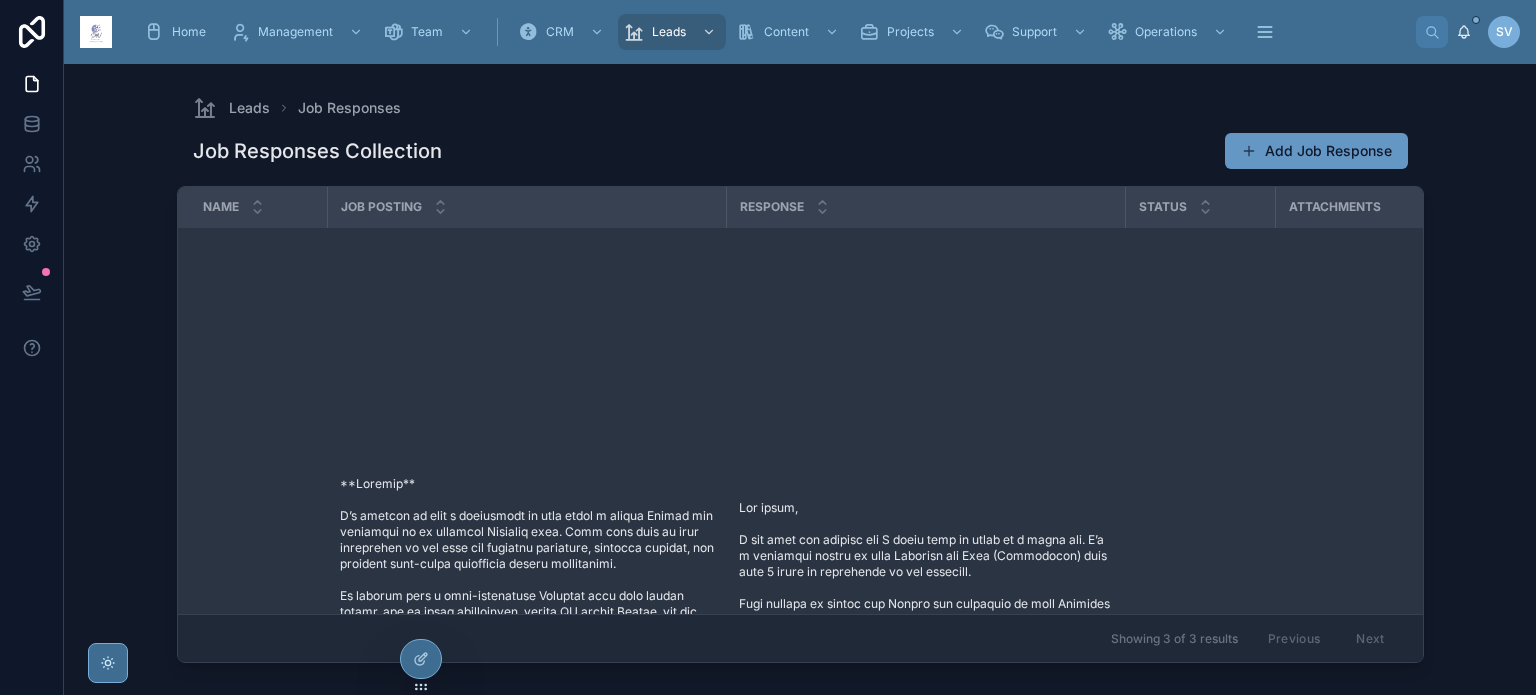 click at bounding box center [527, 804] 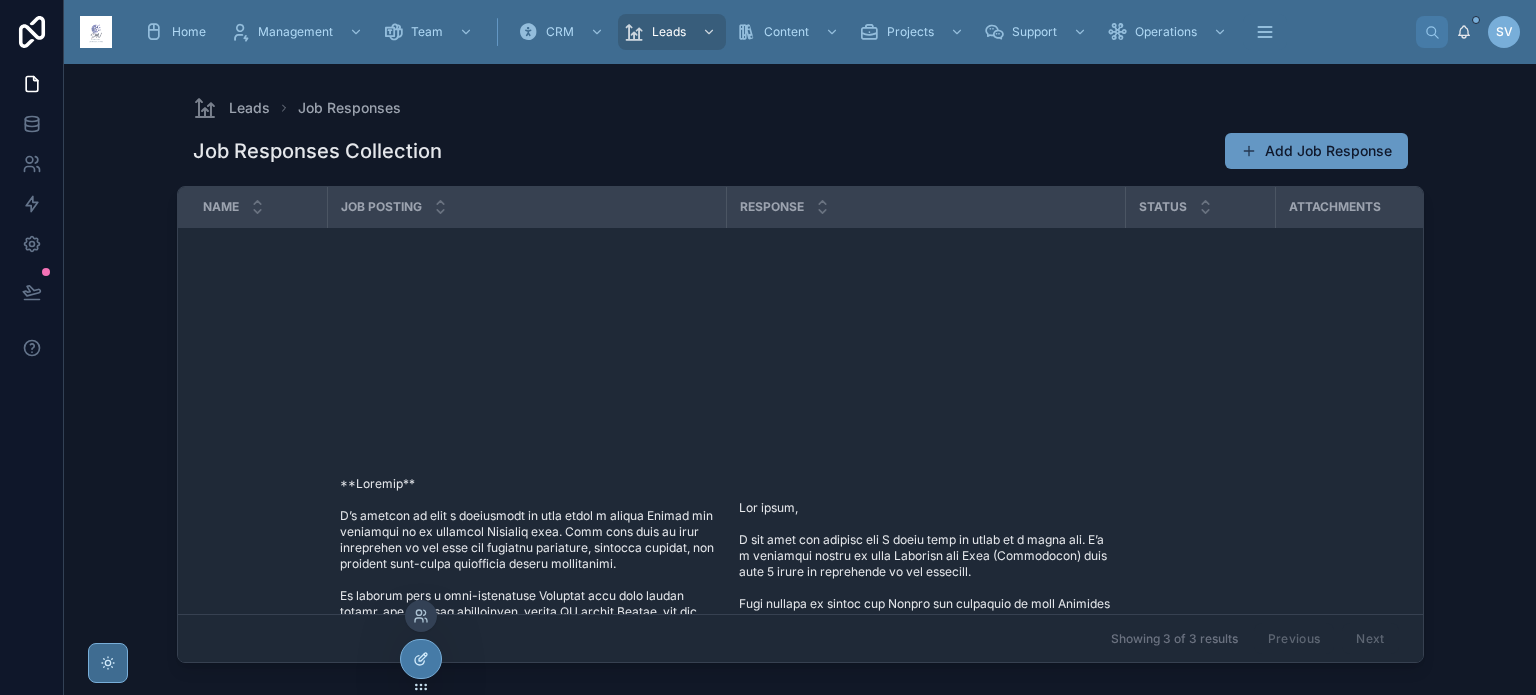 click at bounding box center [421, 659] 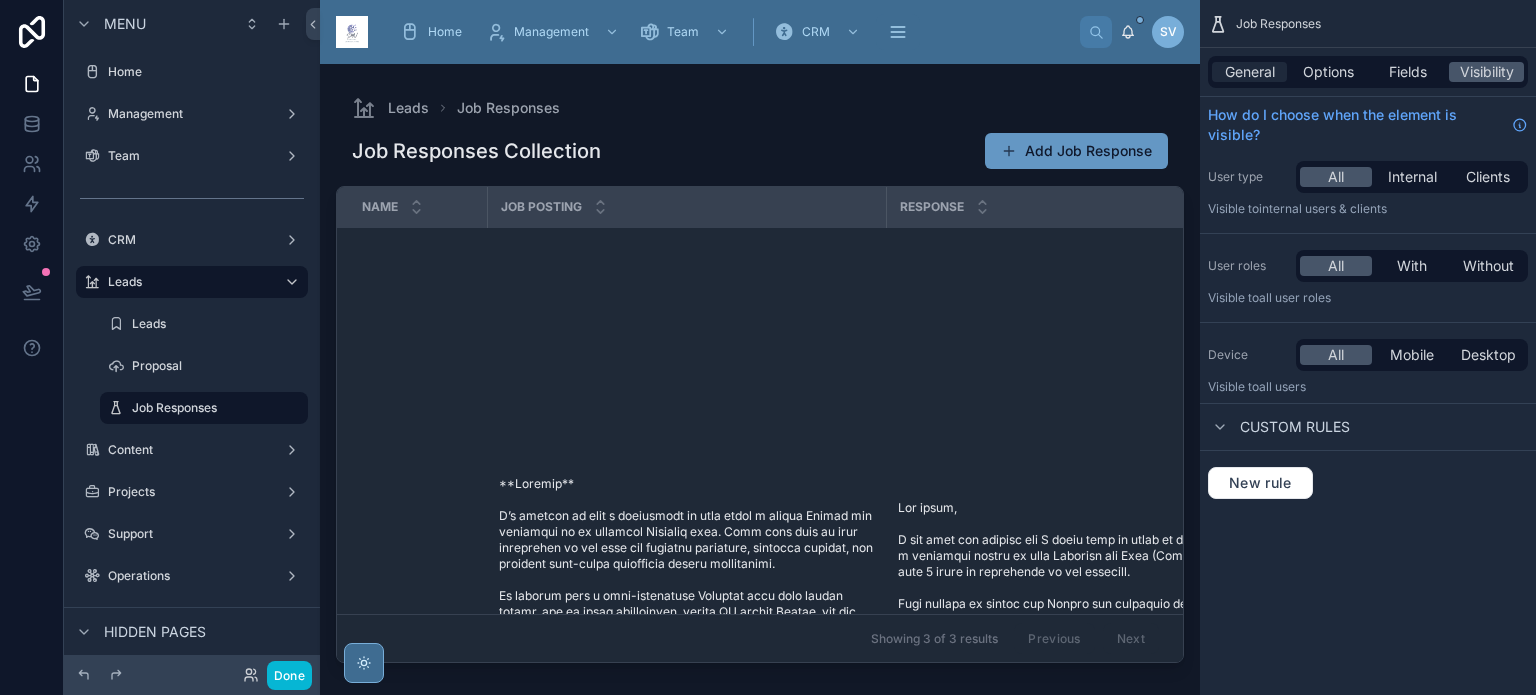 click on "General" at bounding box center (1250, 72) 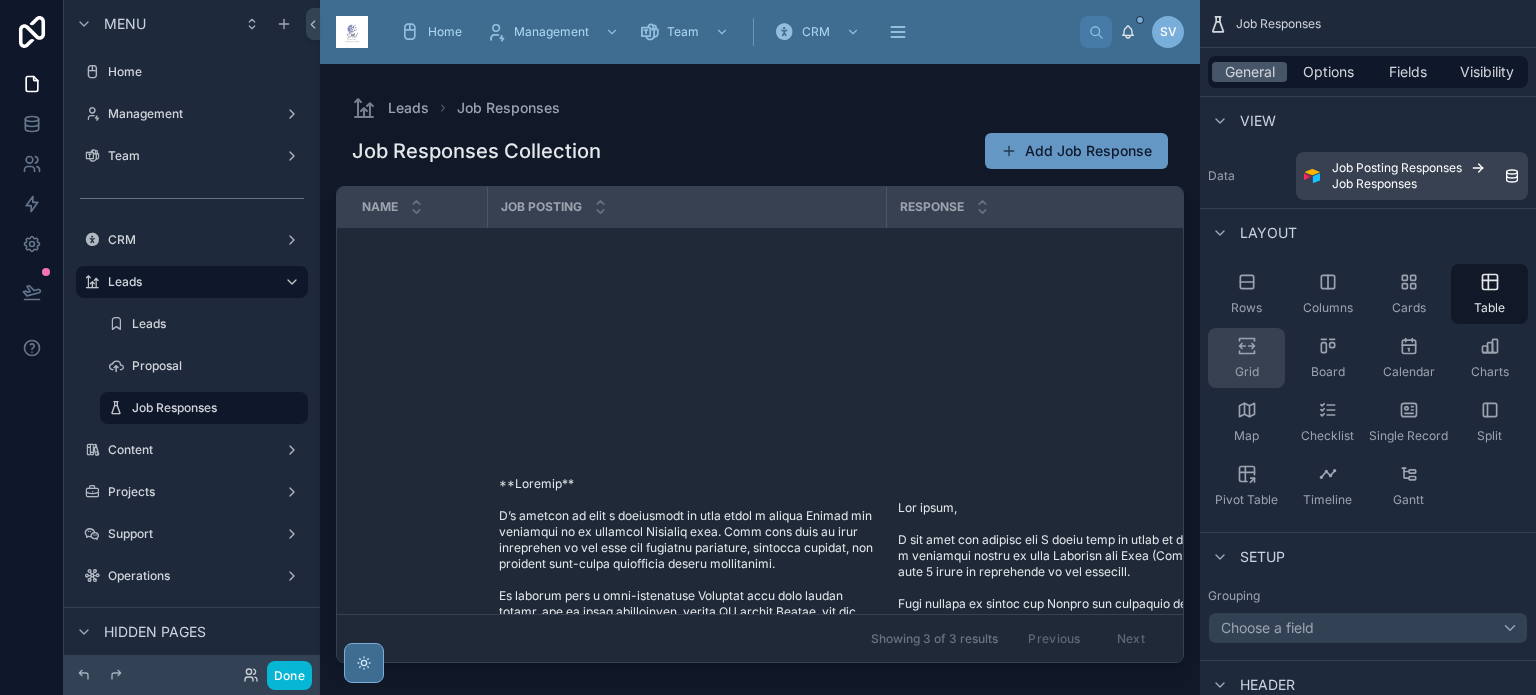 click on "Grid" at bounding box center [1246, 358] 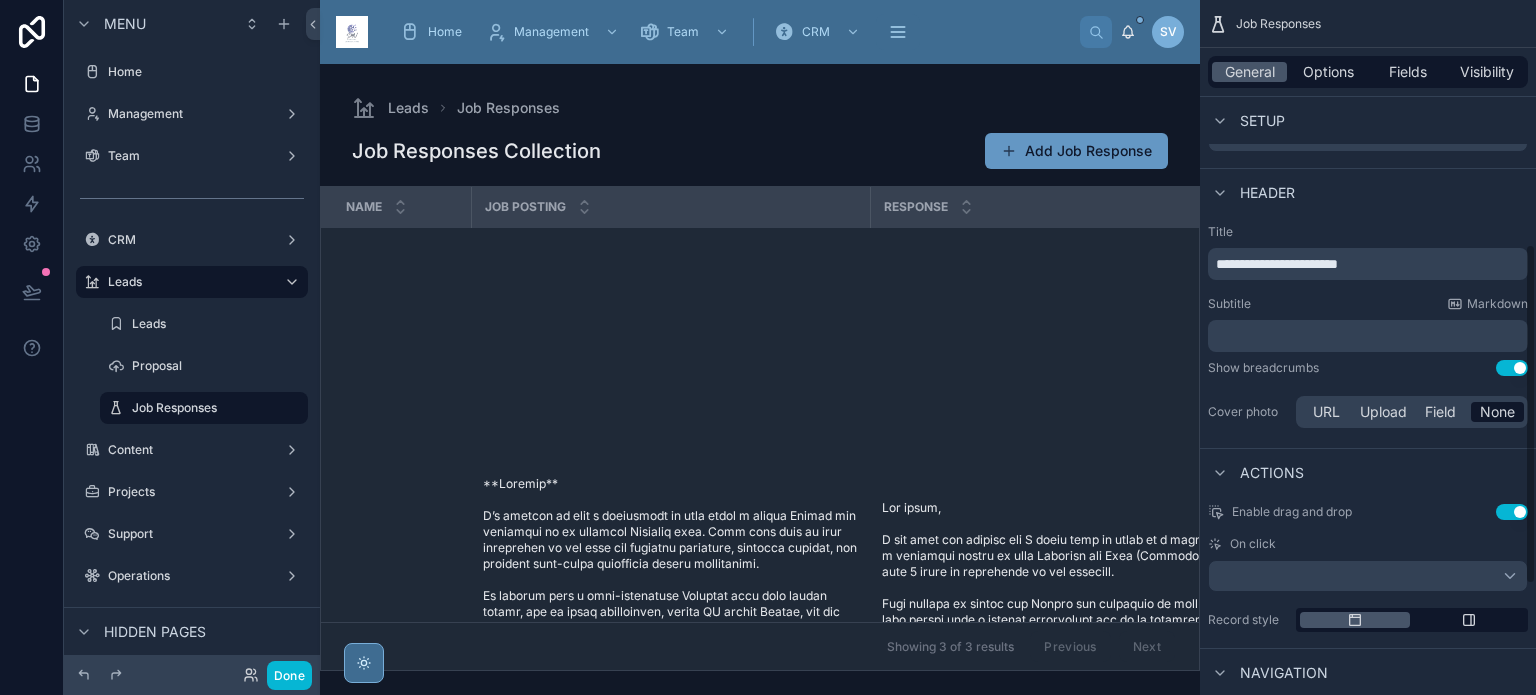 scroll, scrollTop: 500, scrollLeft: 0, axis: vertical 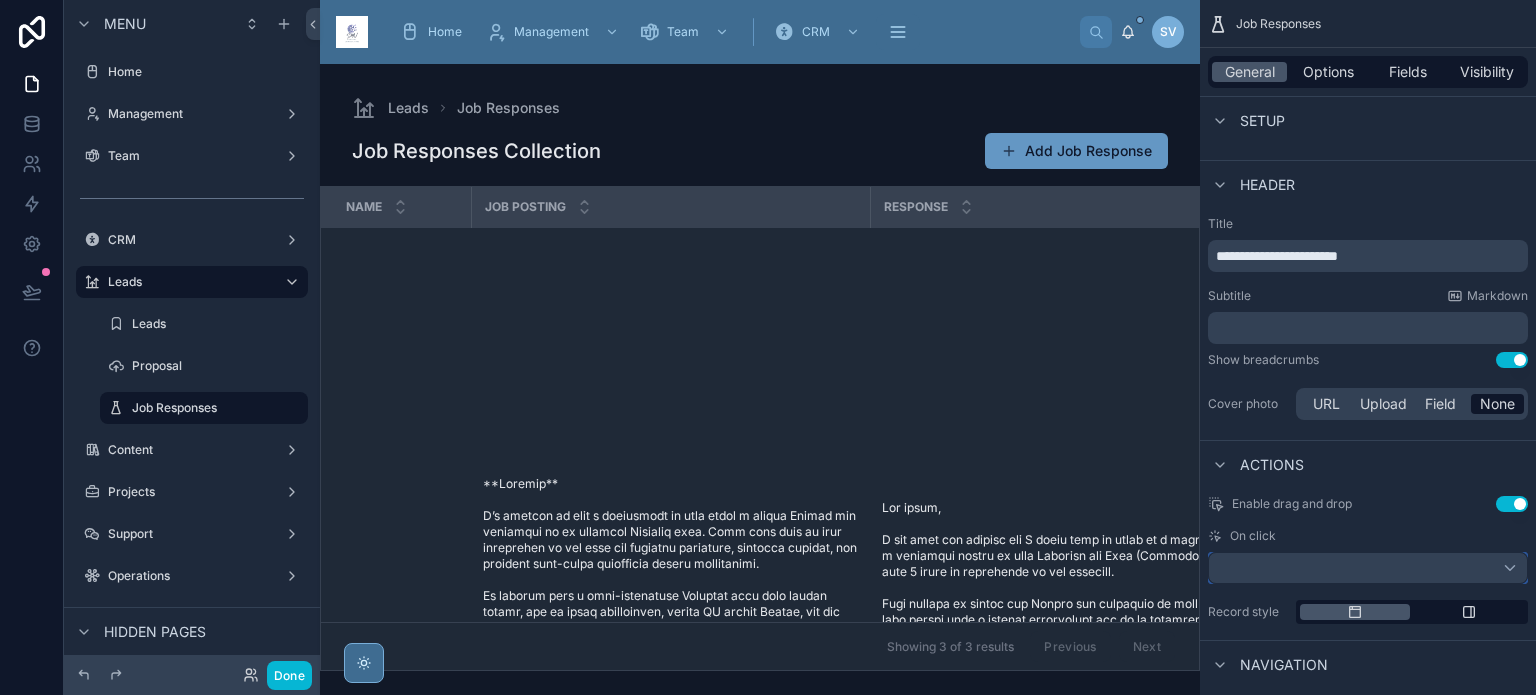 click at bounding box center (1368, 568) 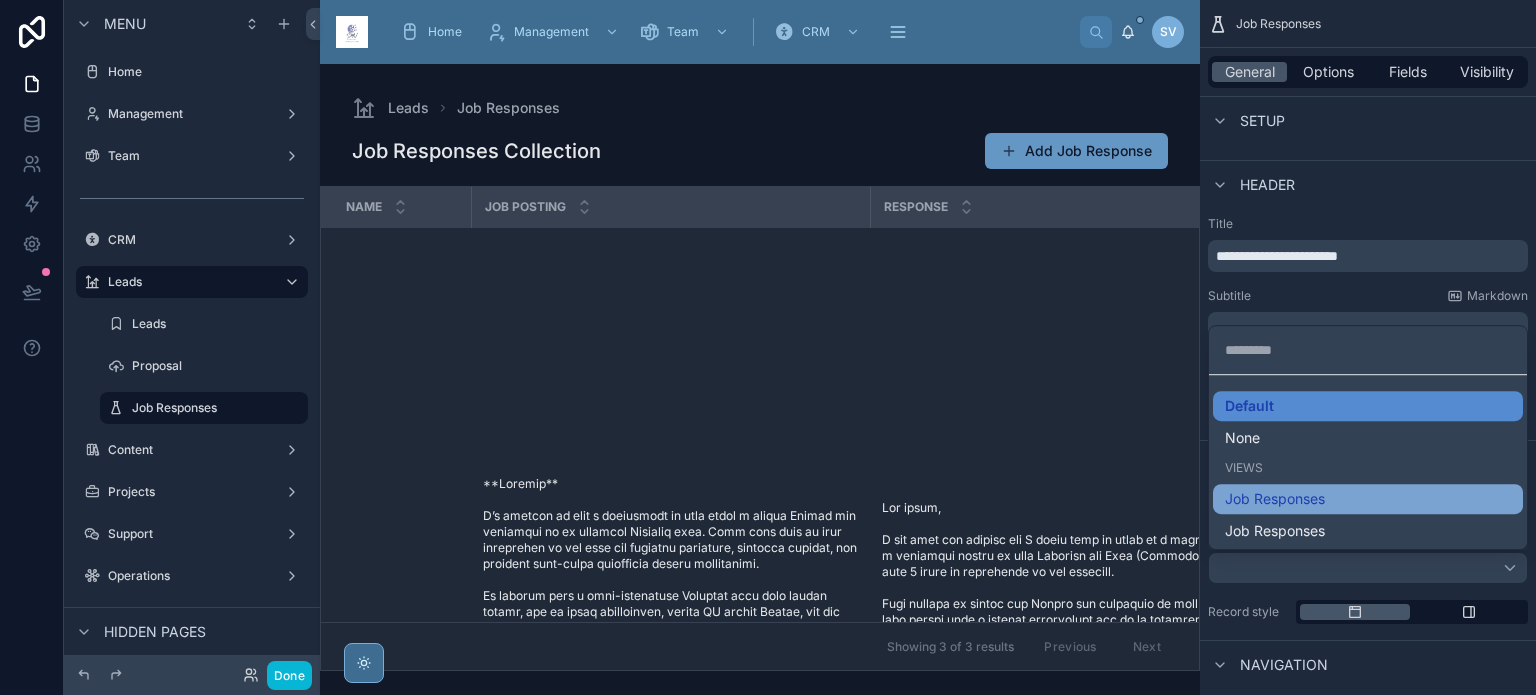 click on "Job Responses" at bounding box center [1275, 499] 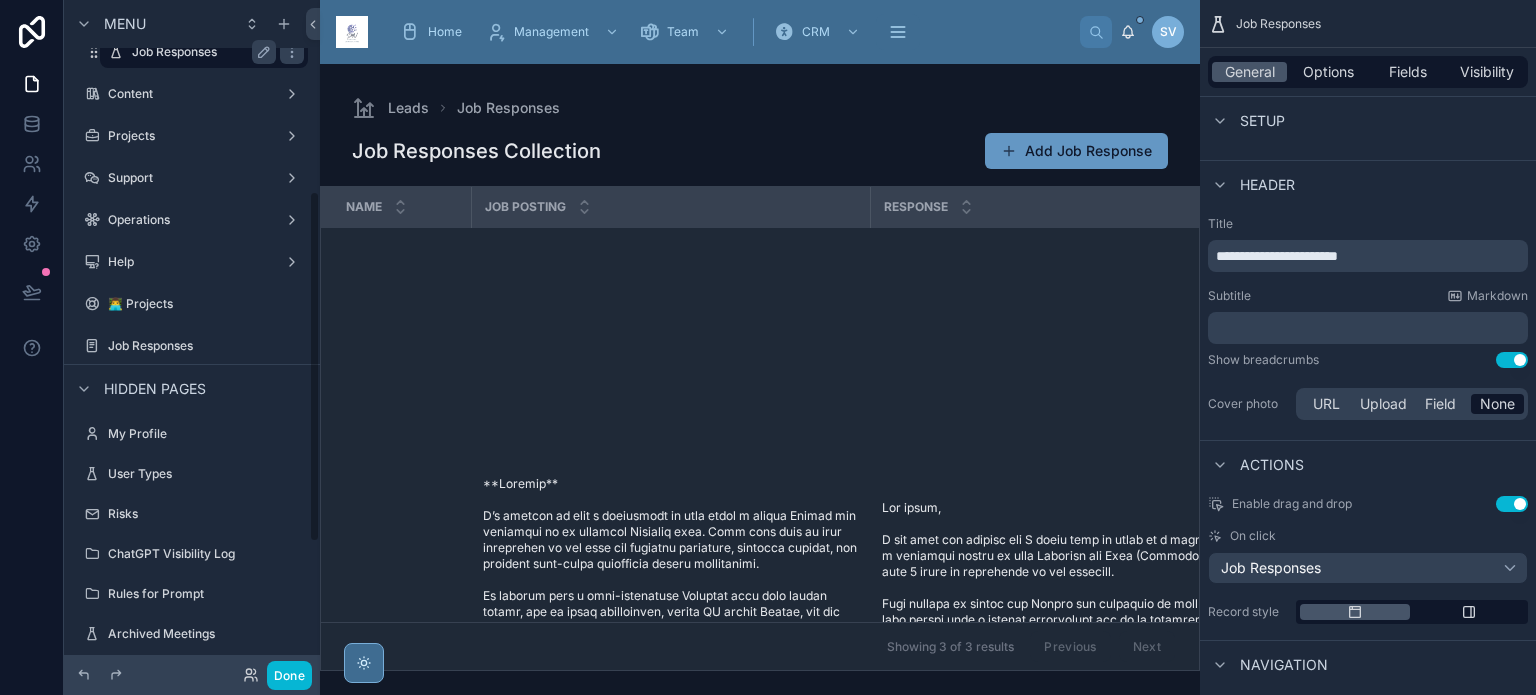 scroll, scrollTop: 400, scrollLeft: 0, axis: vertical 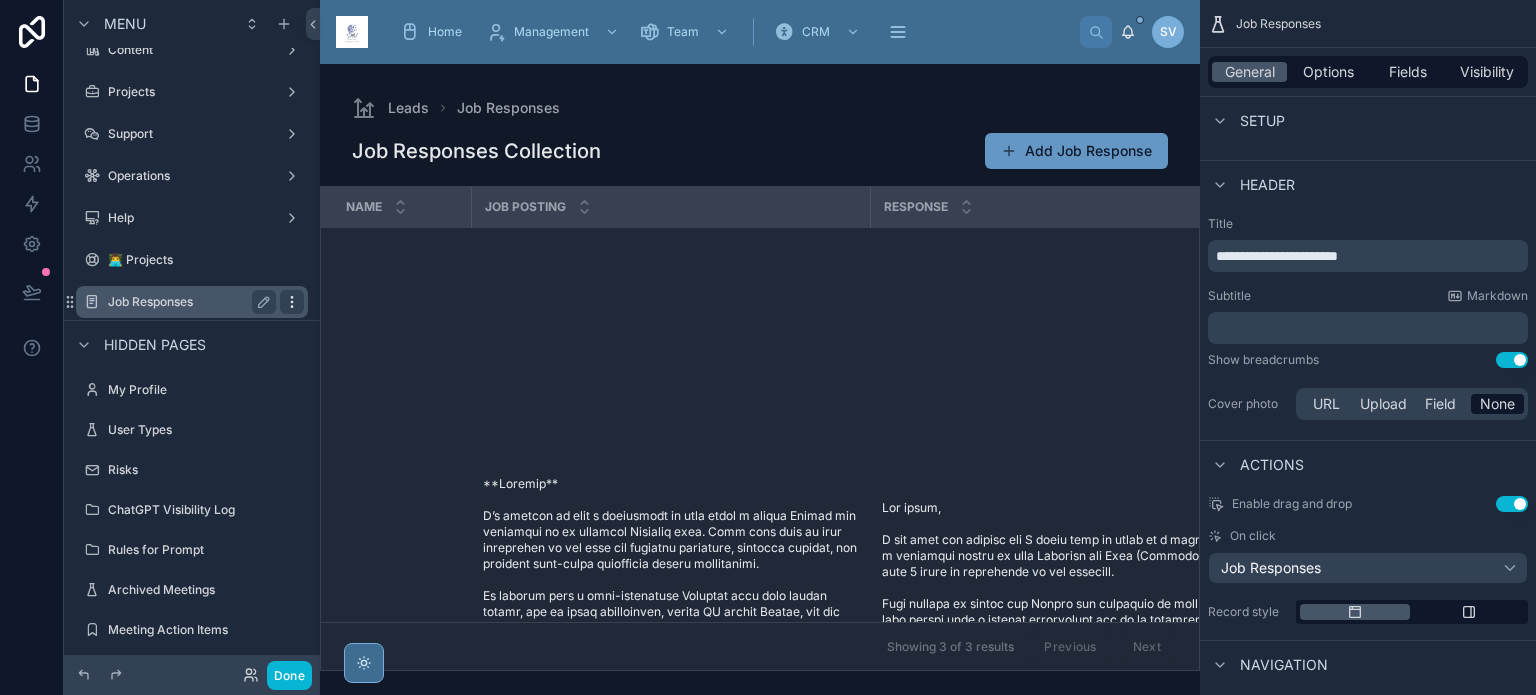 click 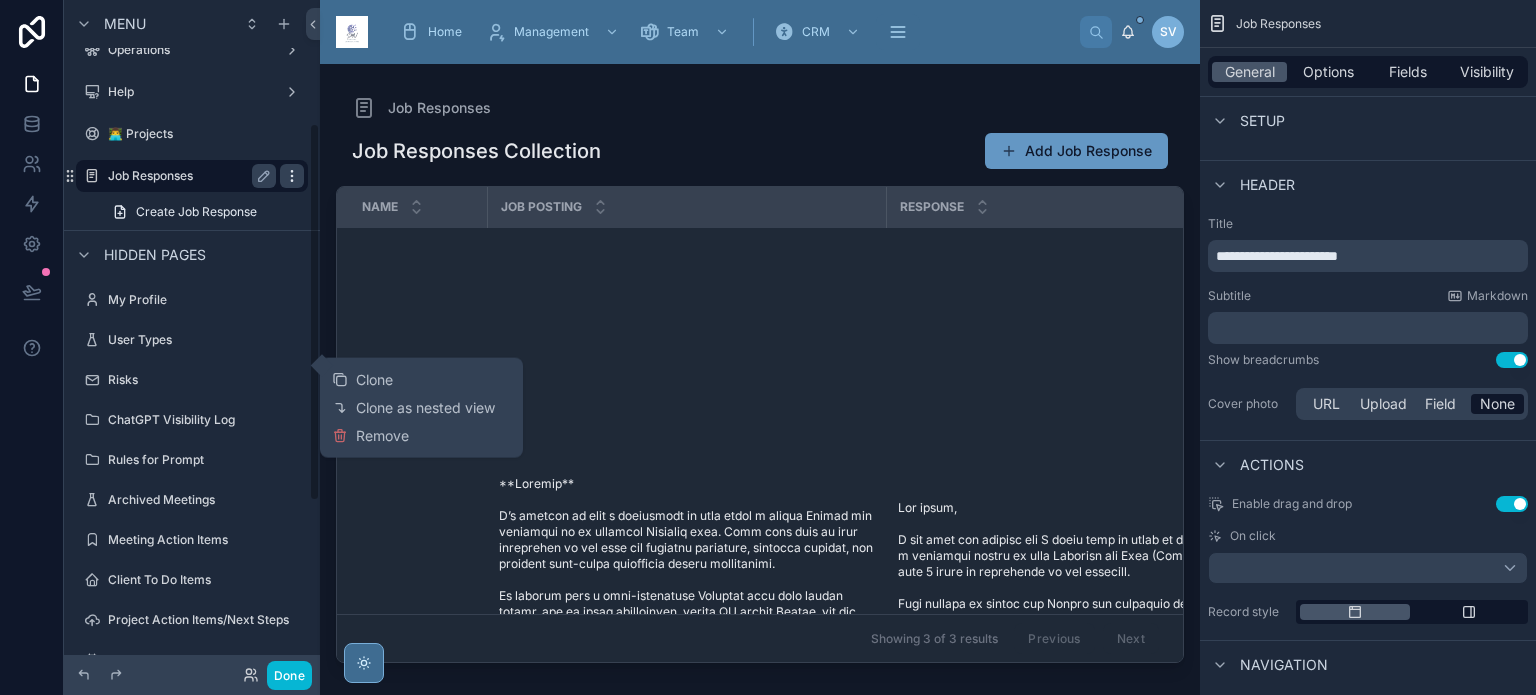 scroll, scrollTop: 218, scrollLeft: 0, axis: vertical 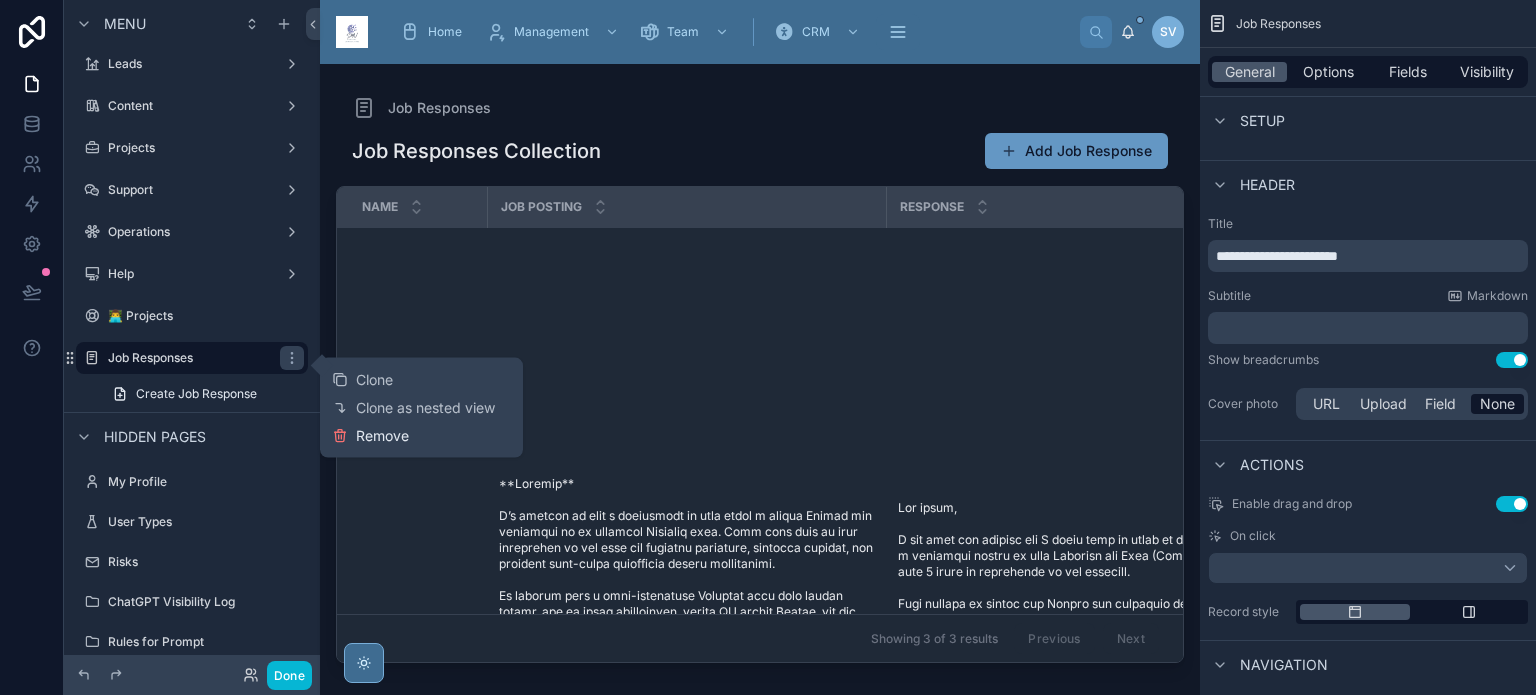 click on "Remove" at bounding box center (382, 436) 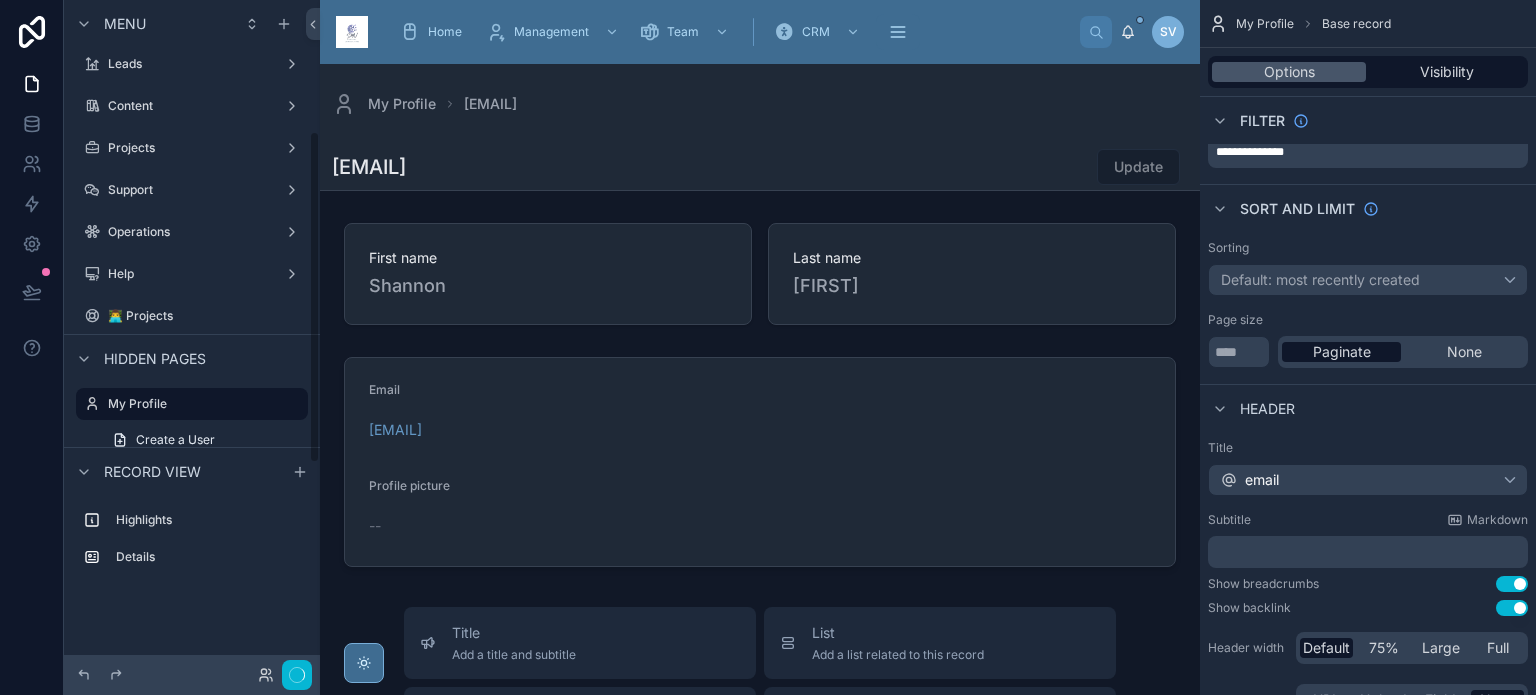 scroll, scrollTop: 0, scrollLeft: 0, axis: both 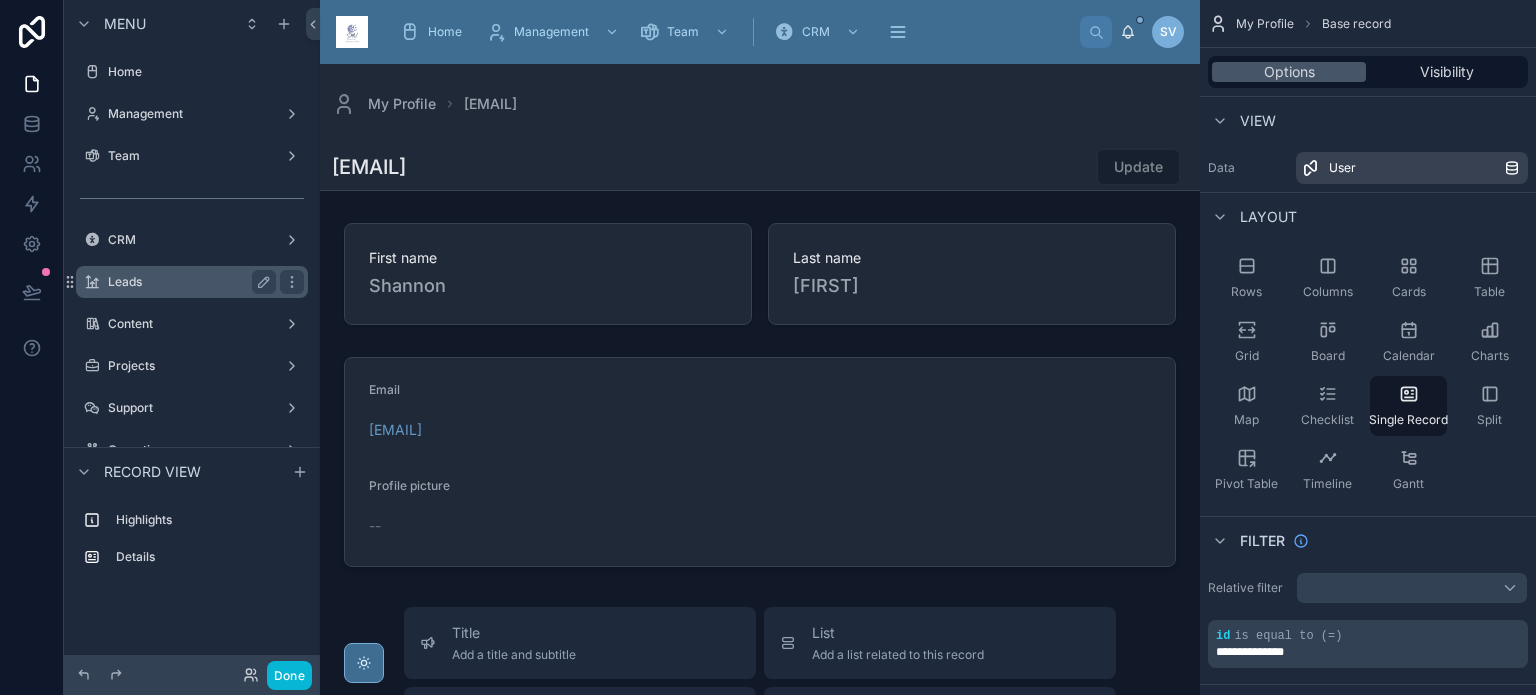 click on "Leads" at bounding box center [188, 282] 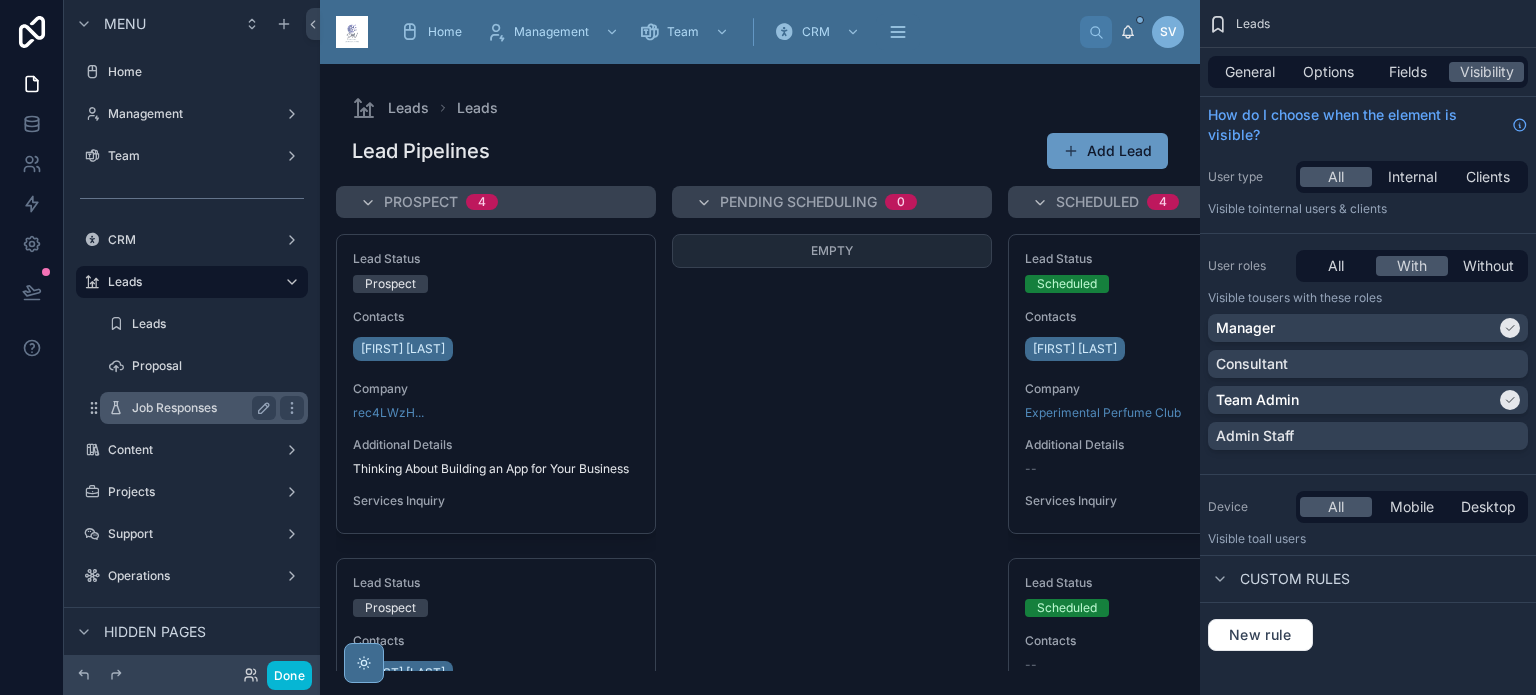 click on "Job Responses" at bounding box center (200, 408) 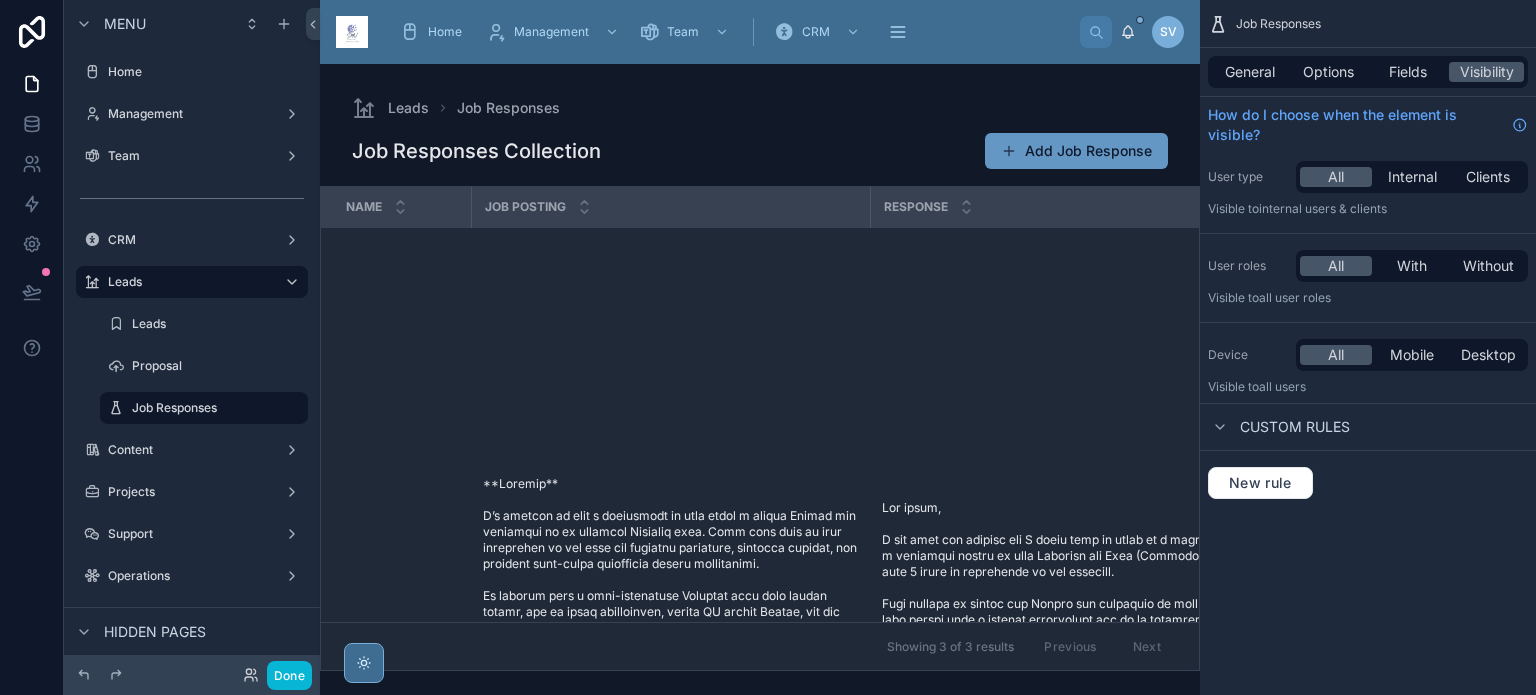 click at bounding box center (760, 379) 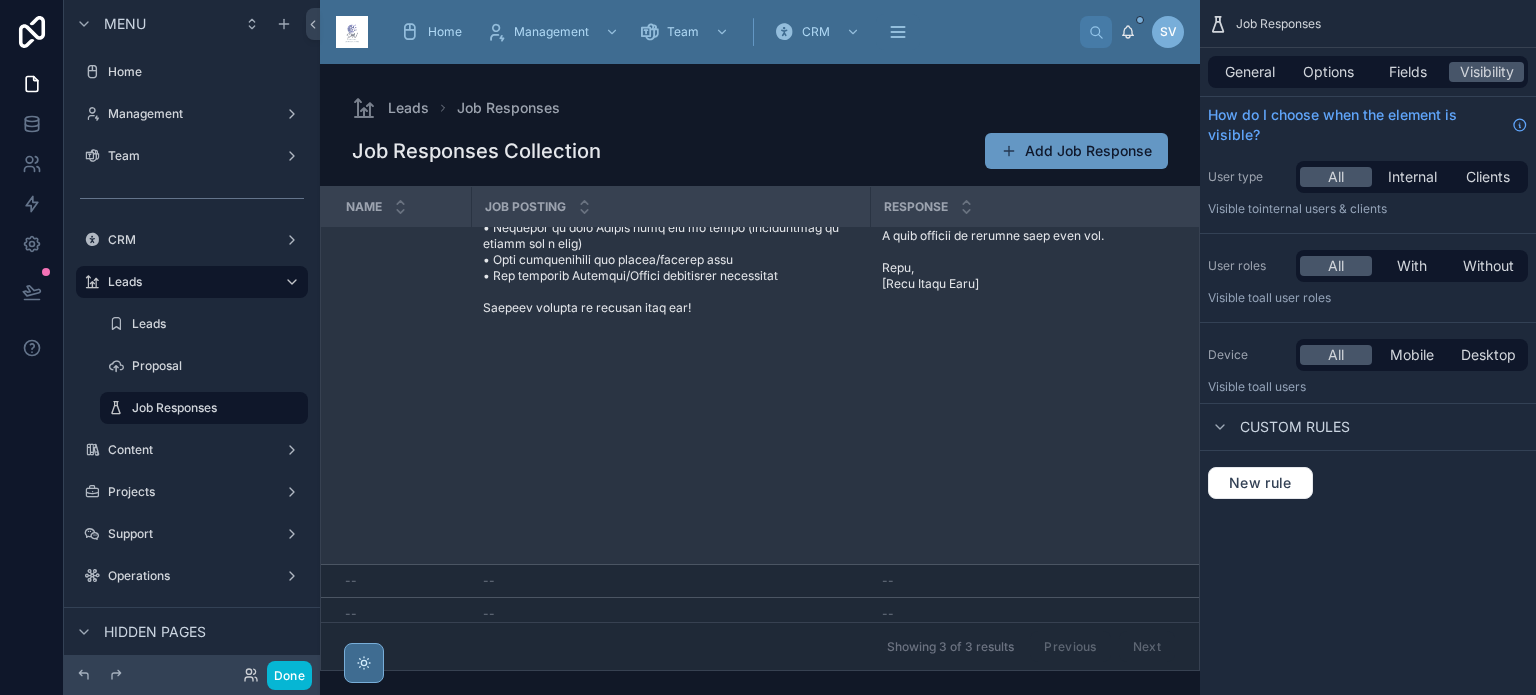 scroll, scrollTop: 848, scrollLeft: 0, axis: vertical 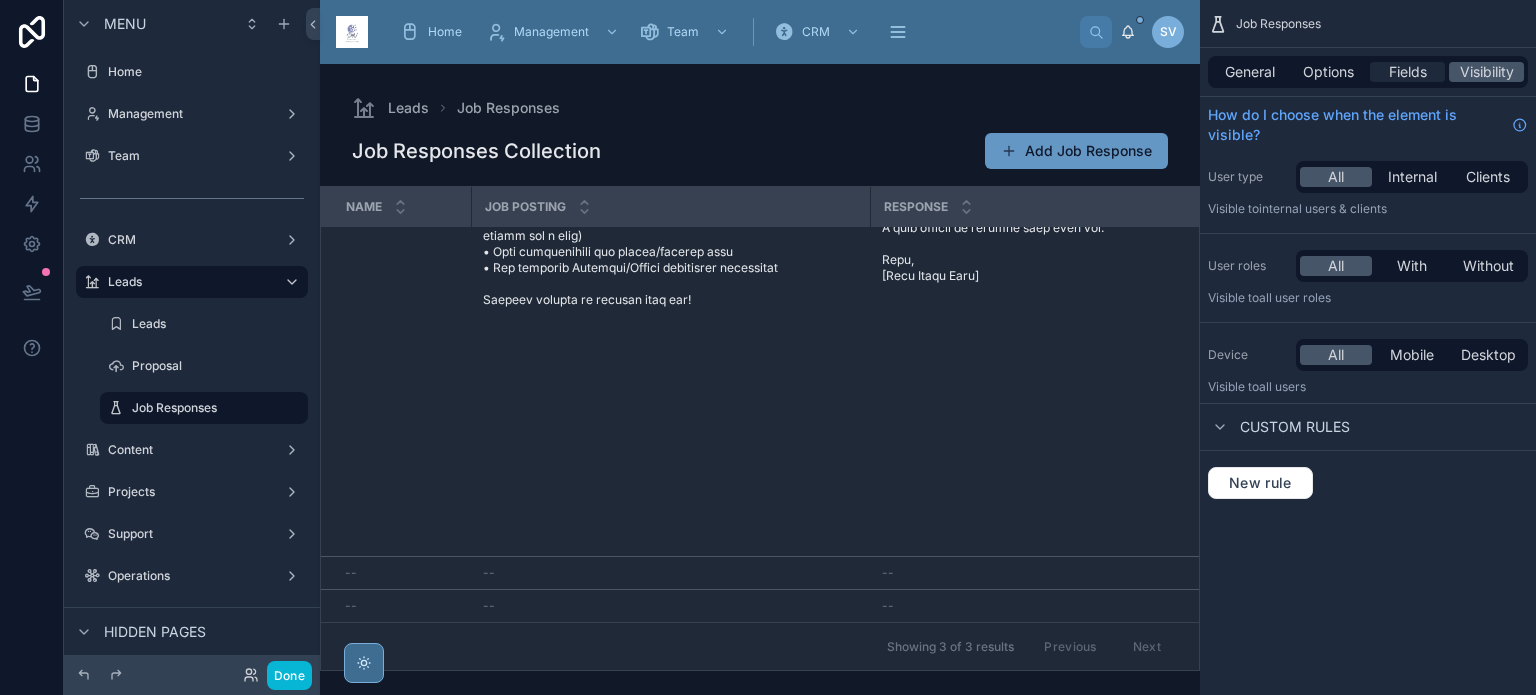 click on "Fields" at bounding box center (1408, 72) 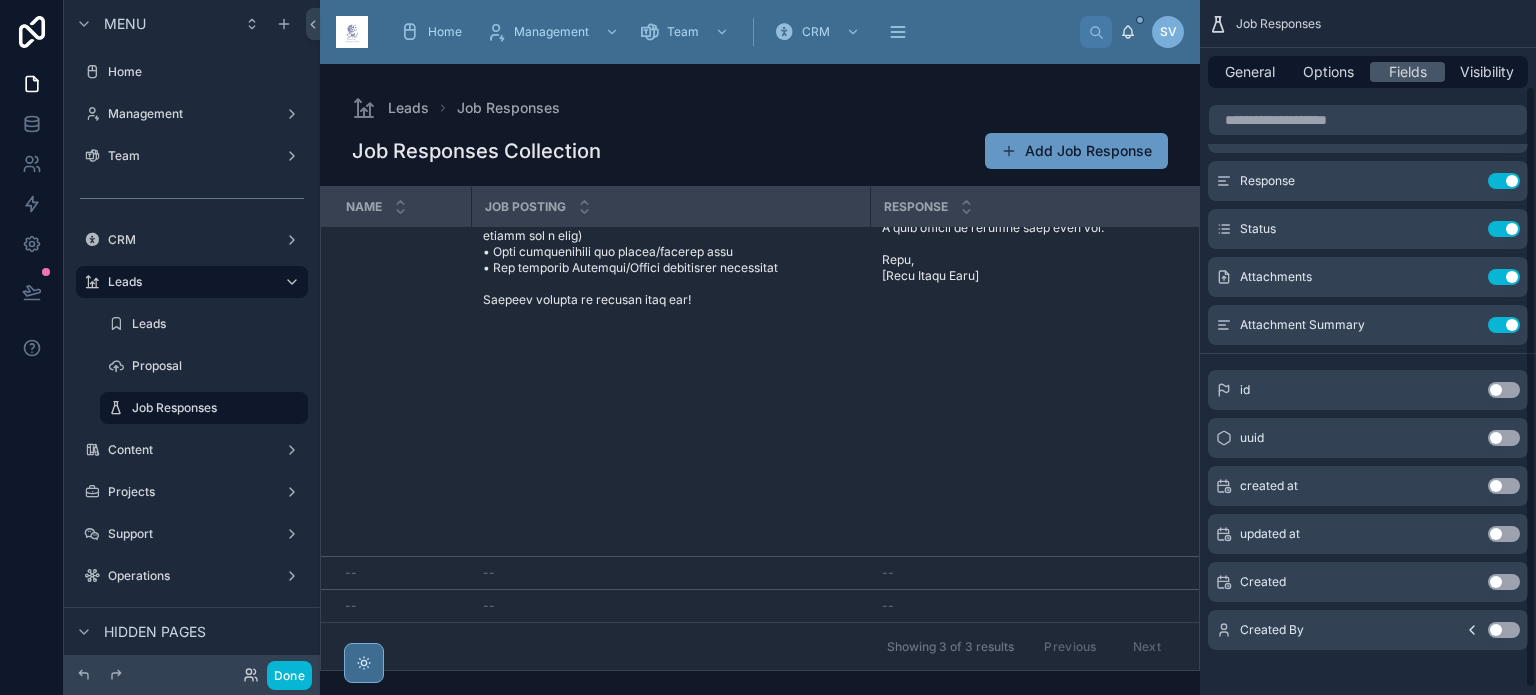 scroll, scrollTop: 100, scrollLeft: 0, axis: vertical 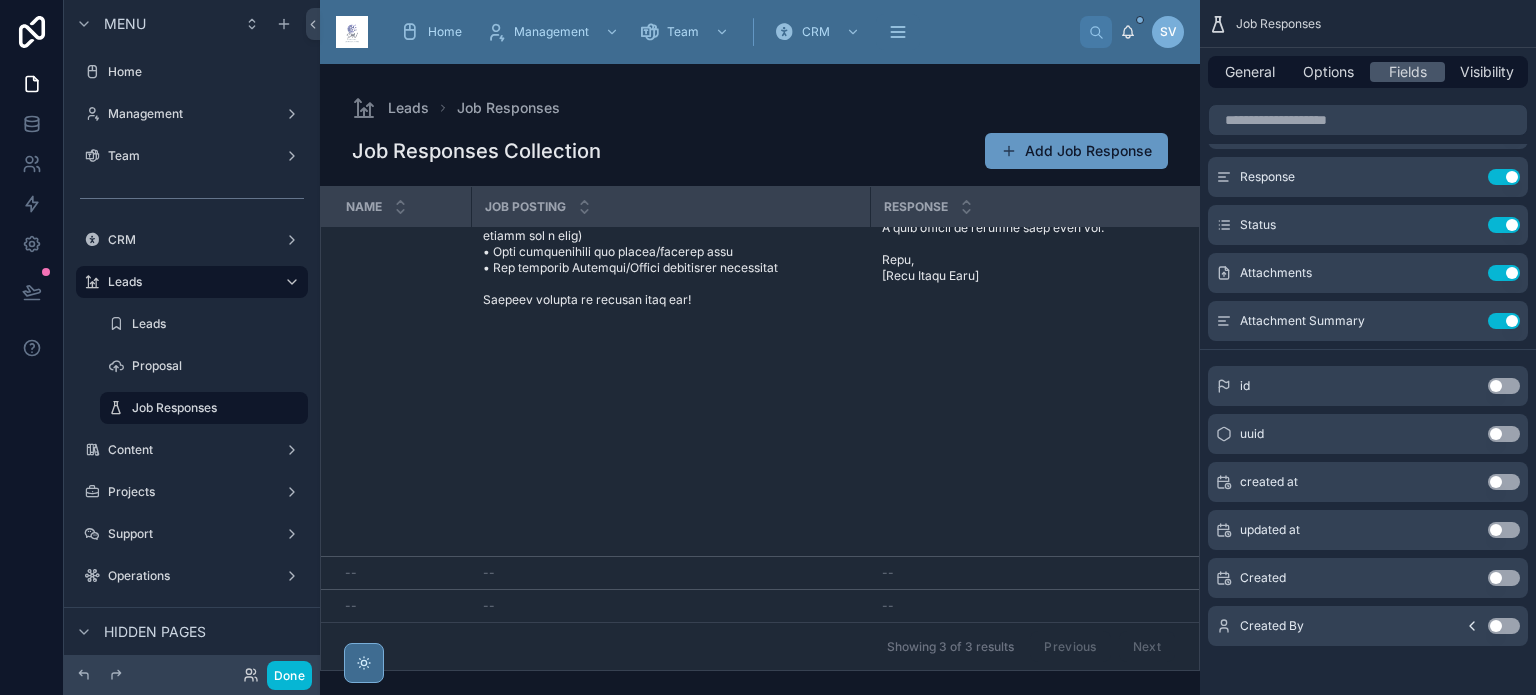 click on "Use setting" at bounding box center (1504, 578) 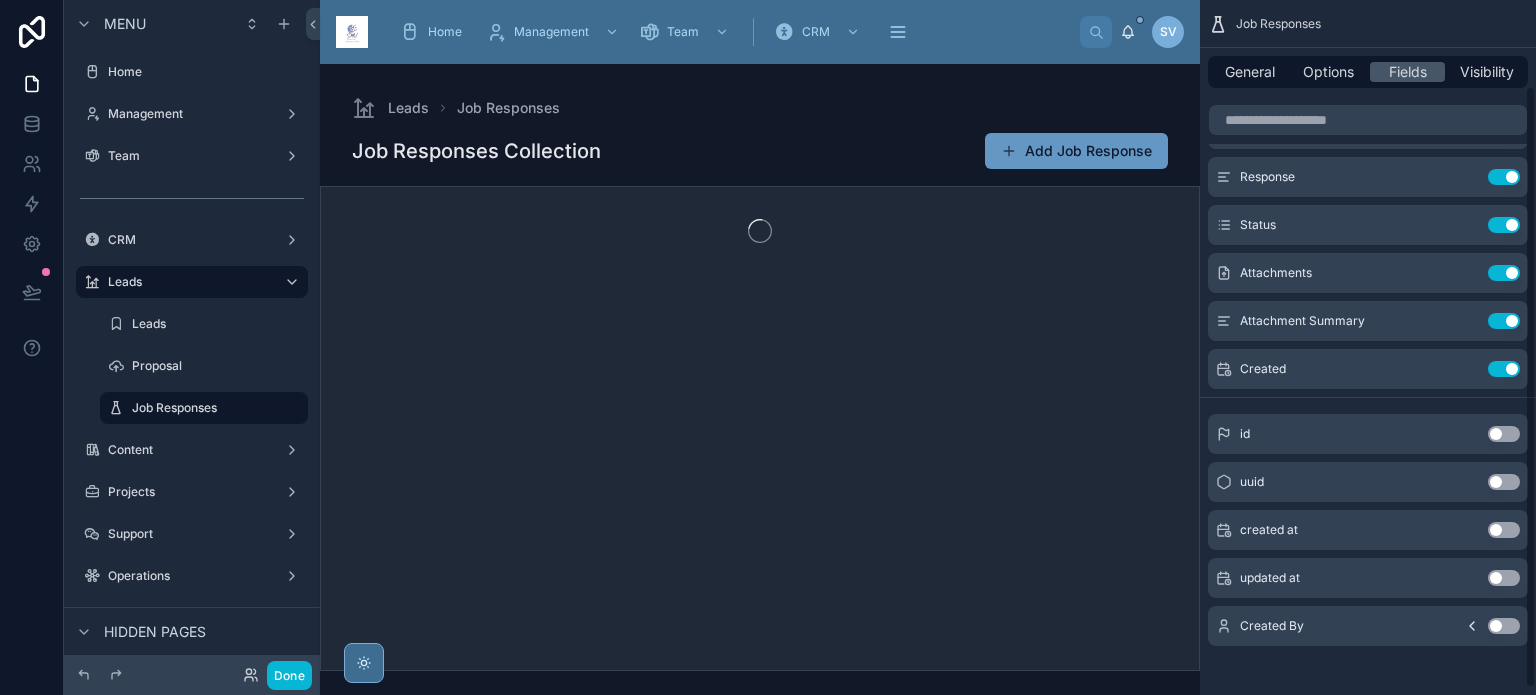 click on "Use setting" at bounding box center [1504, 626] 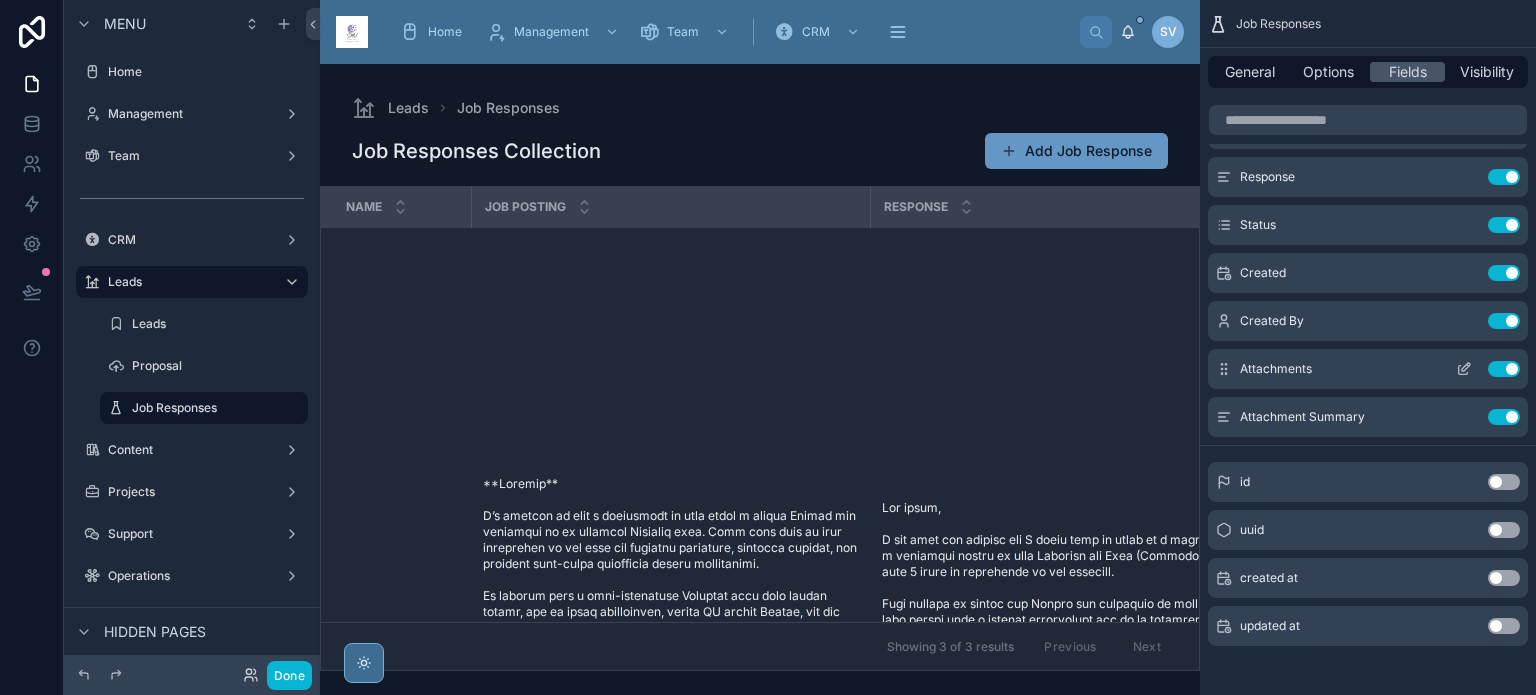 click on "Use setting" at bounding box center (1504, 369) 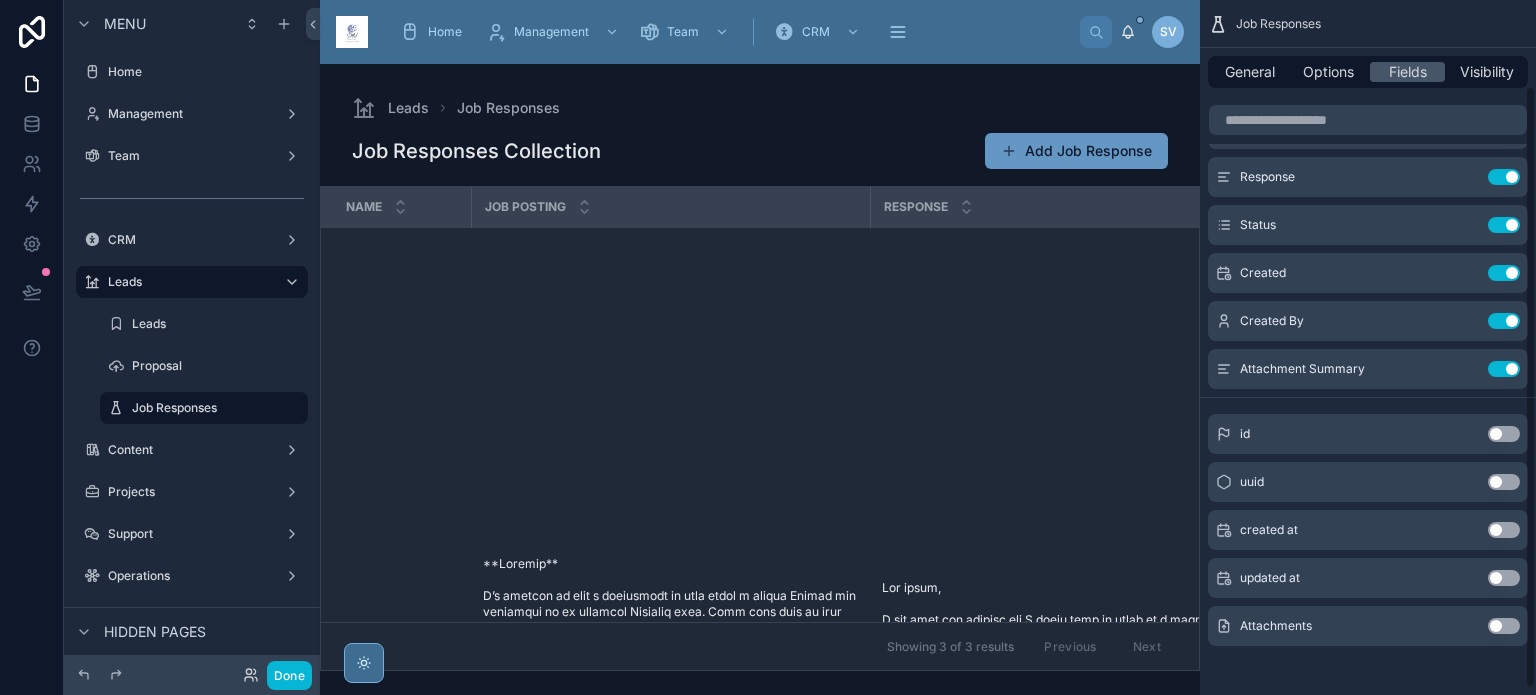 click on "Use setting" at bounding box center (1504, 369) 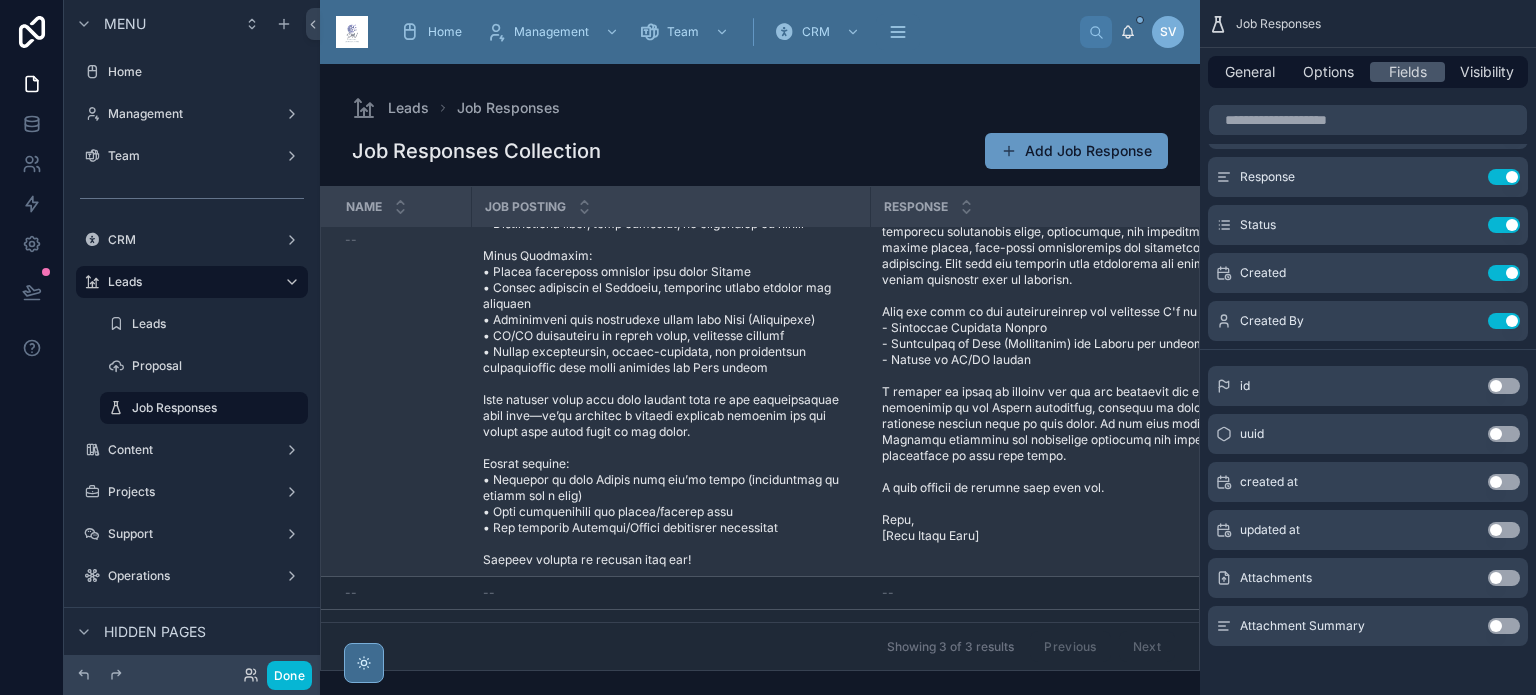 scroll, scrollTop: 352, scrollLeft: 0, axis: vertical 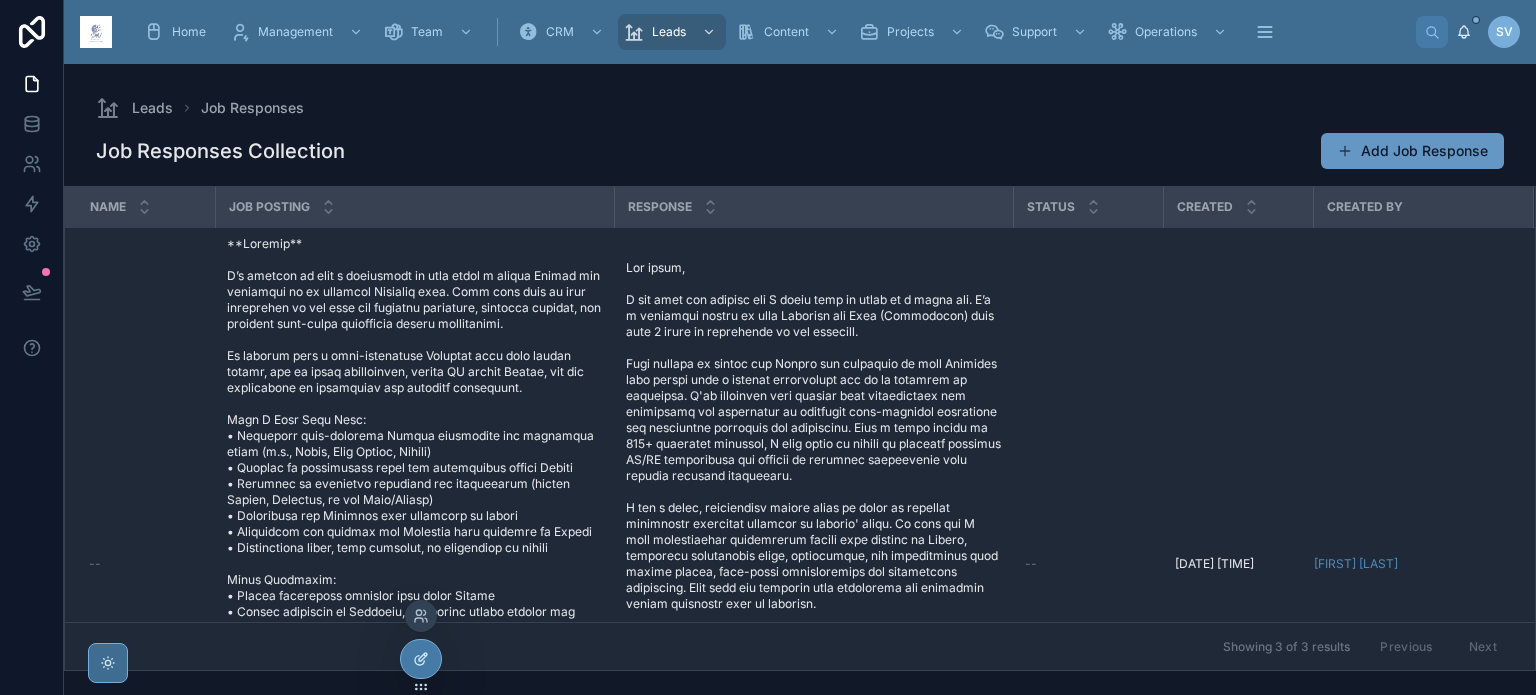 click at bounding box center (421, 659) 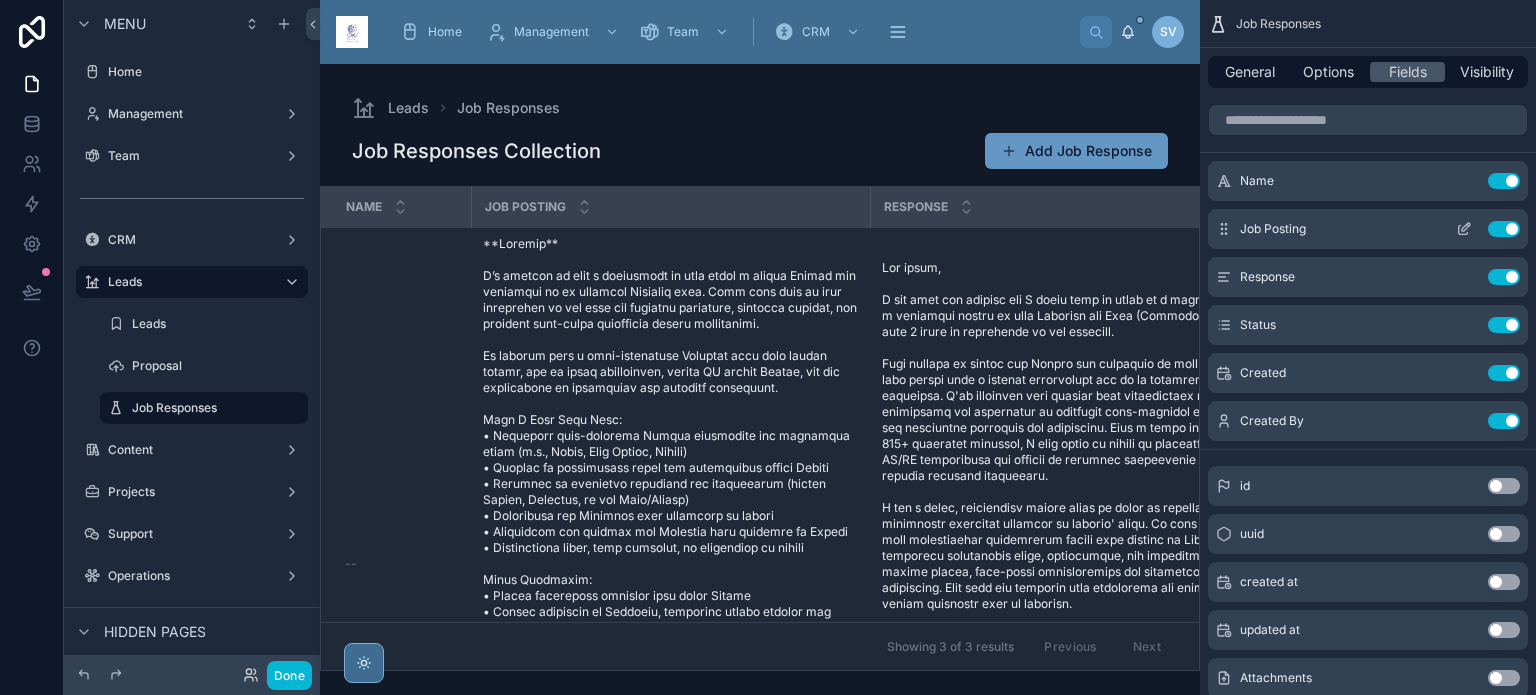 click on "Use setting" at bounding box center (1504, 229) 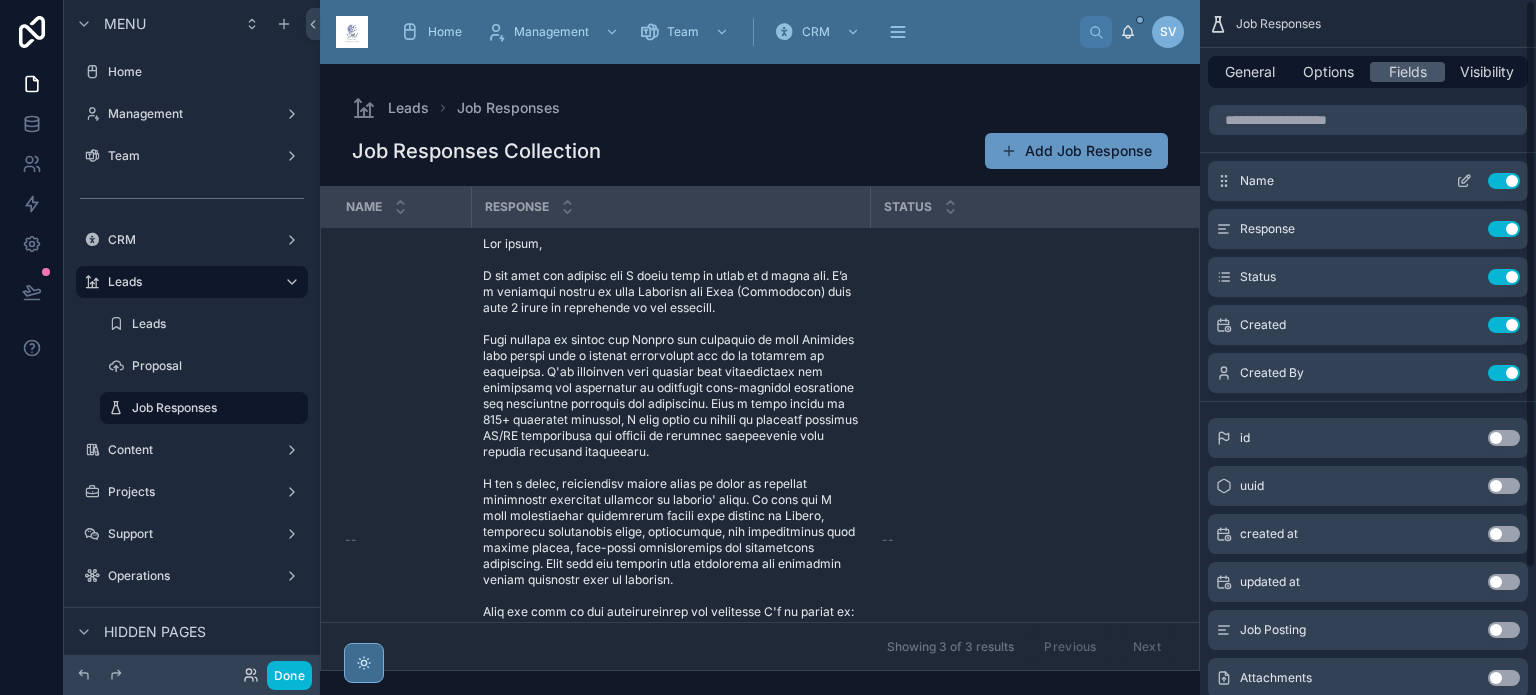 click on "Use setting" at bounding box center [1504, 181] 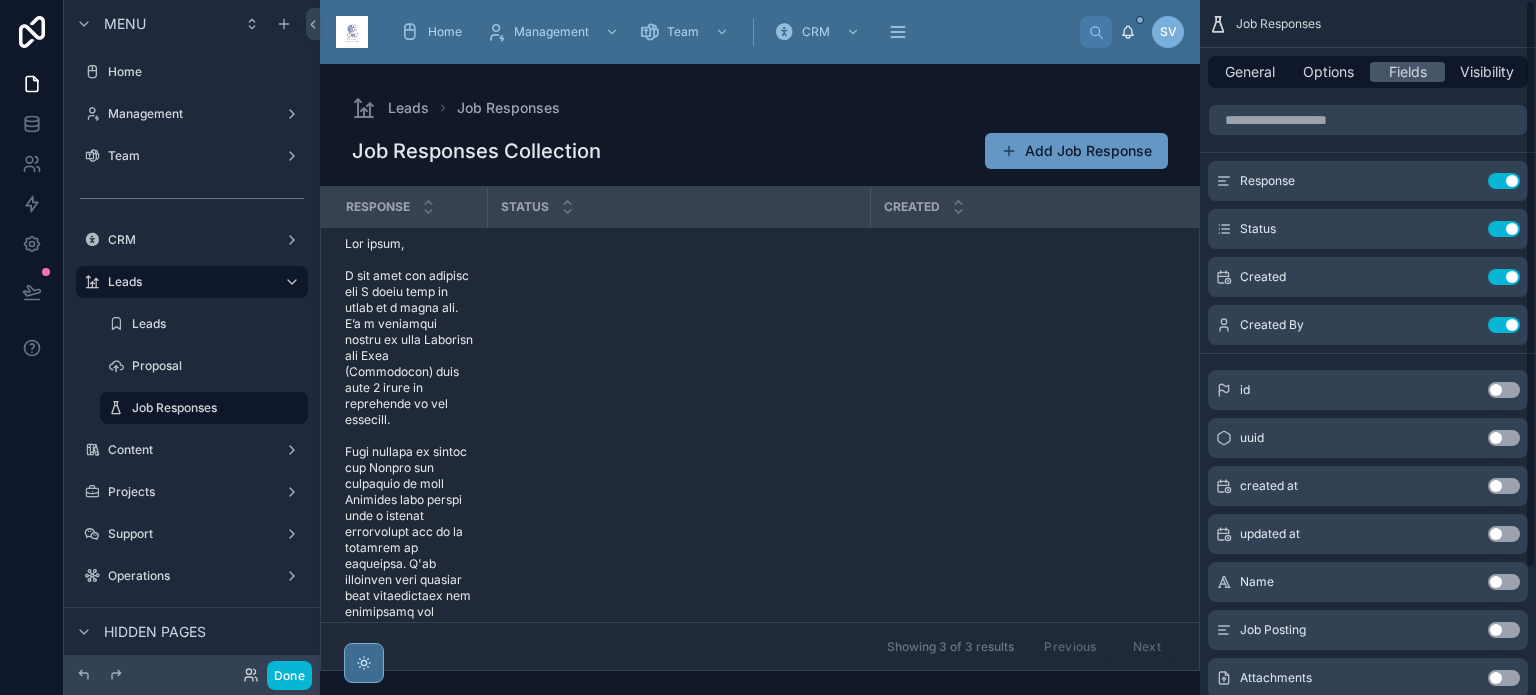click on "Response Use setting Status Use setting Created Use setting Created By Use setting" at bounding box center (1368, 253) 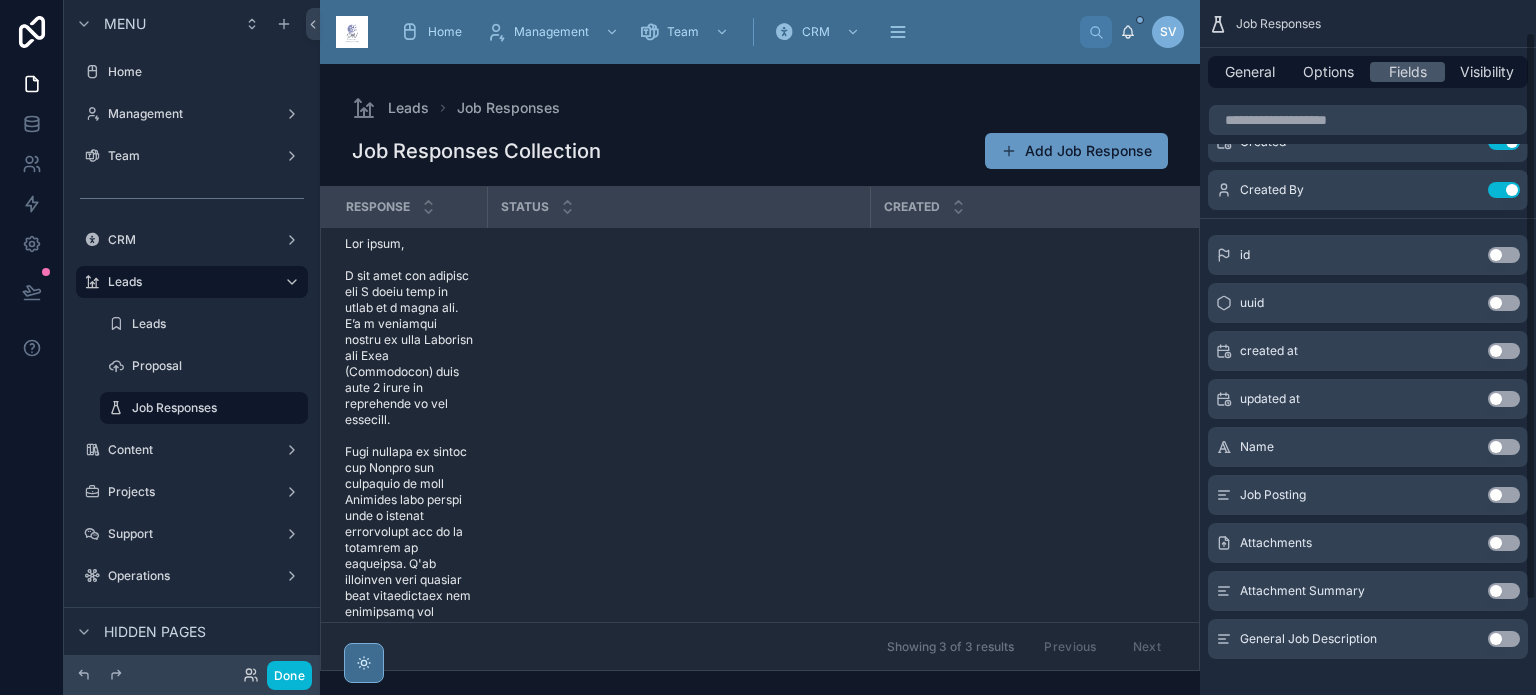 scroll, scrollTop: 154, scrollLeft: 0, axis: vertical 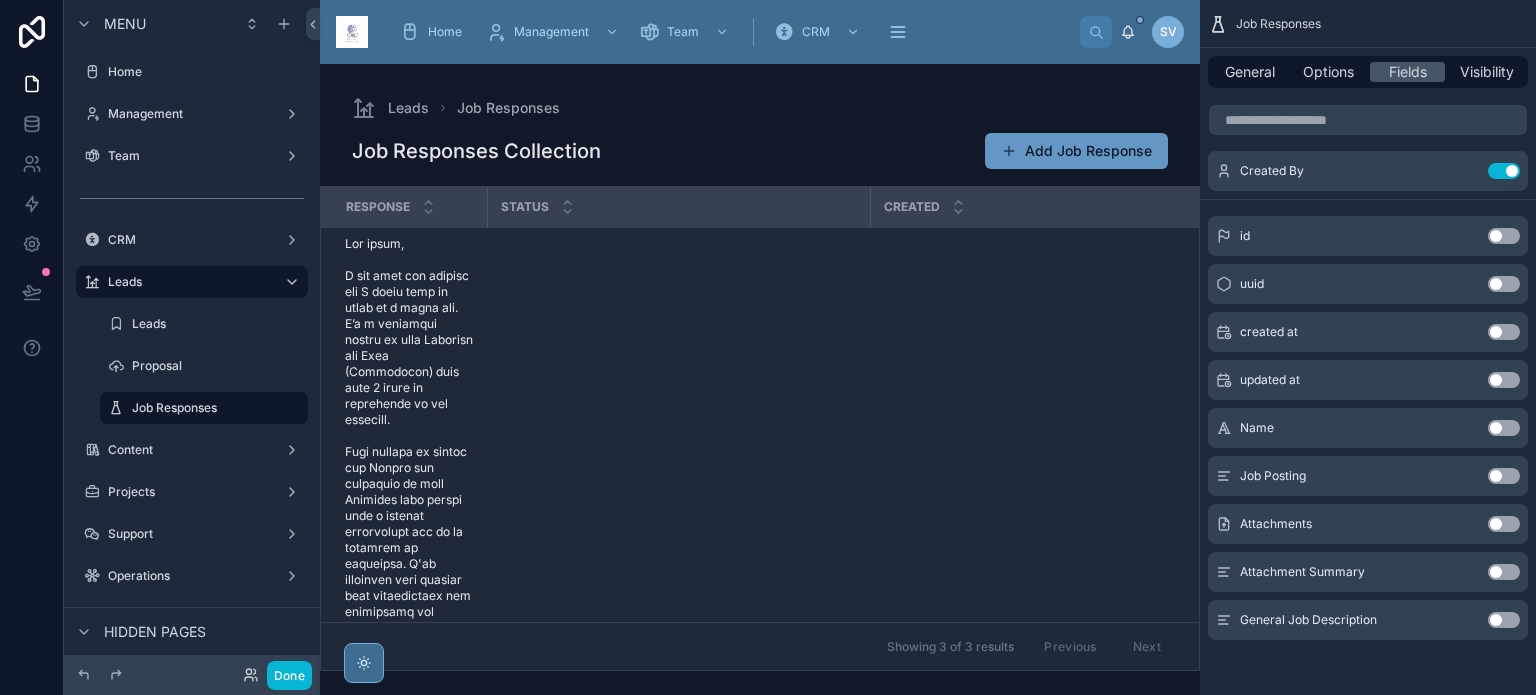 click on "Use setting" at bounding box center (1504, 620) 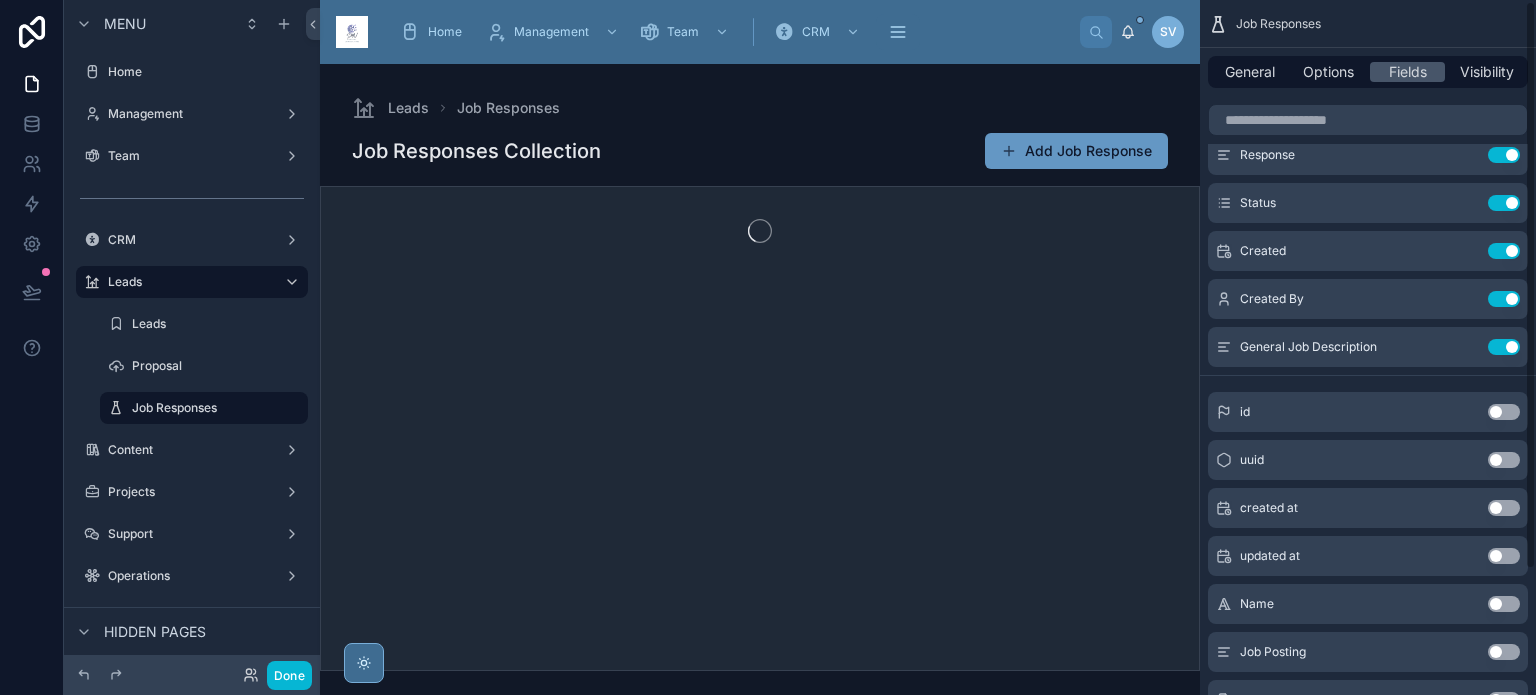 scroll, scrollTop: 0, scrollLeft: 0, axis: both 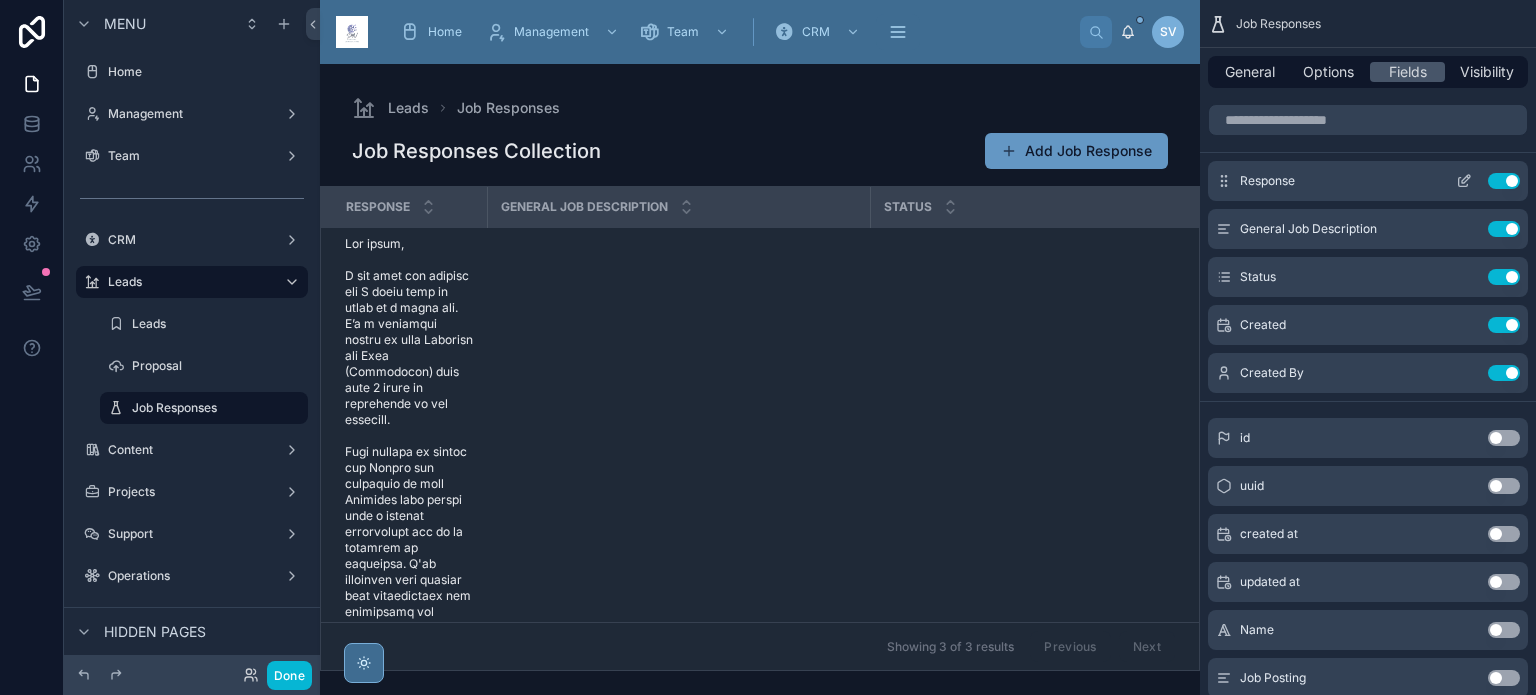 click on "Use setting" at bounding box center (1504, 181) 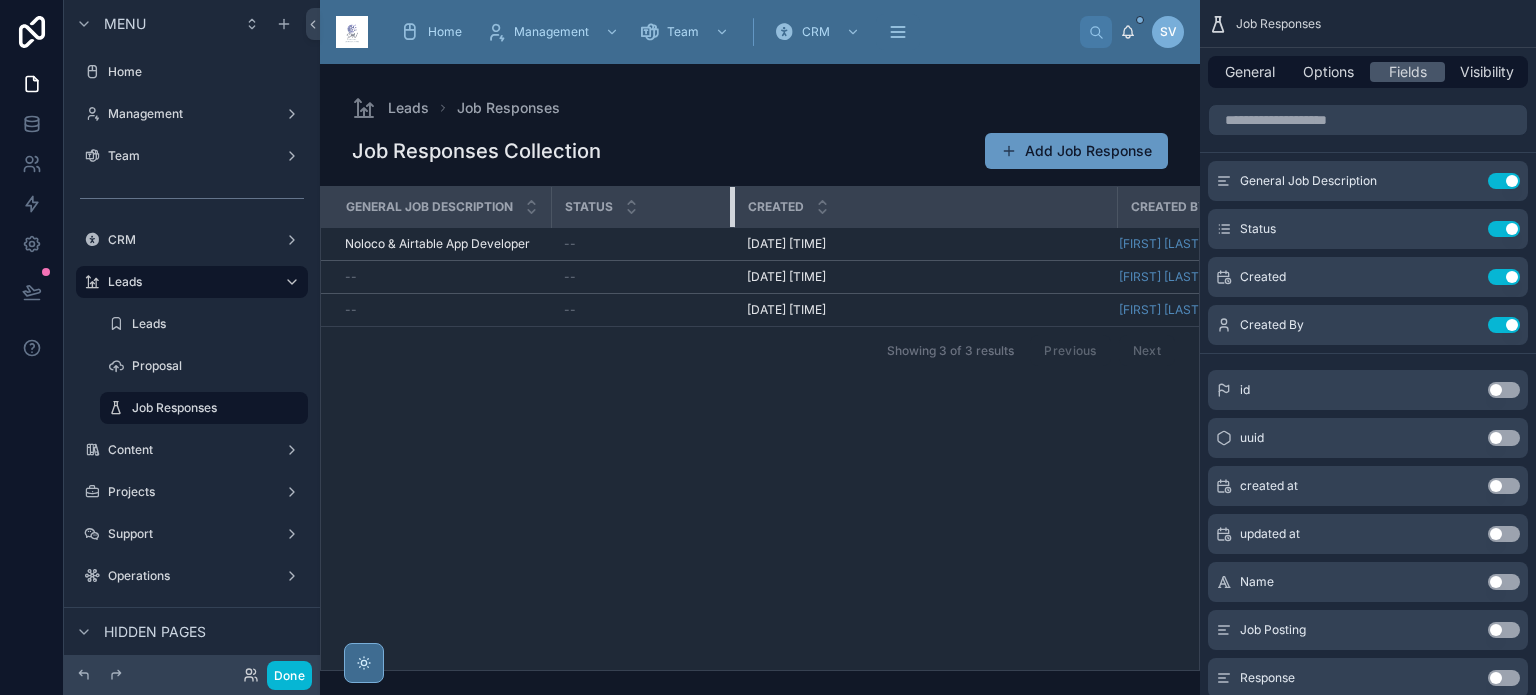 drag, startPoint x: 932, startPoint y: 207, endPoint x: 732, endPoint y: 201, distance: 200.08998 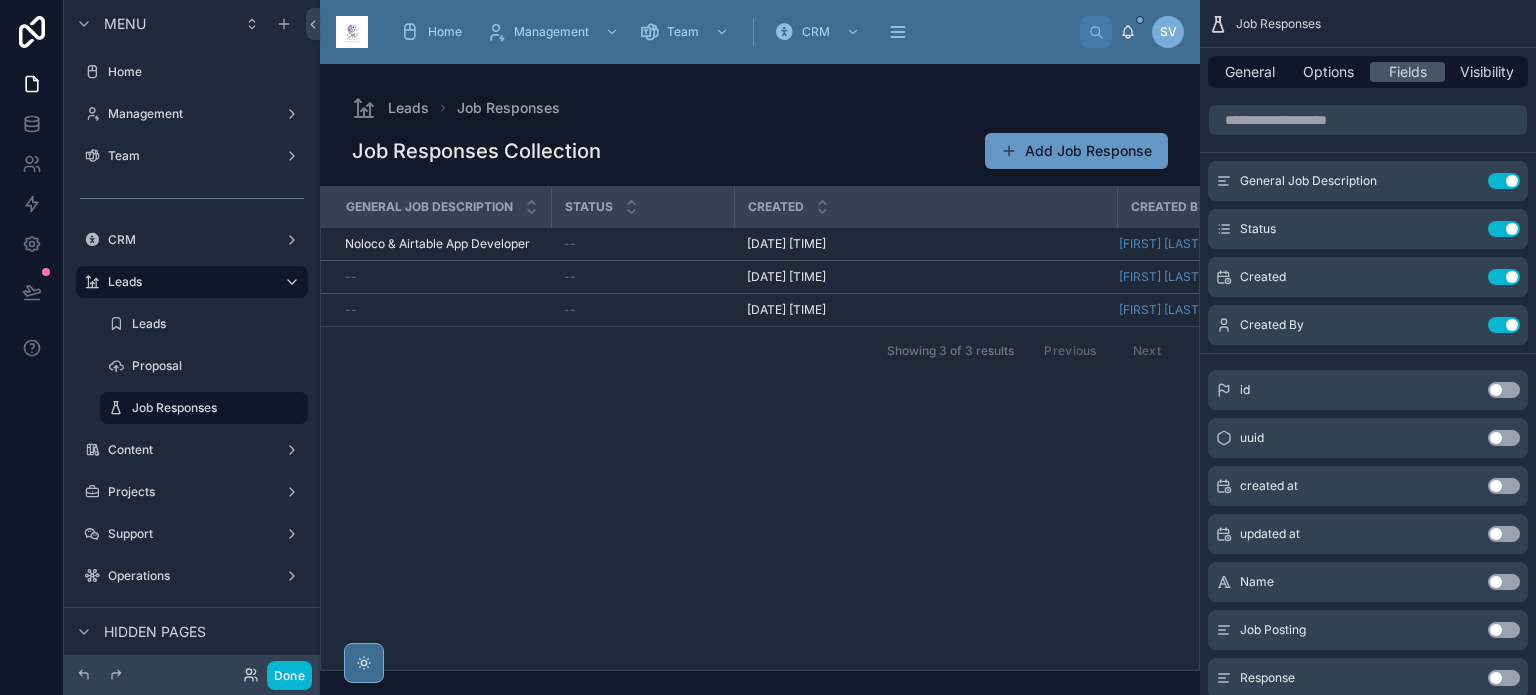 click on "Created By" at bounding box center (1193, 207) 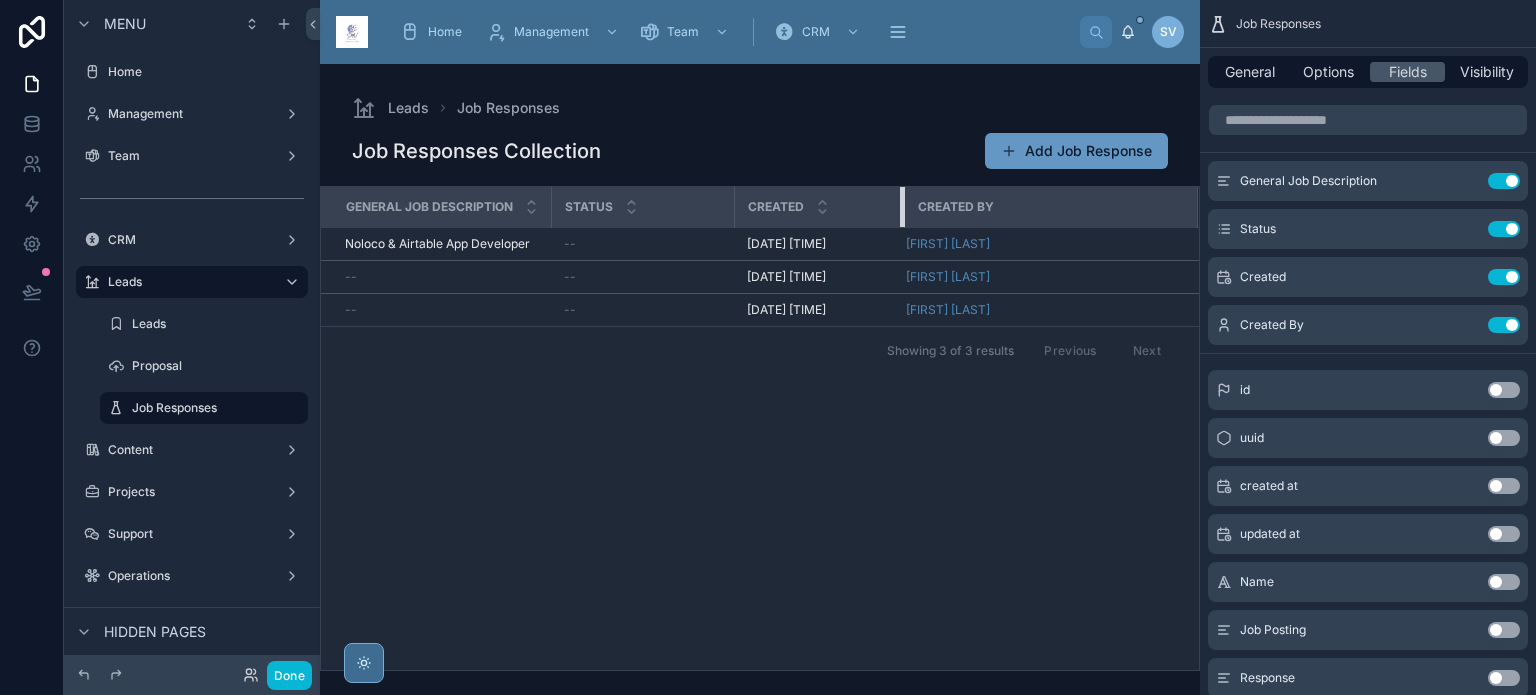 drag, startPoint x: 1113, startPoint y: 199, endPoint x: 900, endPoint y: 203, distance: 213.03755 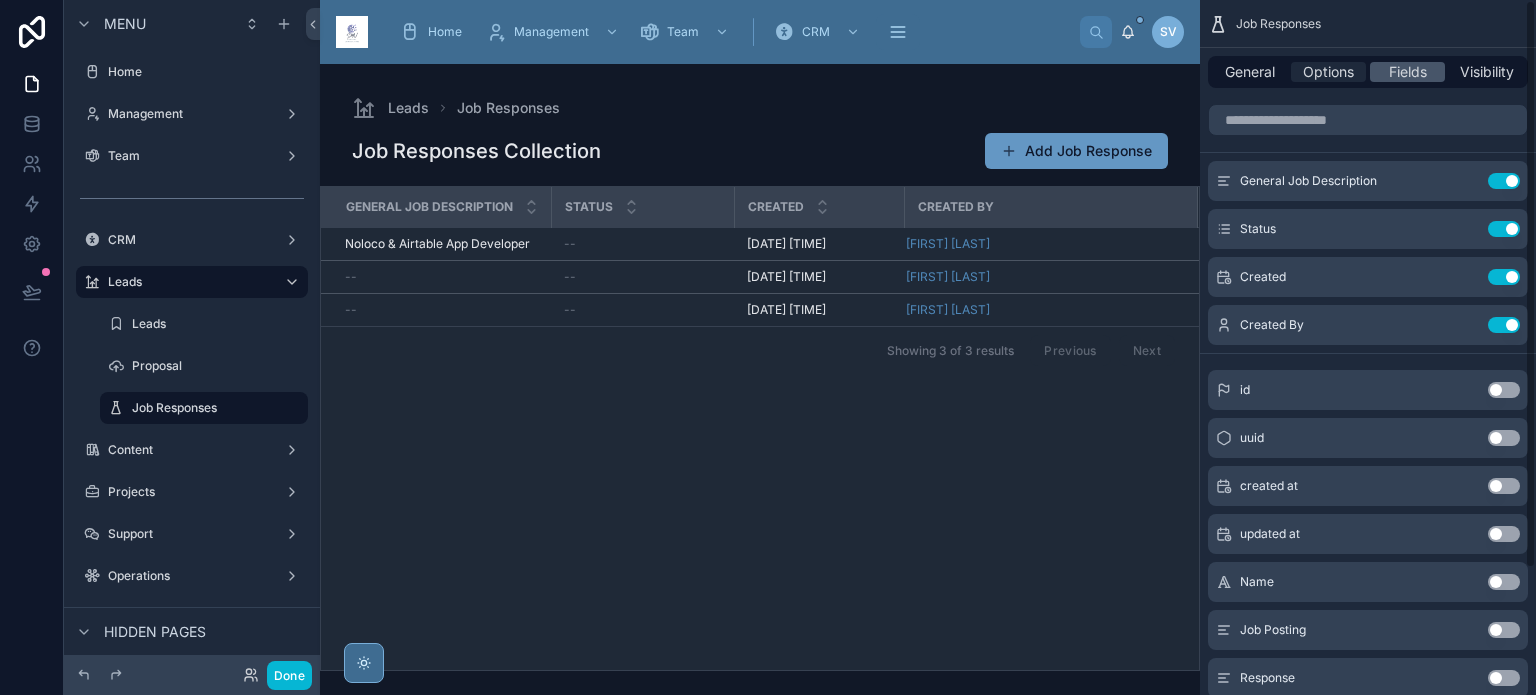 click on "Options" at bounding box center (1328, 72) 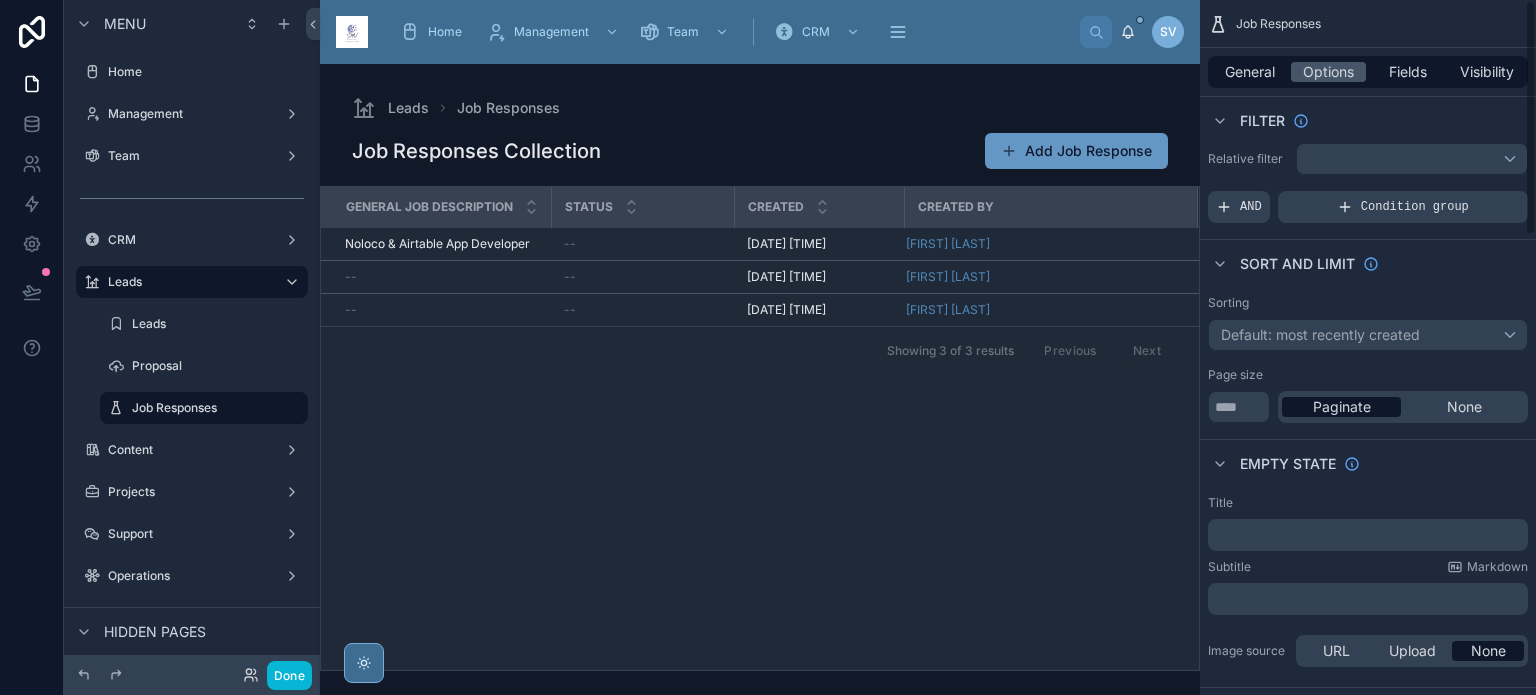 scroll, scrollTop: 0, scrollLeft: 0, axis: both 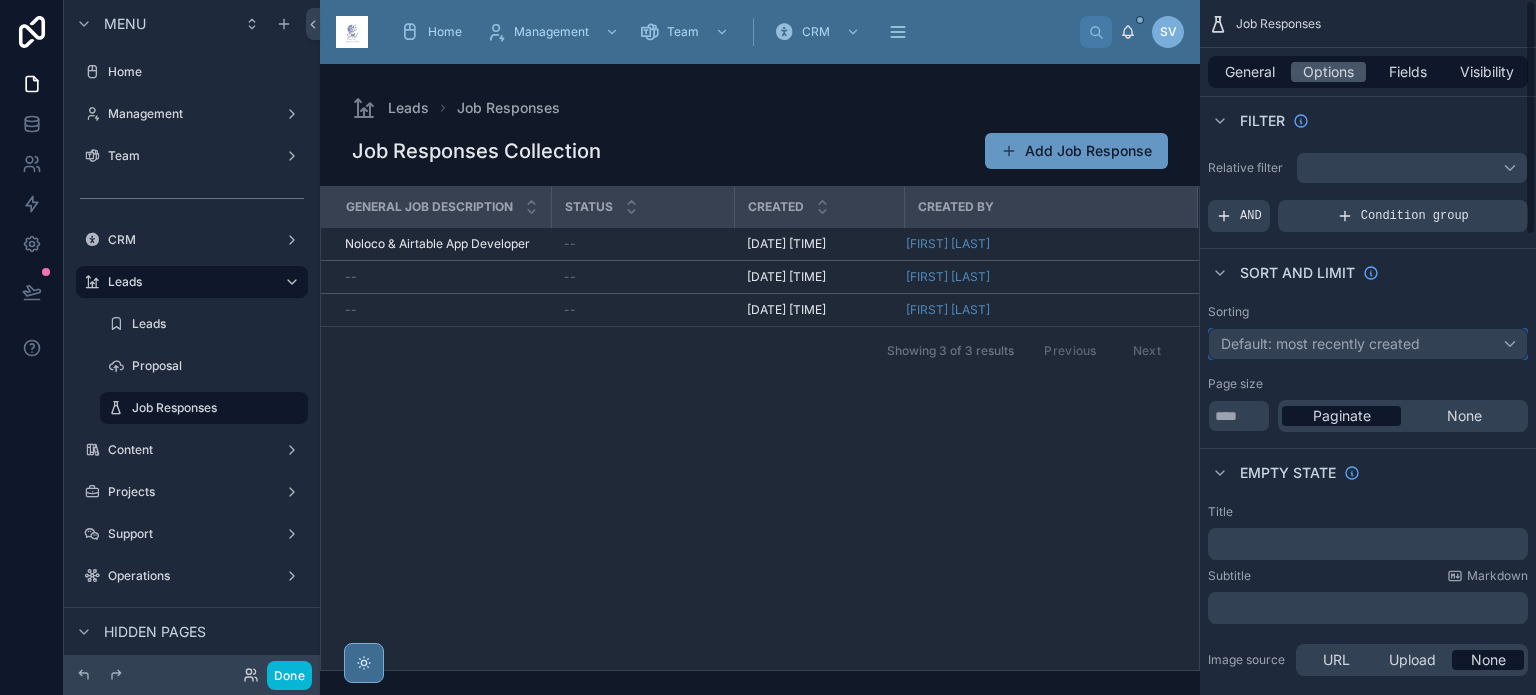 click on "Default: most recently created" at bounding box center (1368, 344) 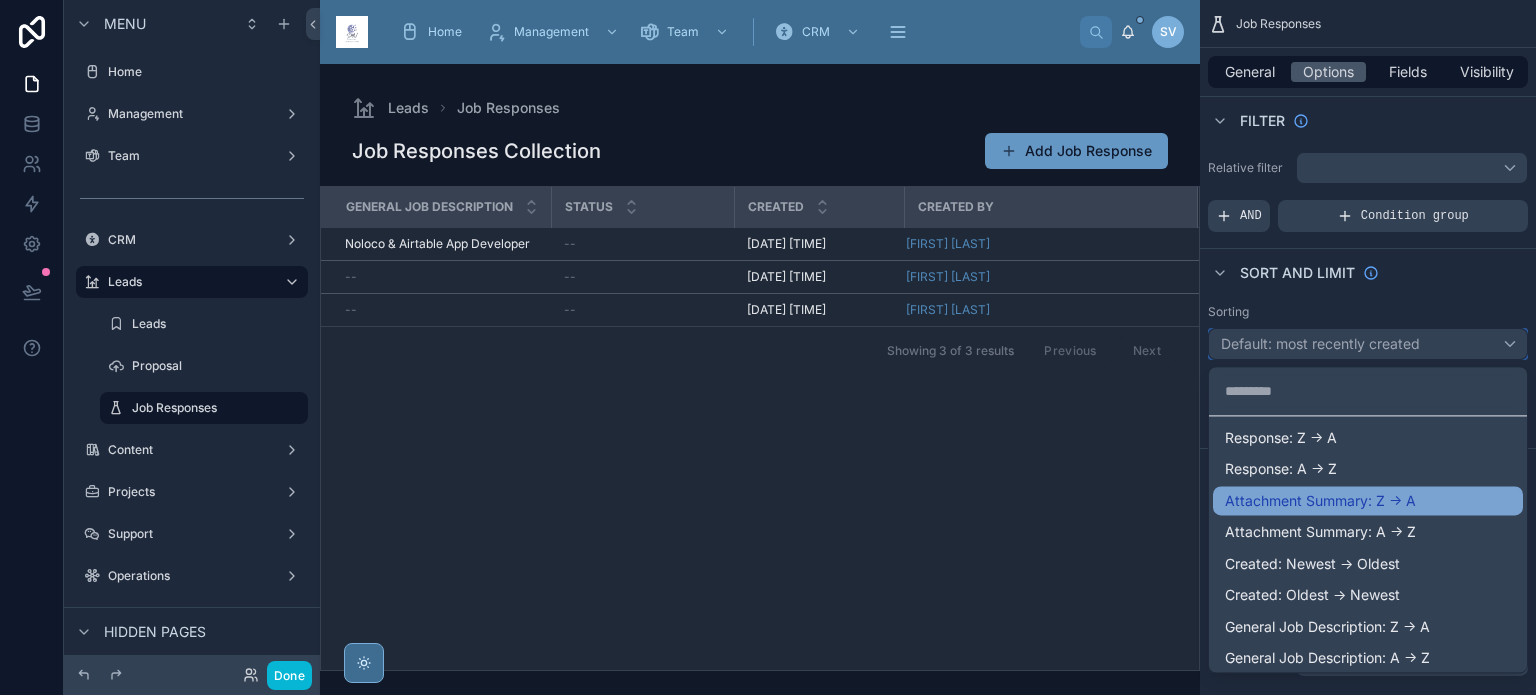 scroll, scrollTop: 297, scrollLeft: 0, axis: vertical 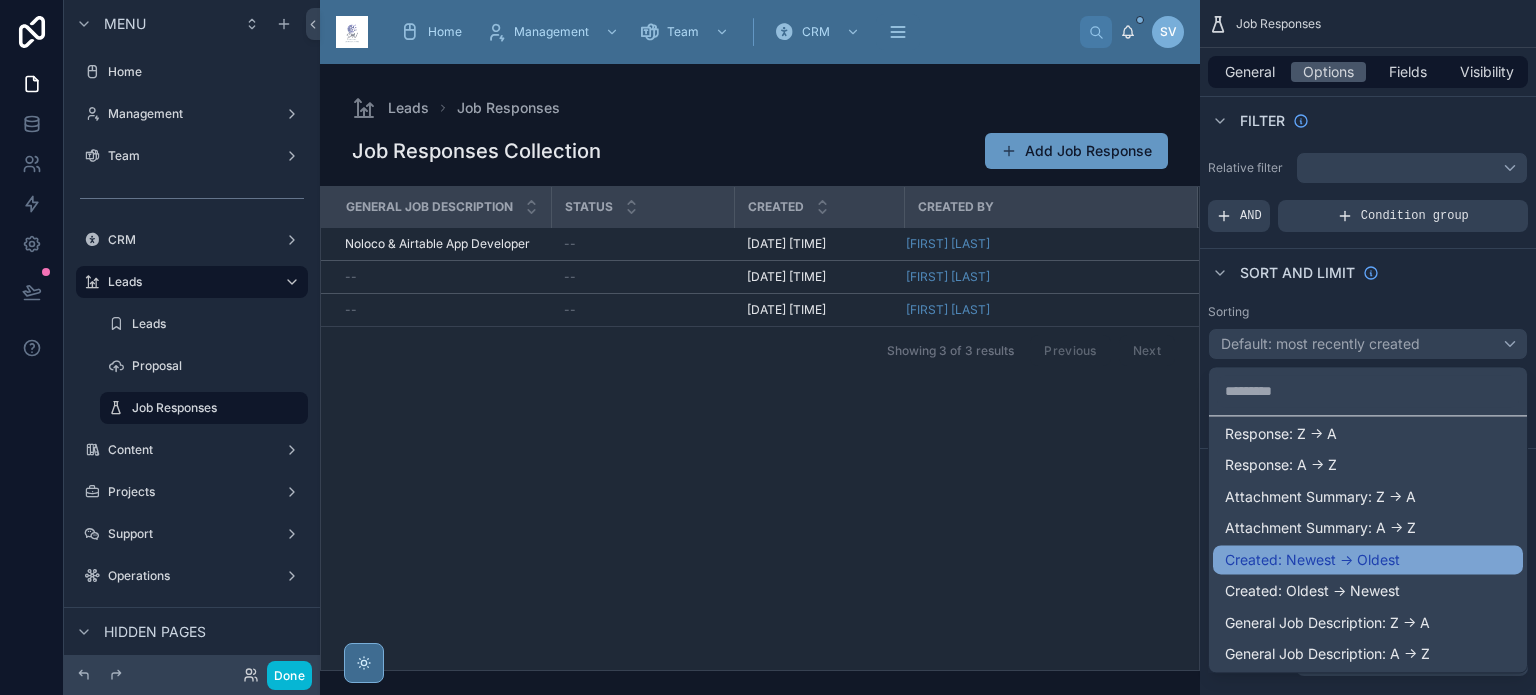 click on "Created: Newest -> Oldest" at bounding box center [1312, 560] 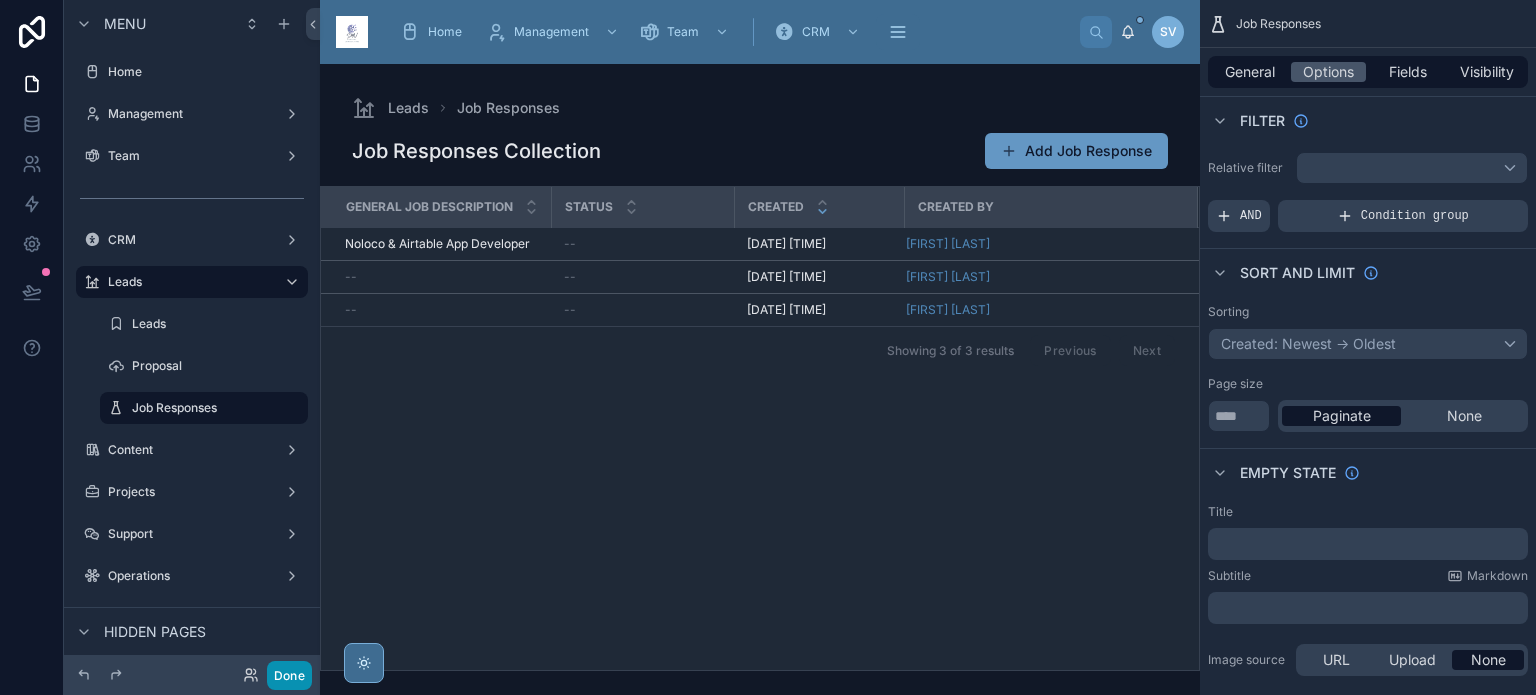 click on "Done" at bounding box center (289, 675) 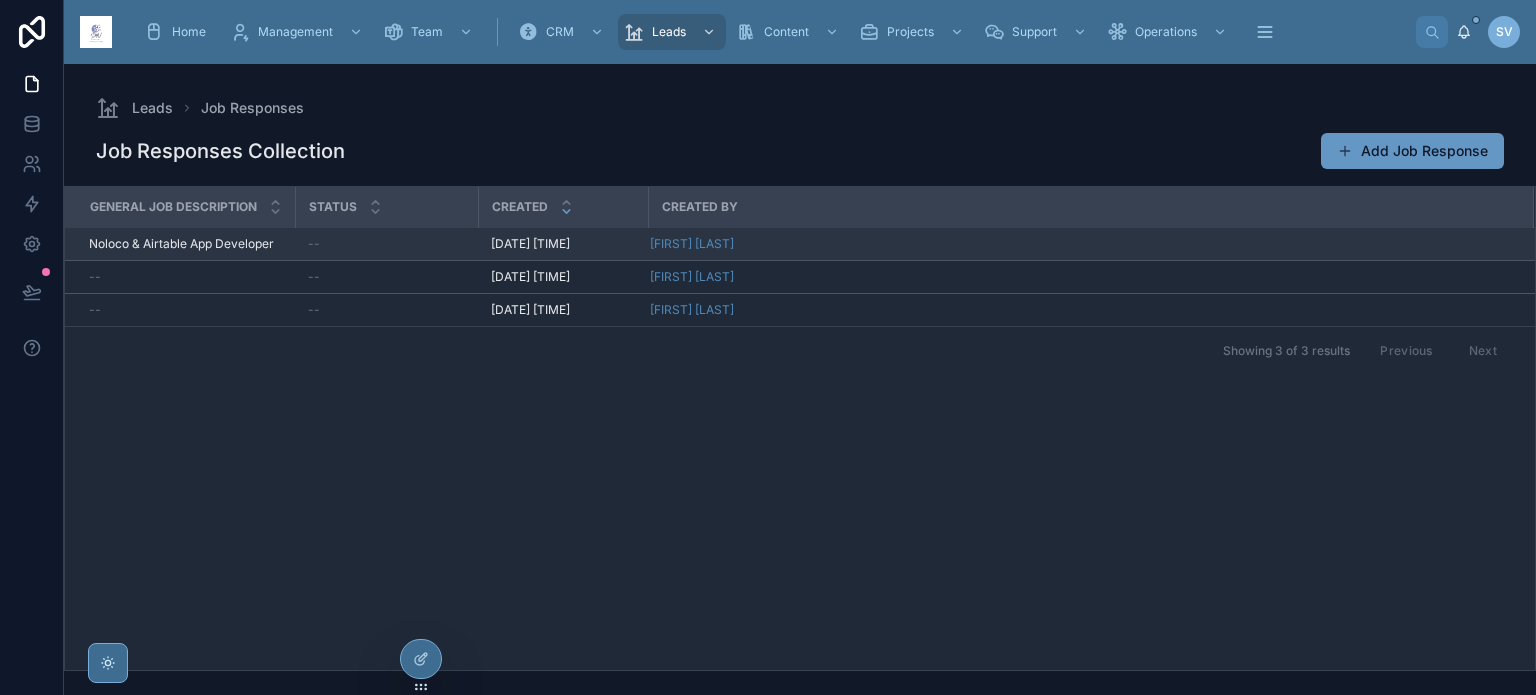 click on "Noloco & Airtable App Developer" at bounding box center (181, 244) 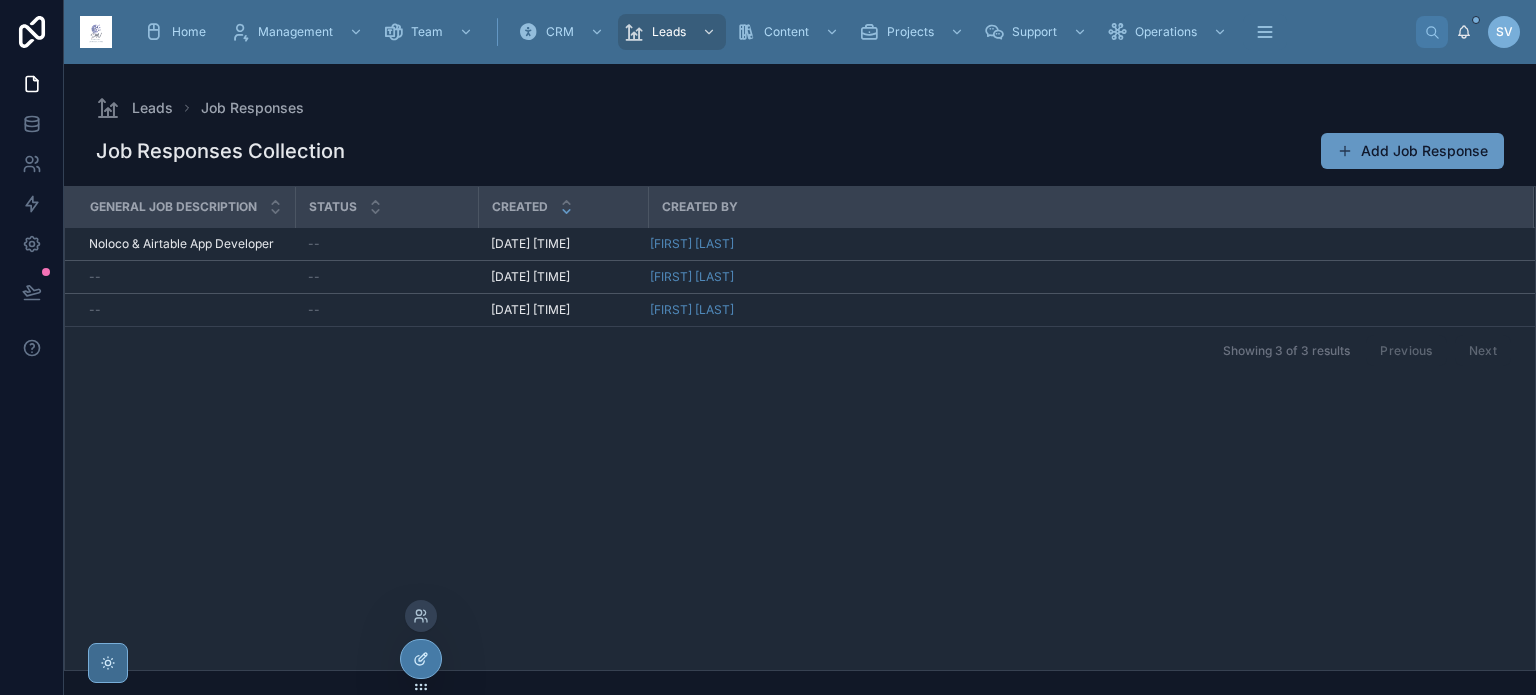 click at bounding box center [421, 659] 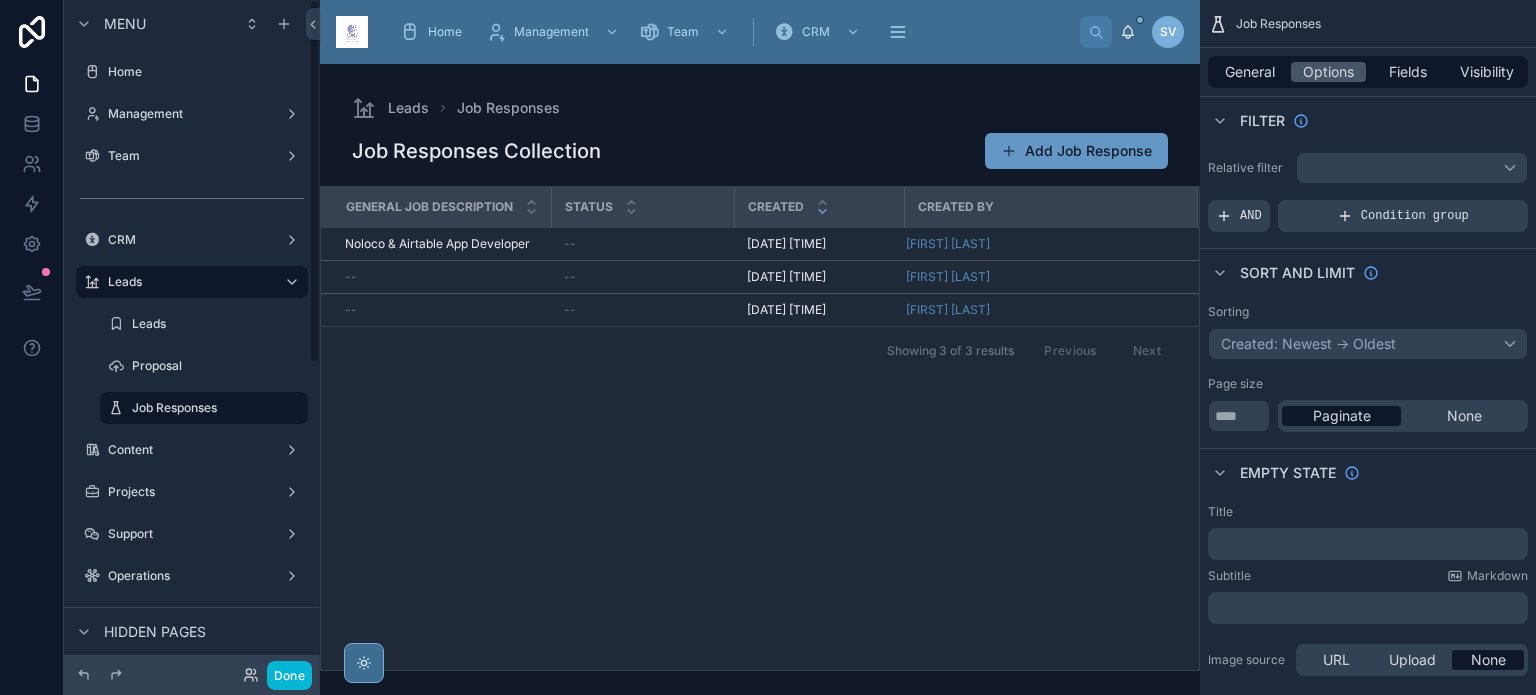 click at bounding box center [760, 379] 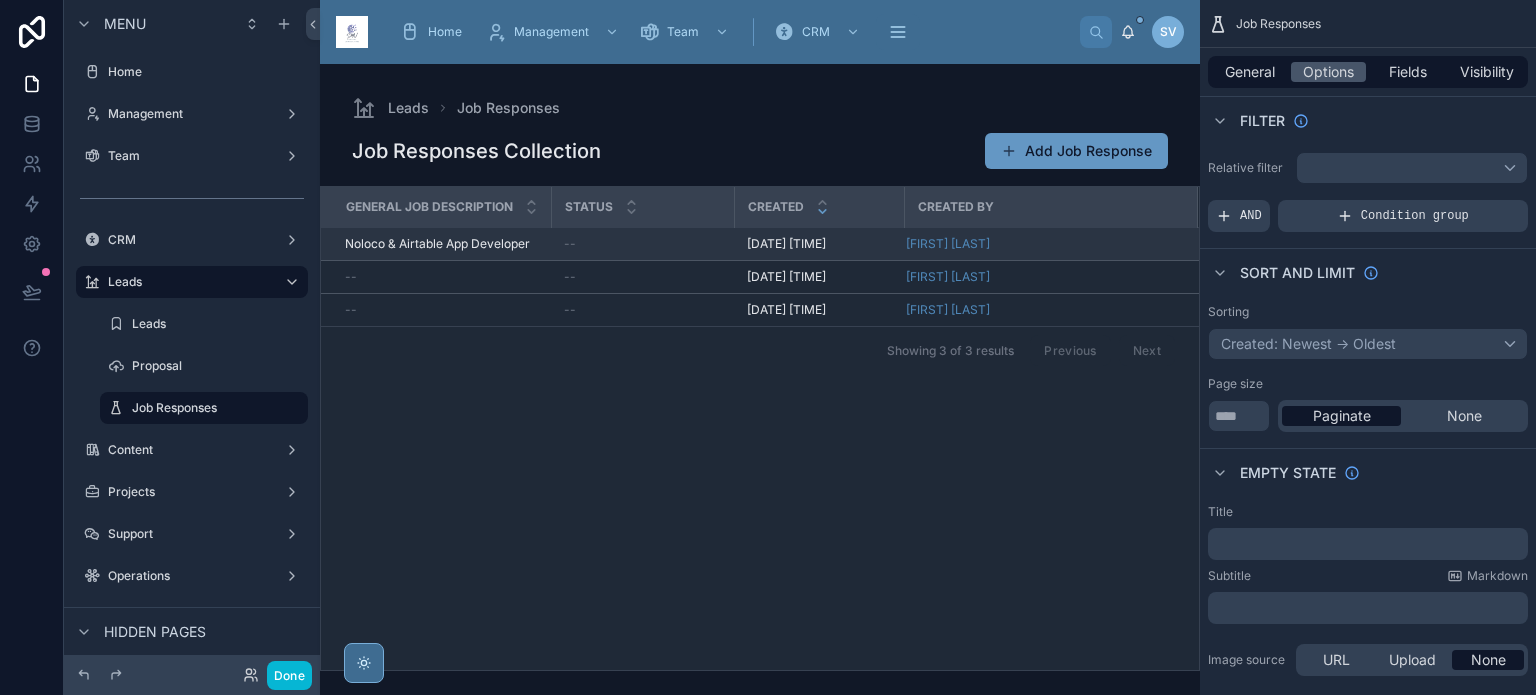 click on "Noloco & Airtable App Developer" at bounding box center [437, 244] 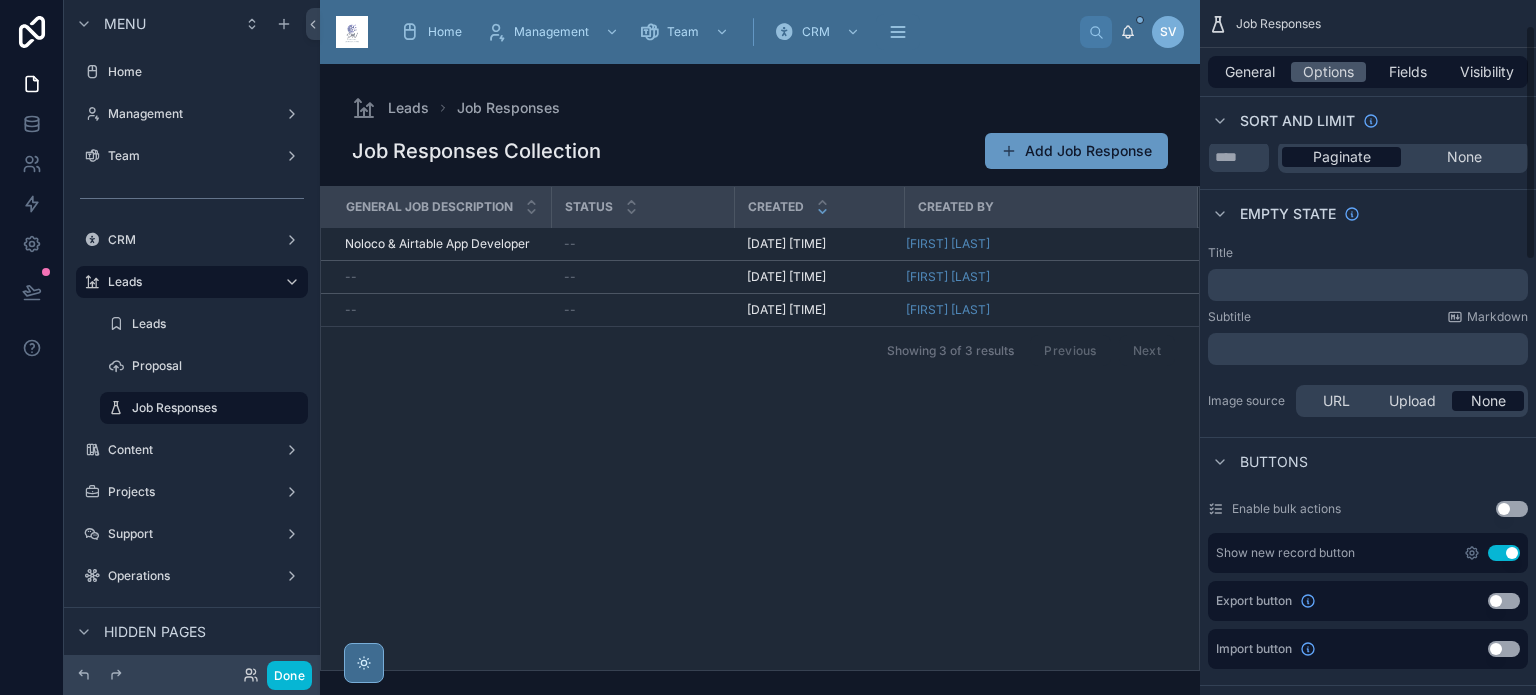 scroll, scrollTop: 300, scrollLeft: 0, axis: vertical 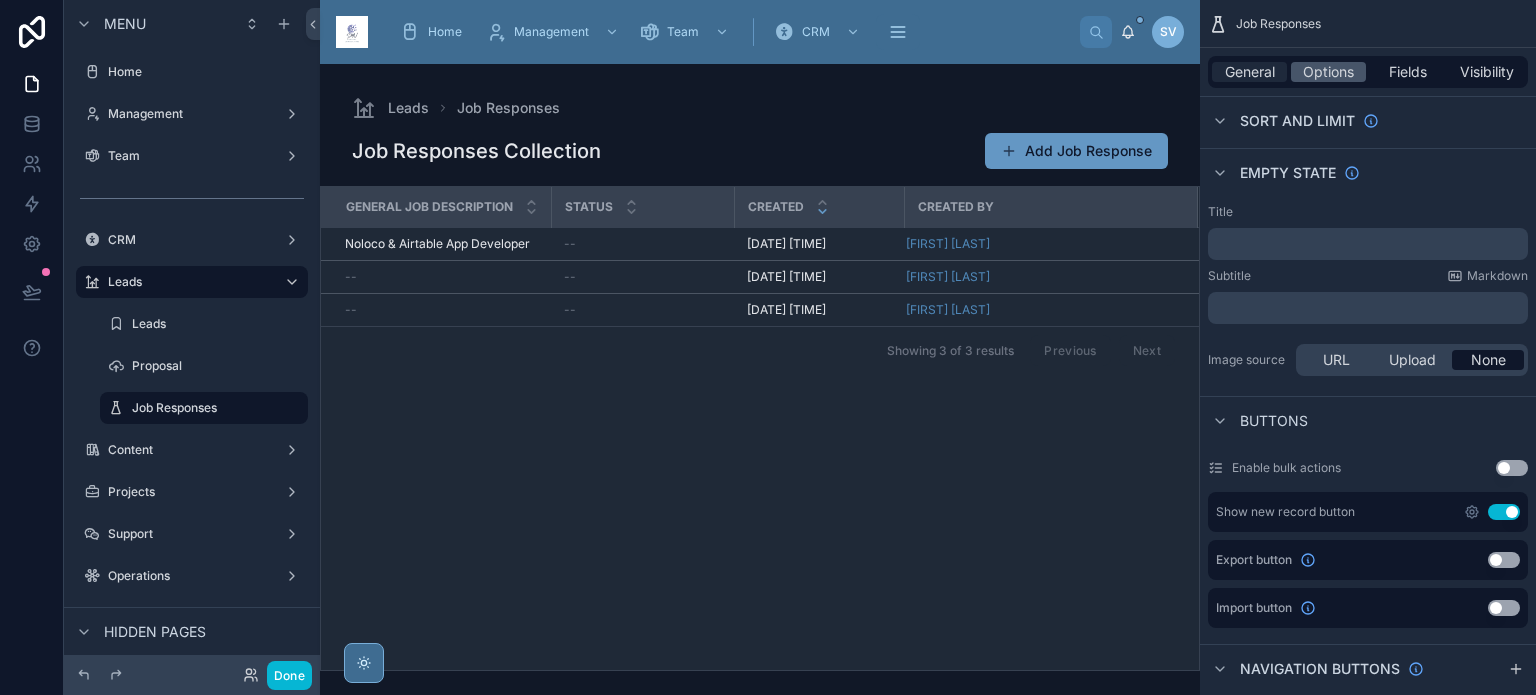click on "General" at bounding box center (1250, 72) 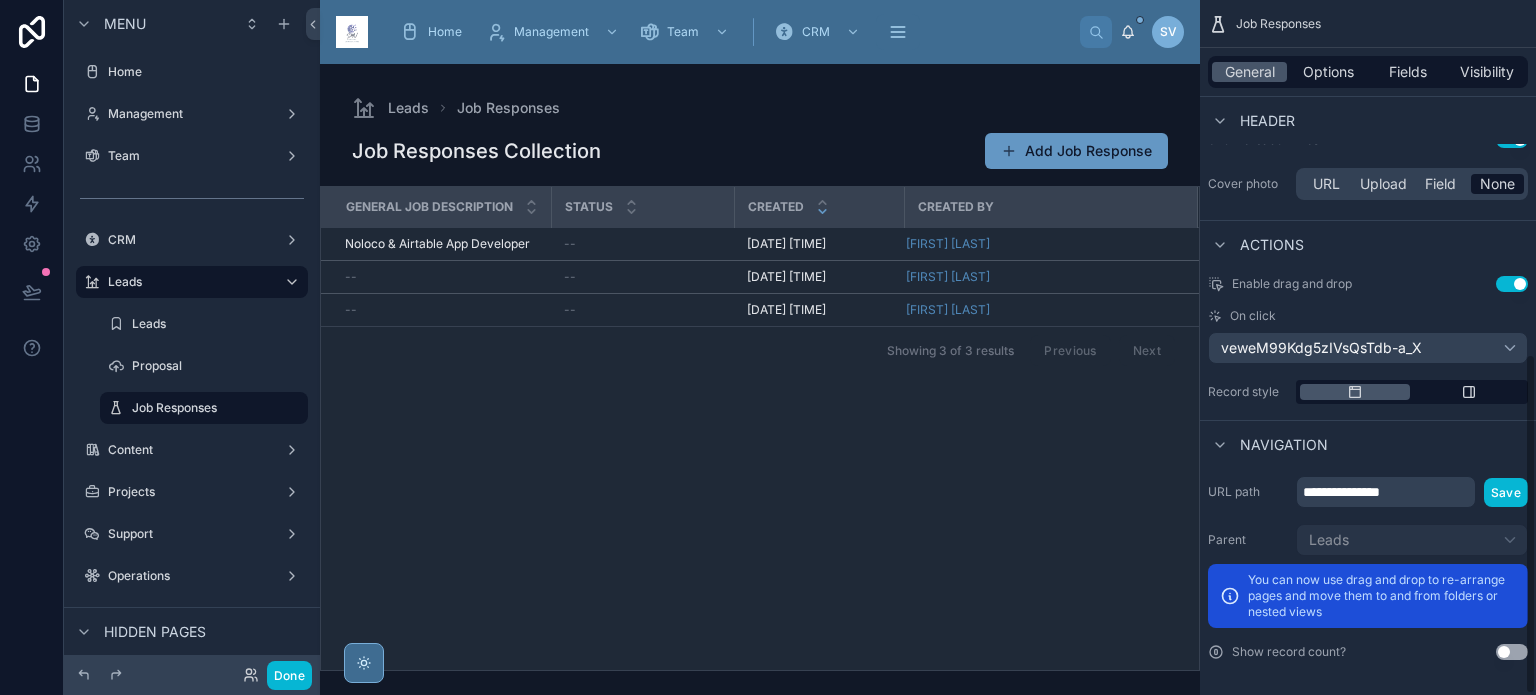scroll, scrollTop: 724, scrollLeft: 0, axis: vertical 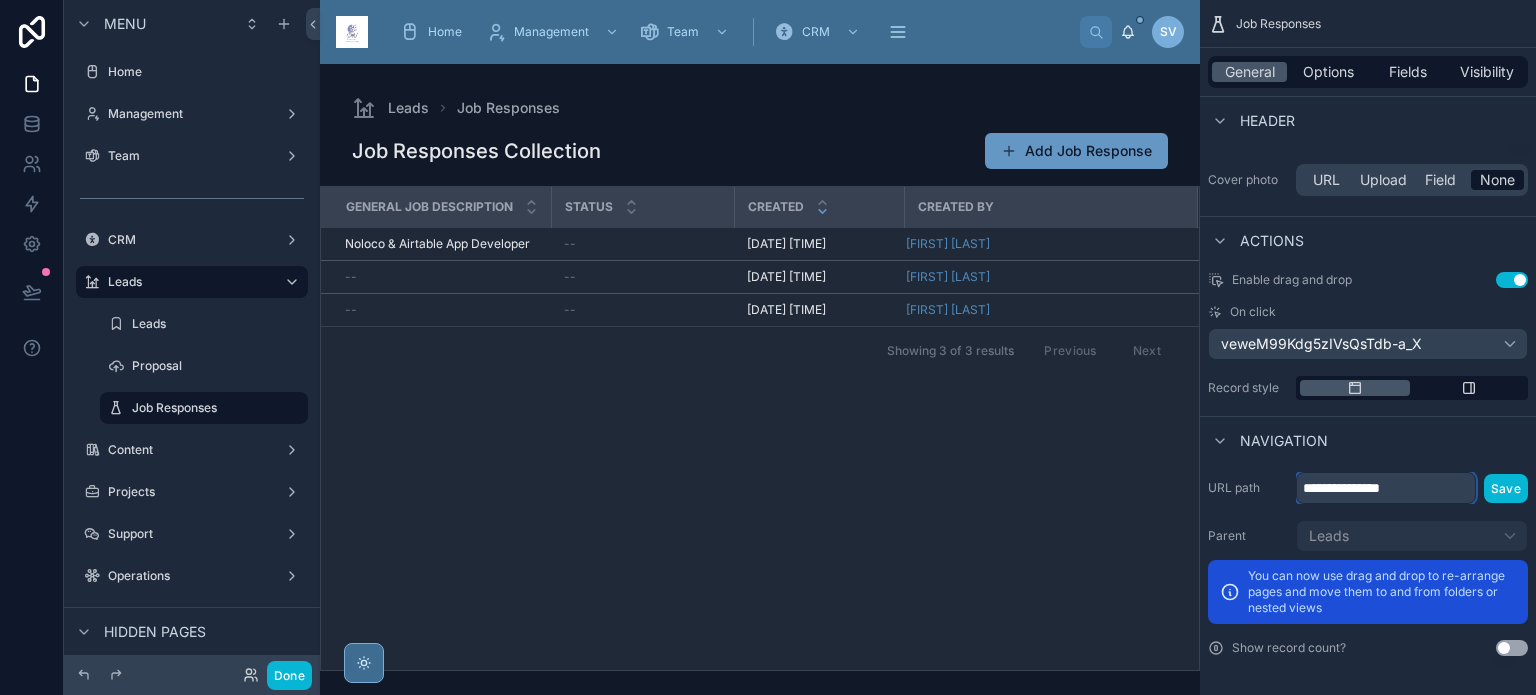 click on "**********" at bounding box center [1386, 488] 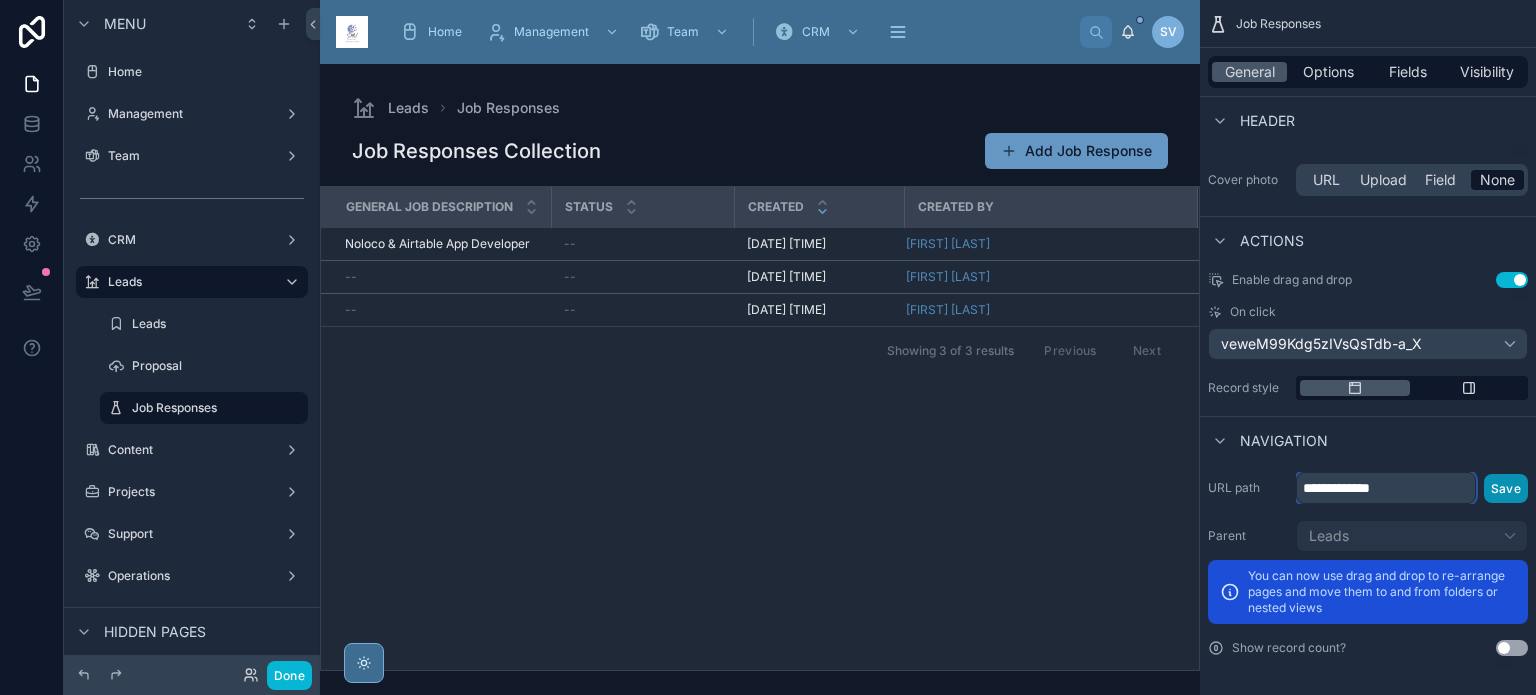type on "**********" 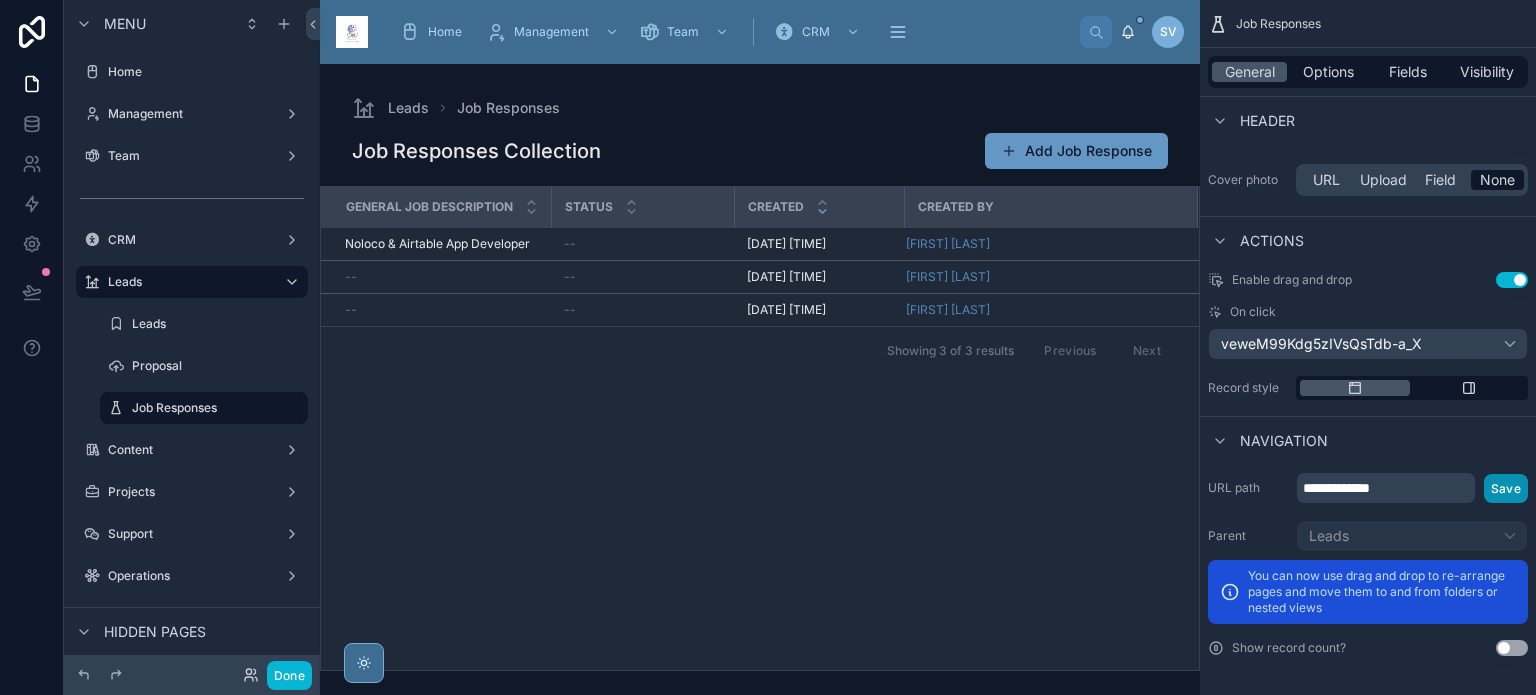 click on "Save" at bounding box center [1506, 488] 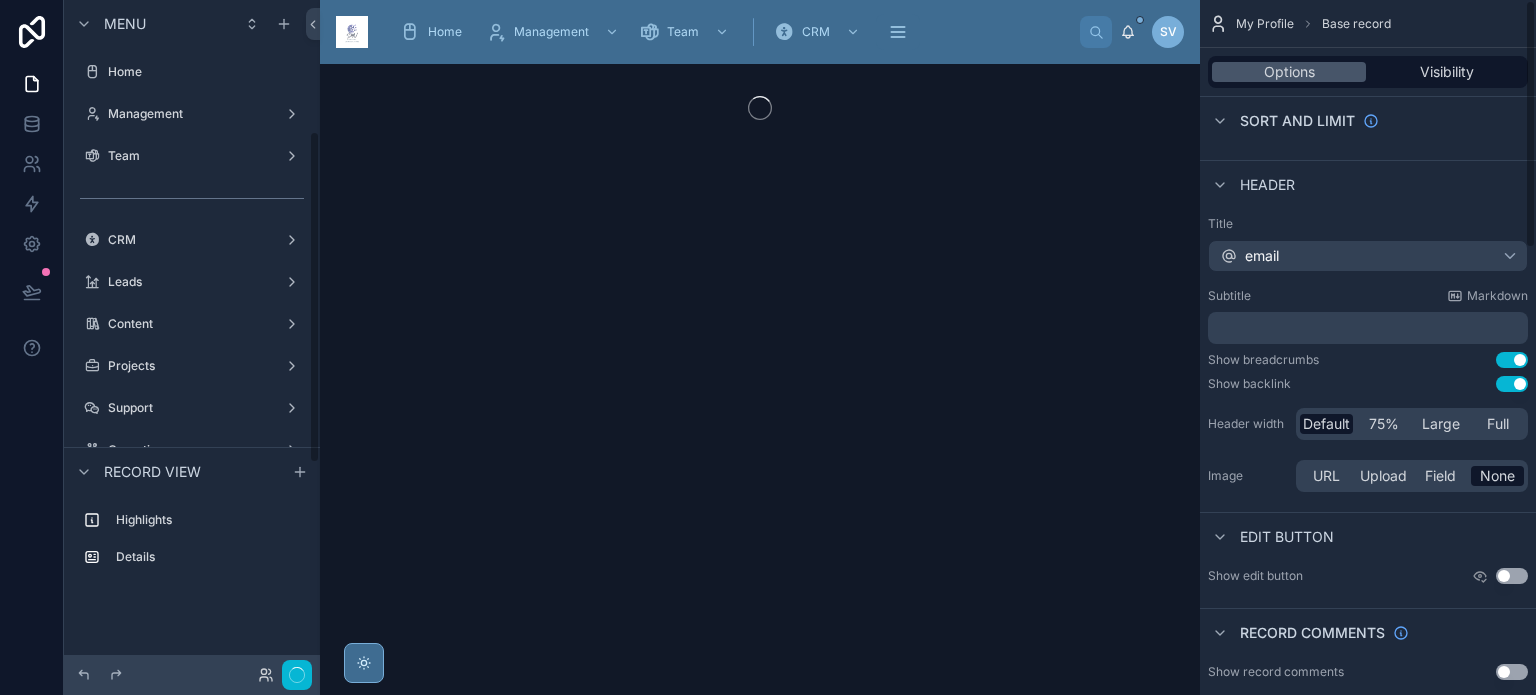 scroll, scrollTop: 0, scrollLeft: 0, axis: both 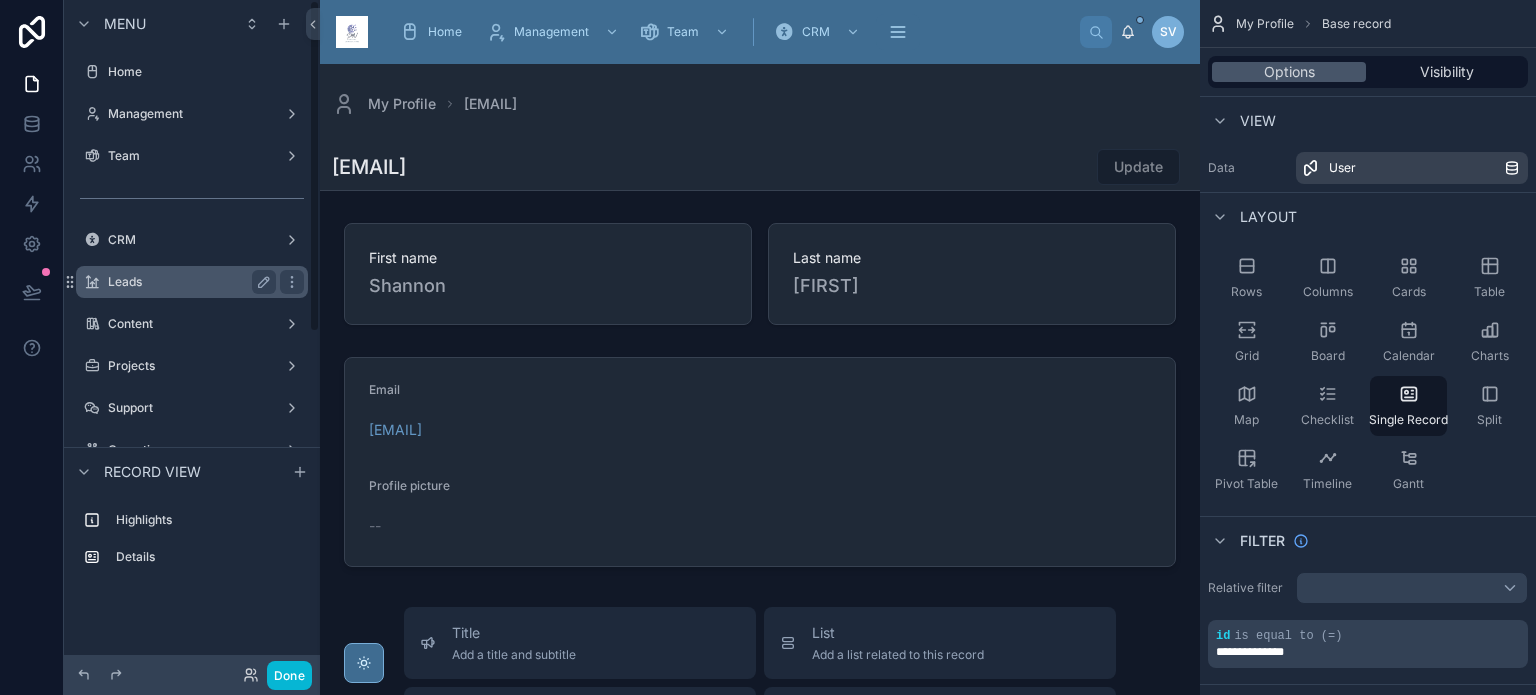 click on "Leads" at bounding box center [188, 282] 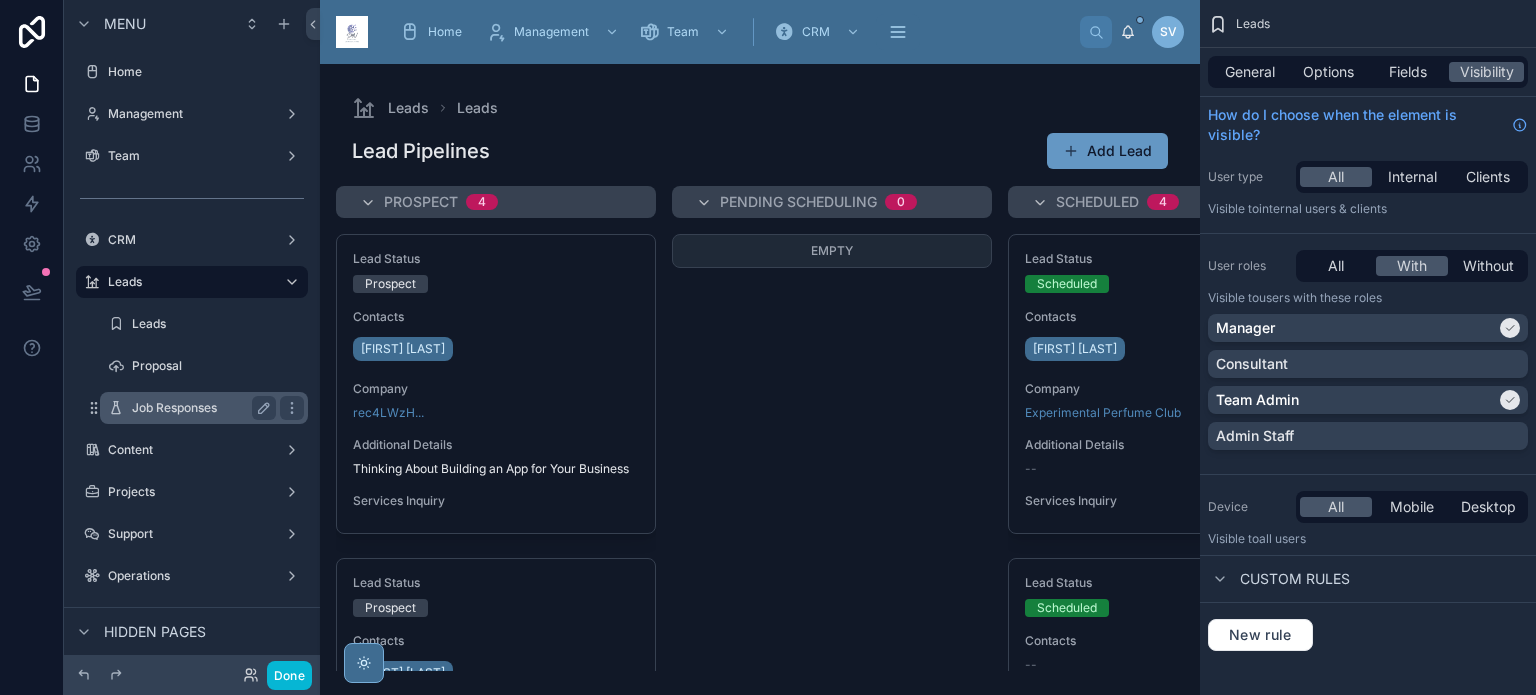 click on "Job Responses" at bounding box center (200, 408) 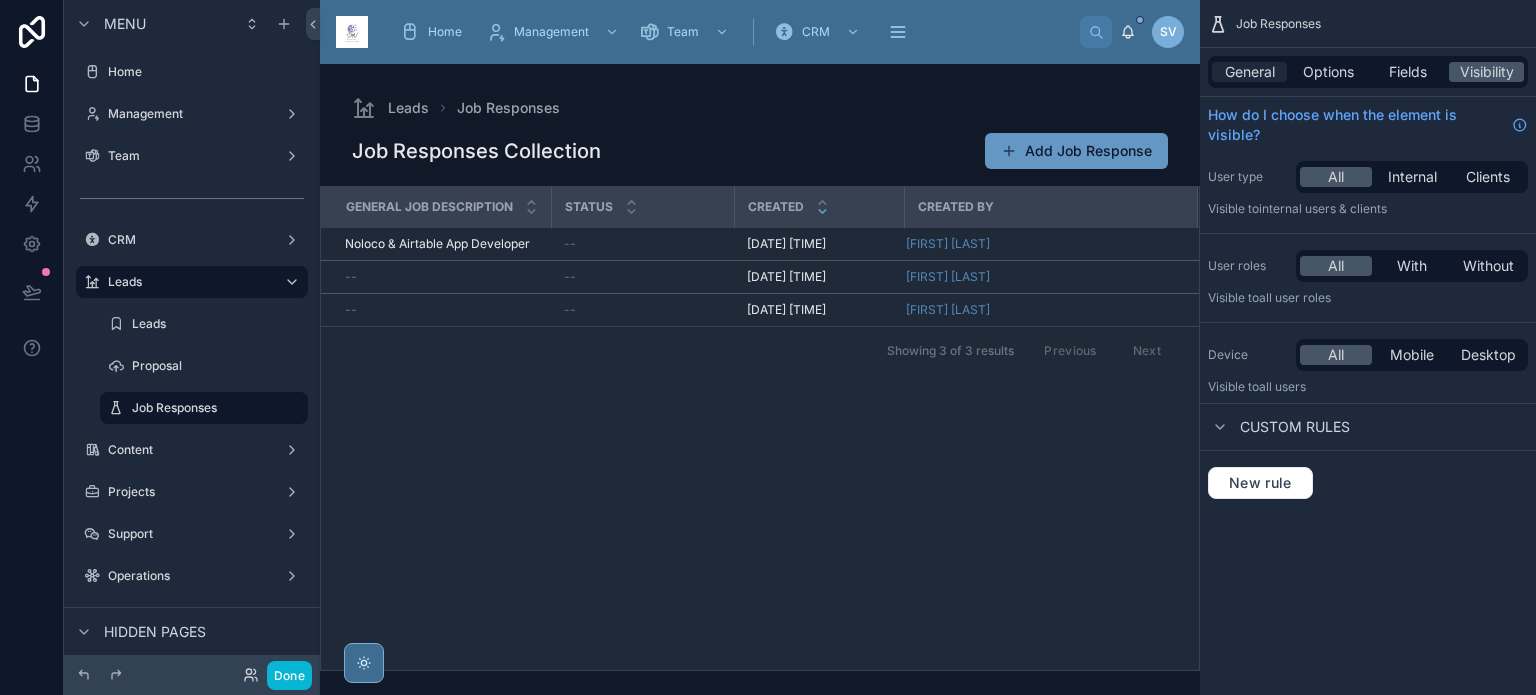 click on "General" at bounding box center (1250, 72) 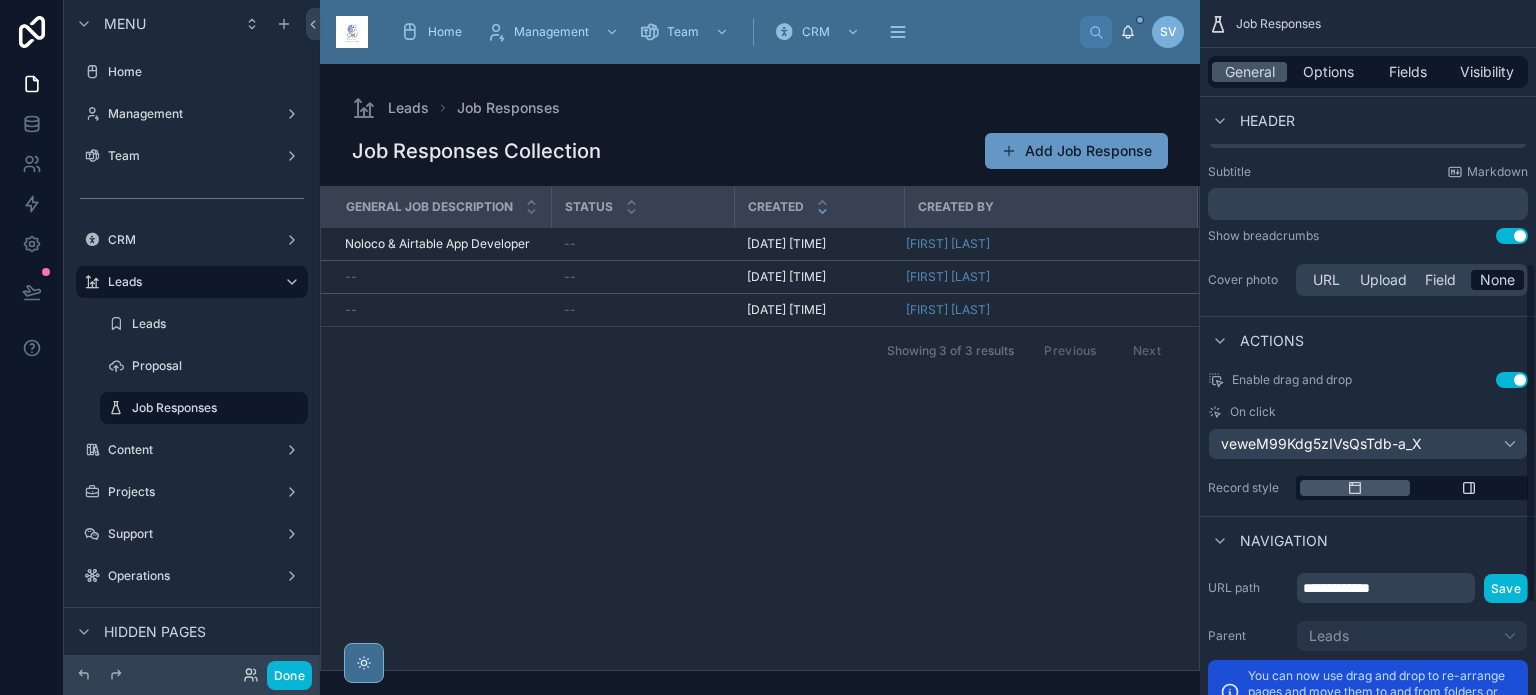 scroll, scrollTop: 724, scrollLeft: 0, axis: vertical 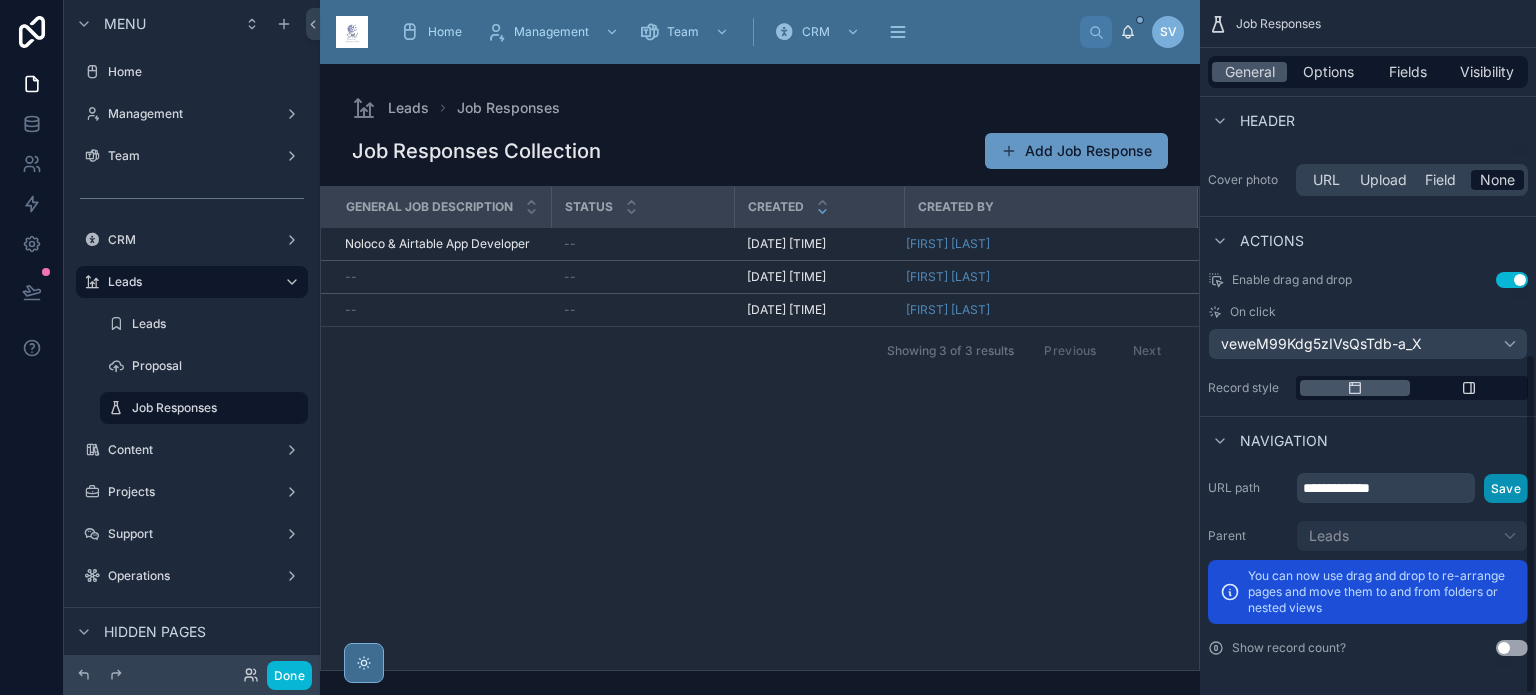 click on "Save" at bounding box center (1506, 488) 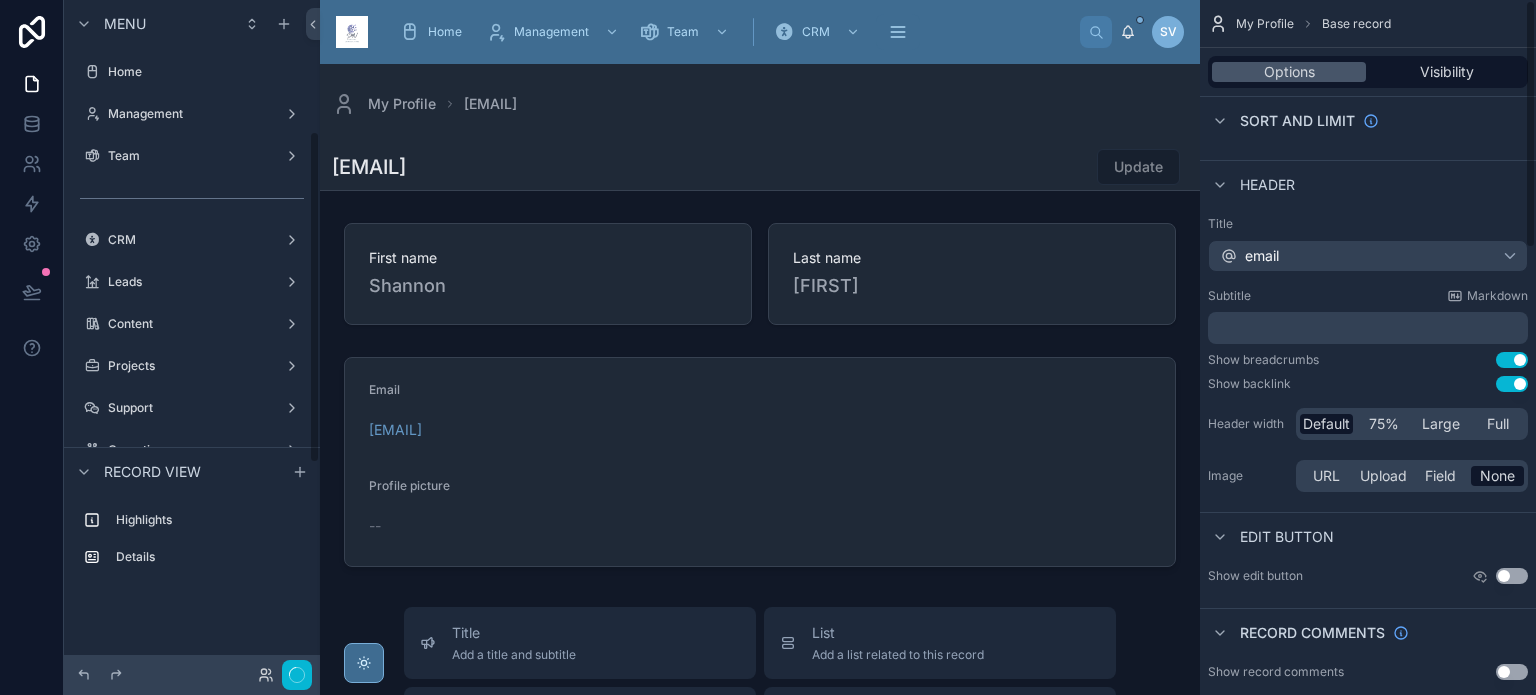 scroll, scrollTop: 0, scrollLeft: 0, axis: both 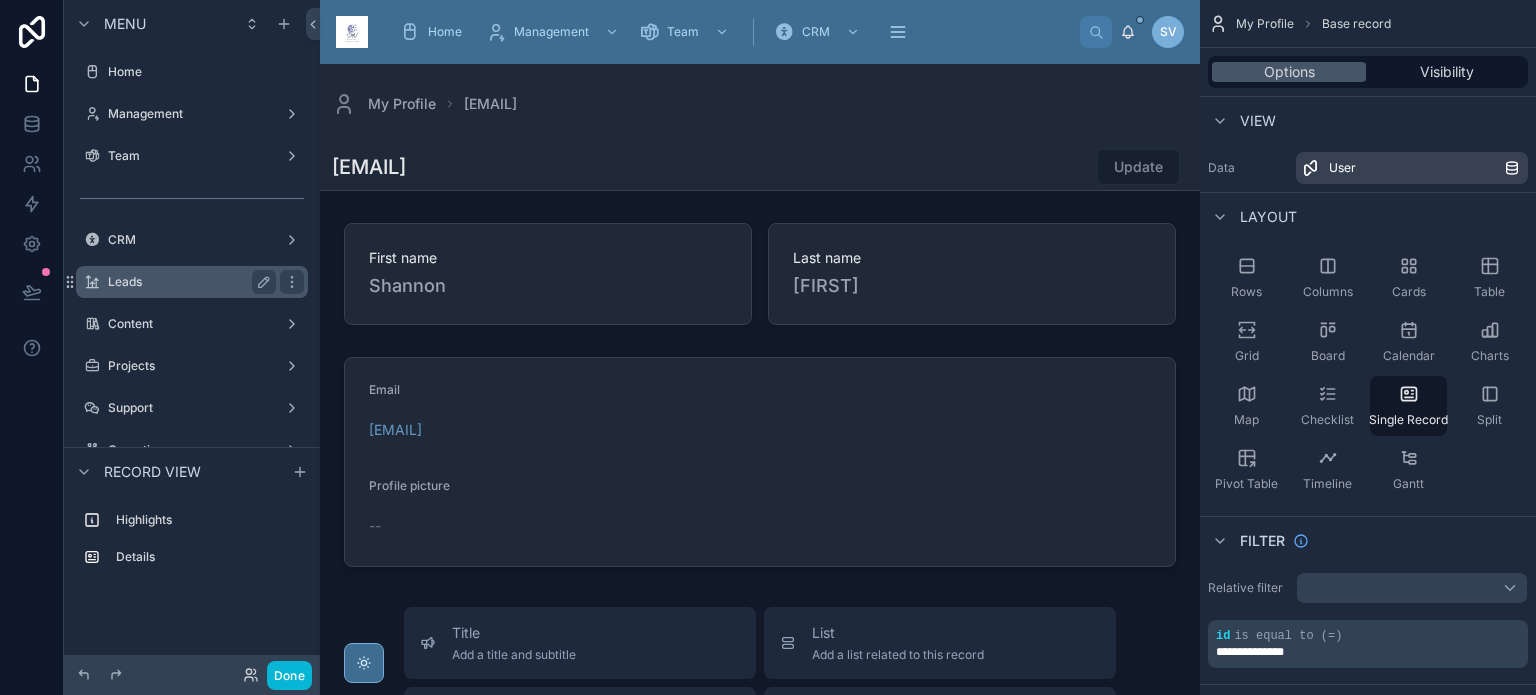 click on "Leads" at bounding box center (188, 282) 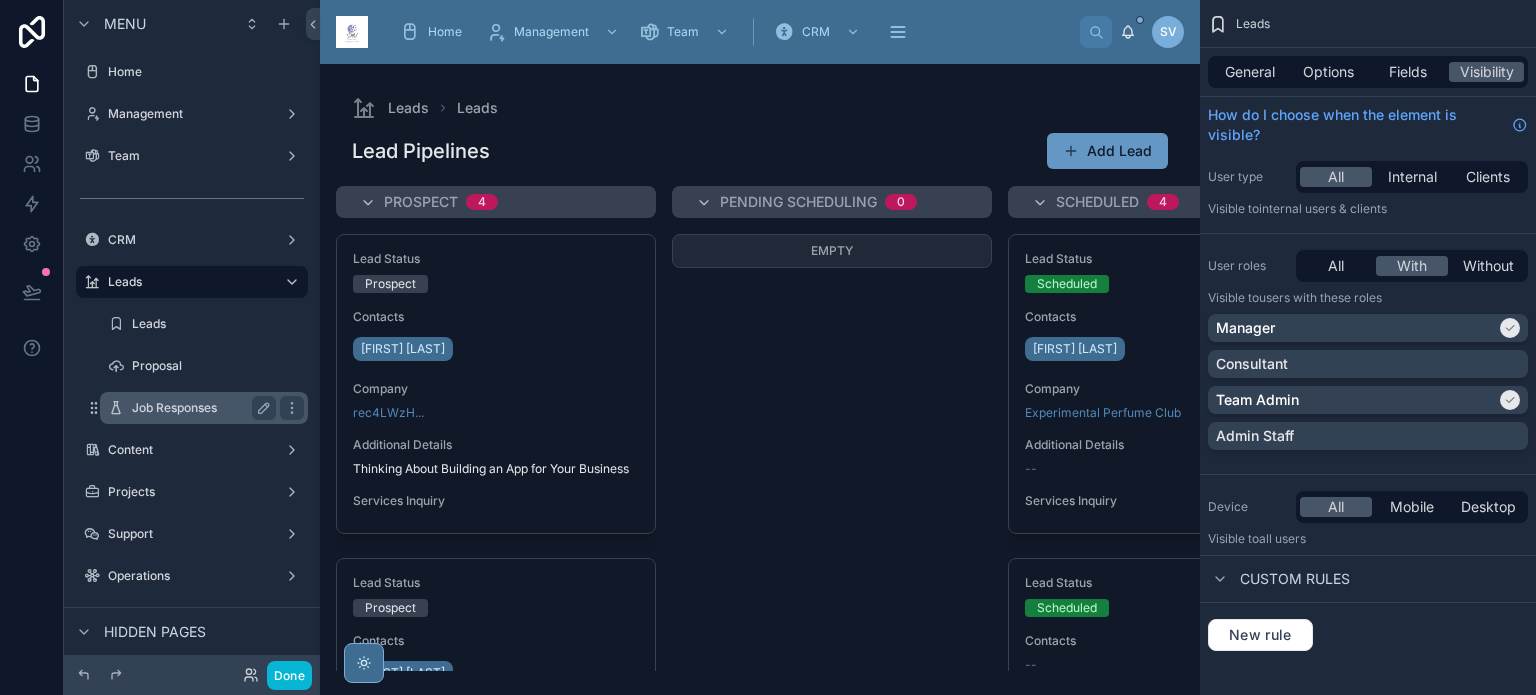click on "Job Responses" at bounding box center [200, 408] 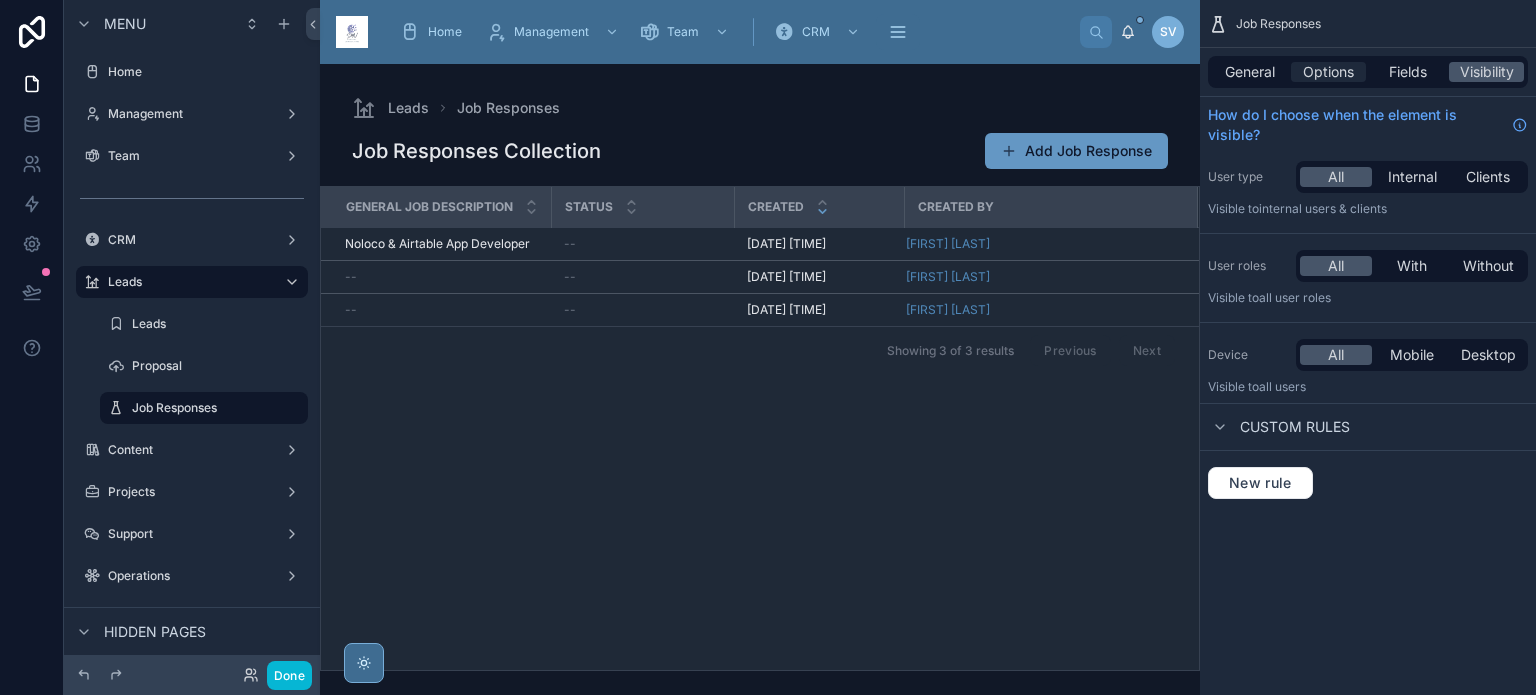 click on "Options" at bounding box center (1328, 72) 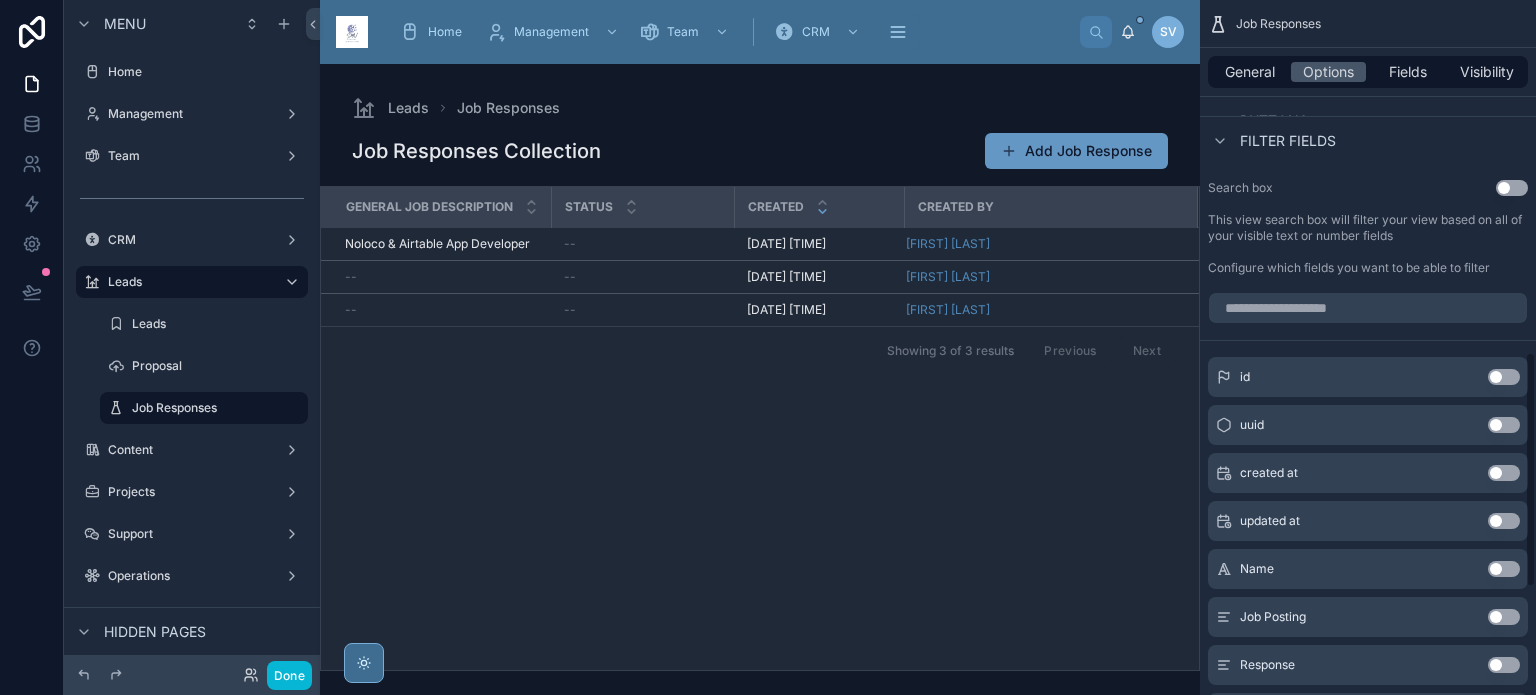 scroll, scrollTop: 1100, scrollLeft: 0, axis: vertical 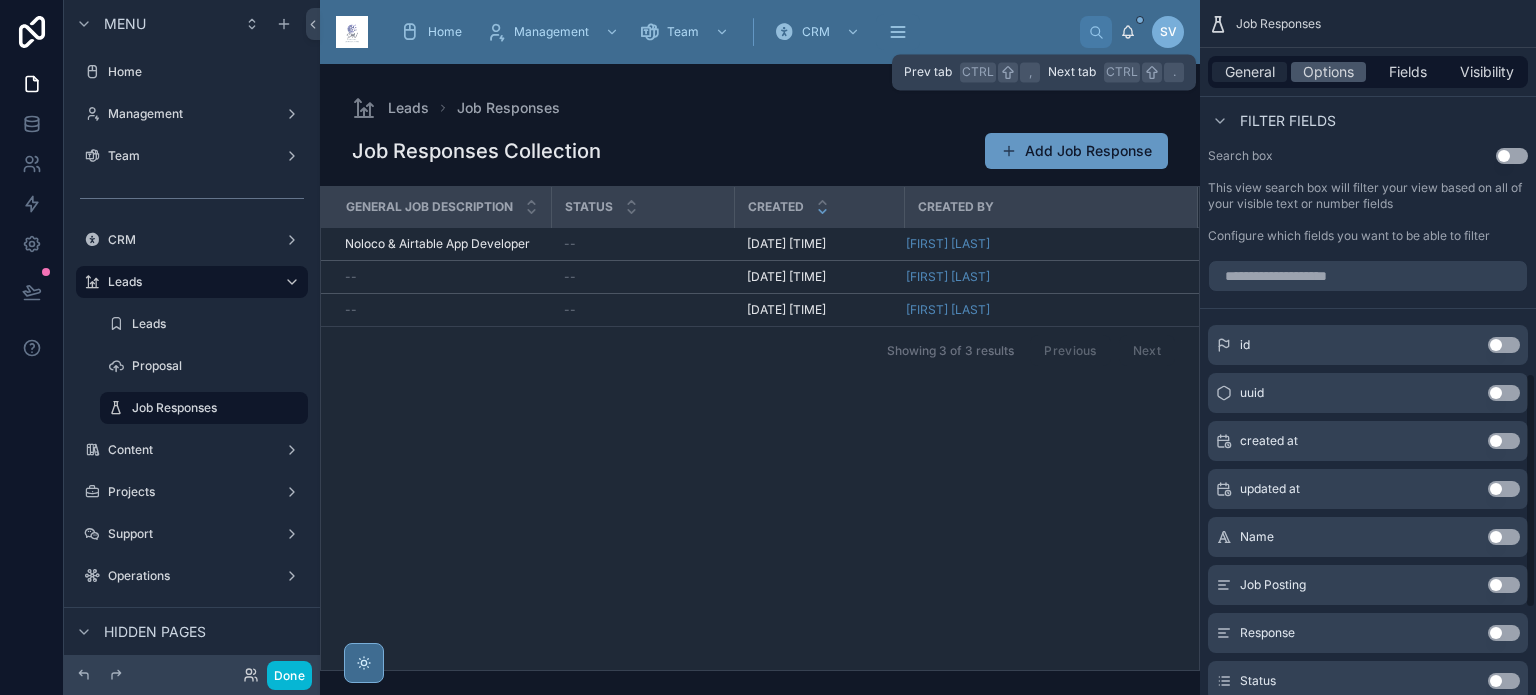 click on "General" at bounding box center [1250, 72] 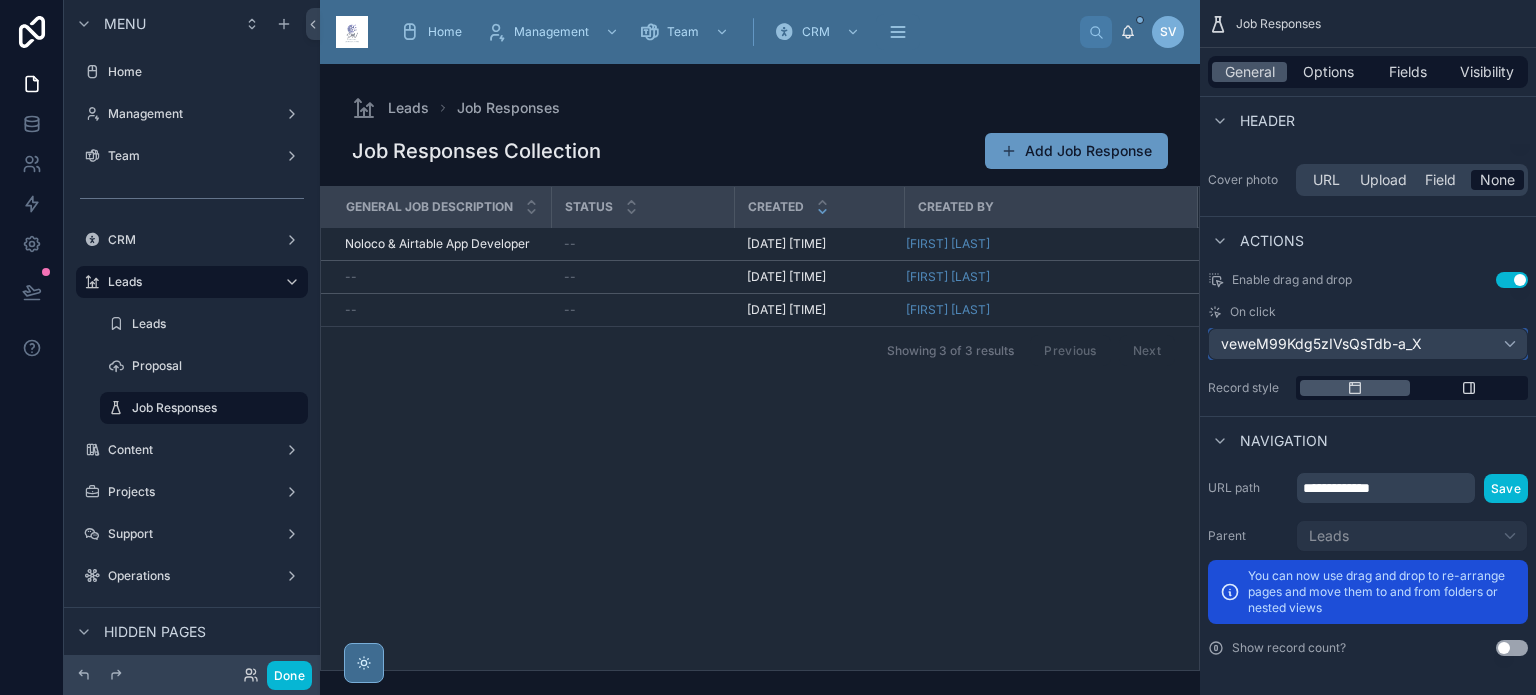 click on "veweM99Kdg5zIVsQsTdb-a_X" at bounding box center (1368, 344) 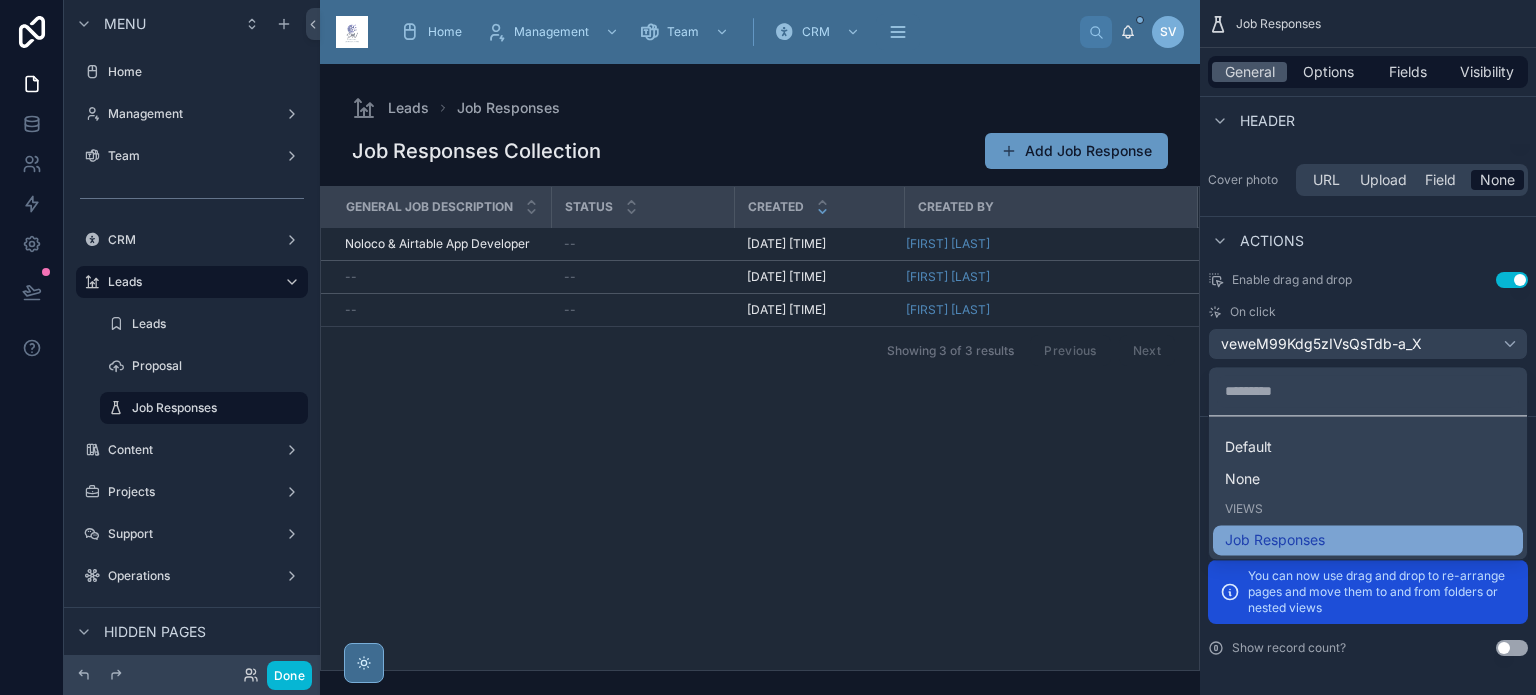 click on "Job Responses" at bounding box center [1368, 540] 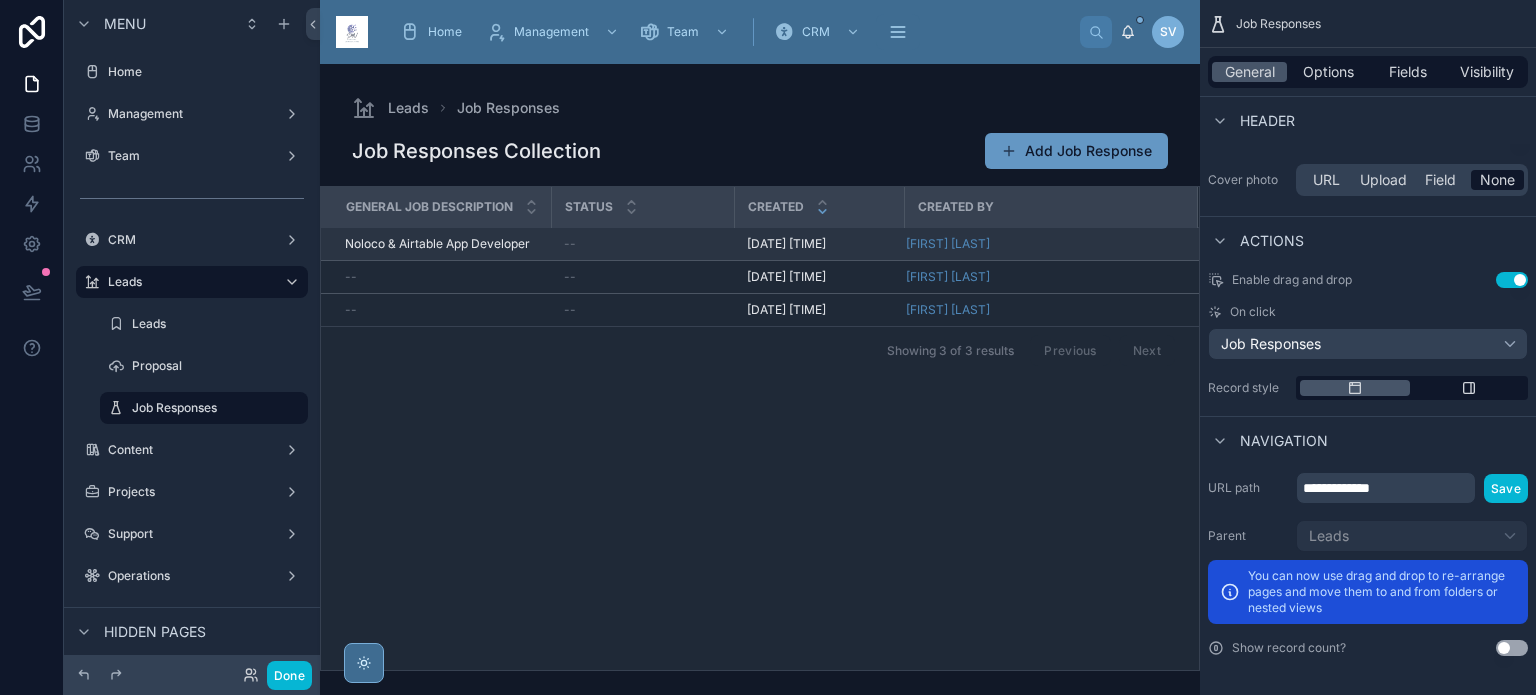 click on "Noloco & Airtable App Developer Noloco & Airtable App Developer" at bounding box center (436, 244) 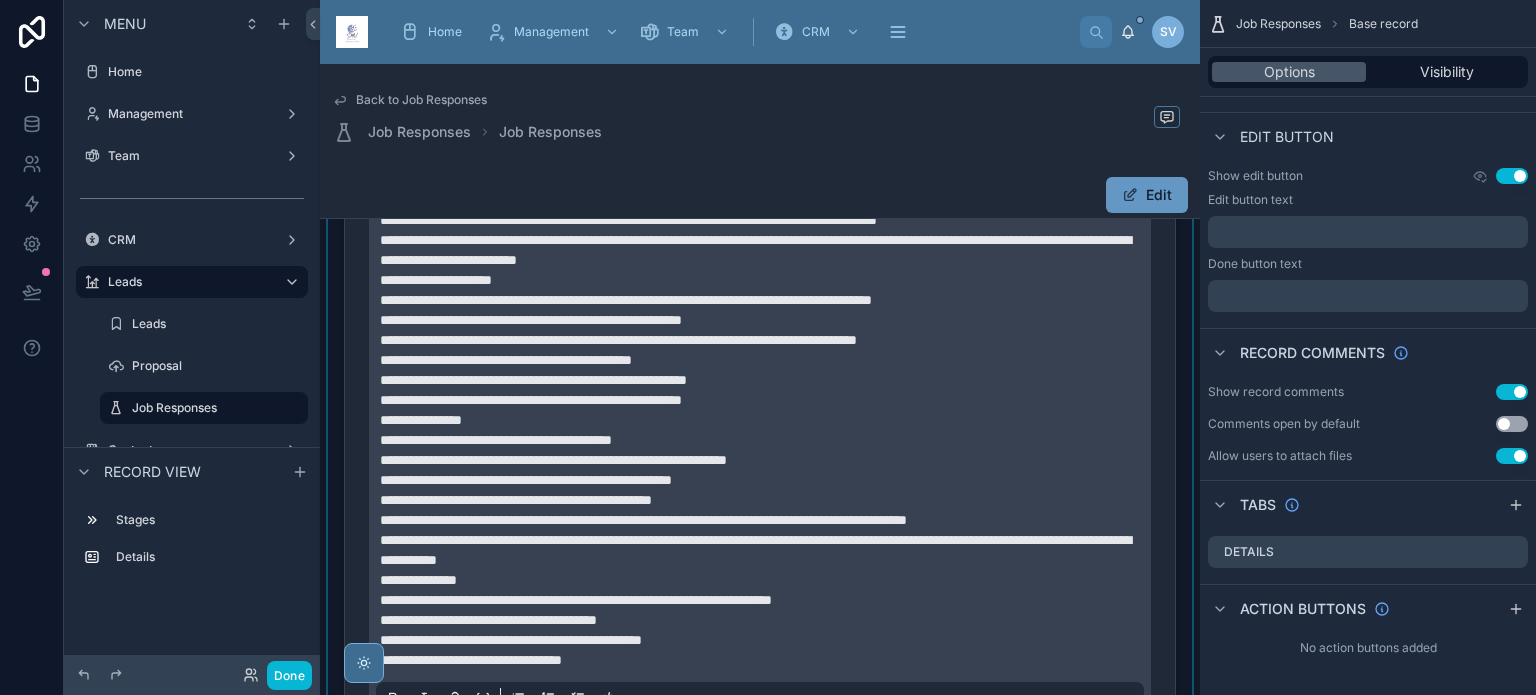 scroll, scrollTop: 400, scrollLeft: 0, axis: vertical 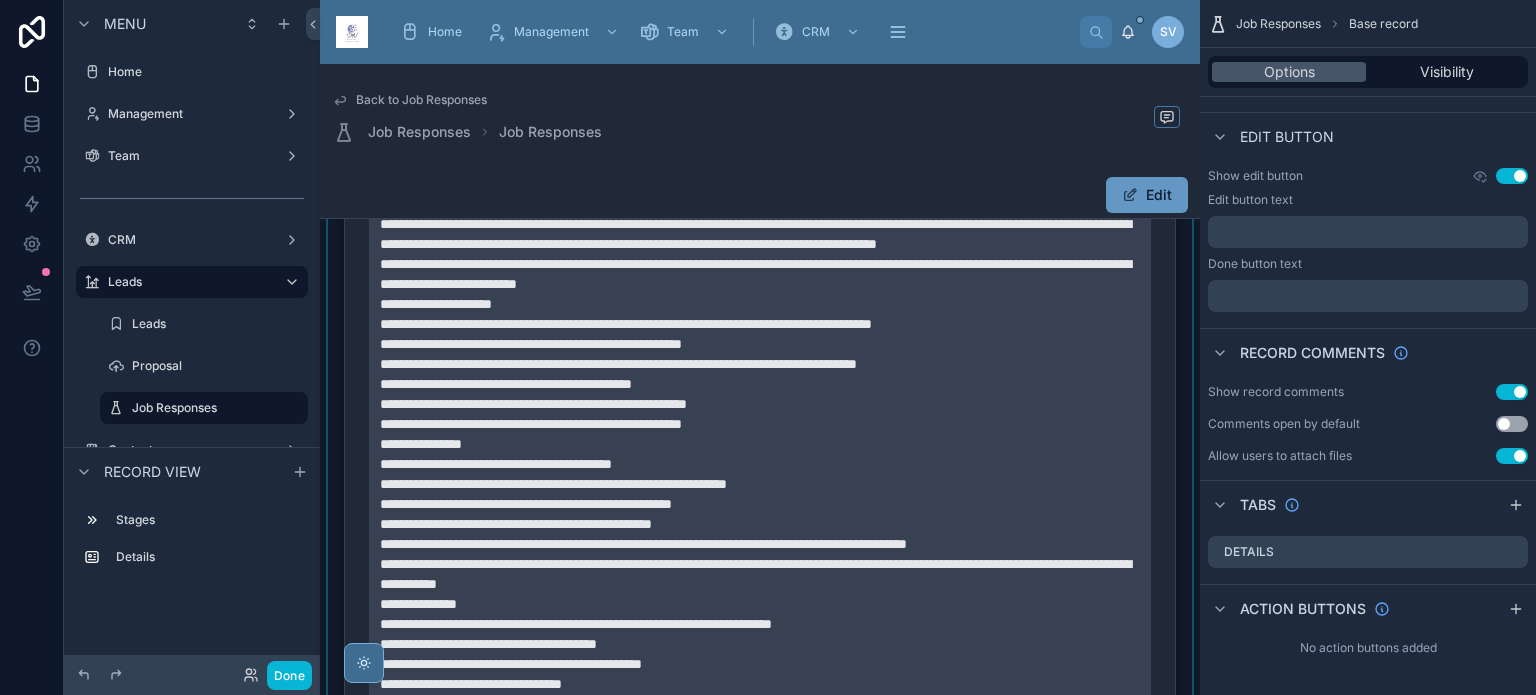 click at bounding box center [760, 610] 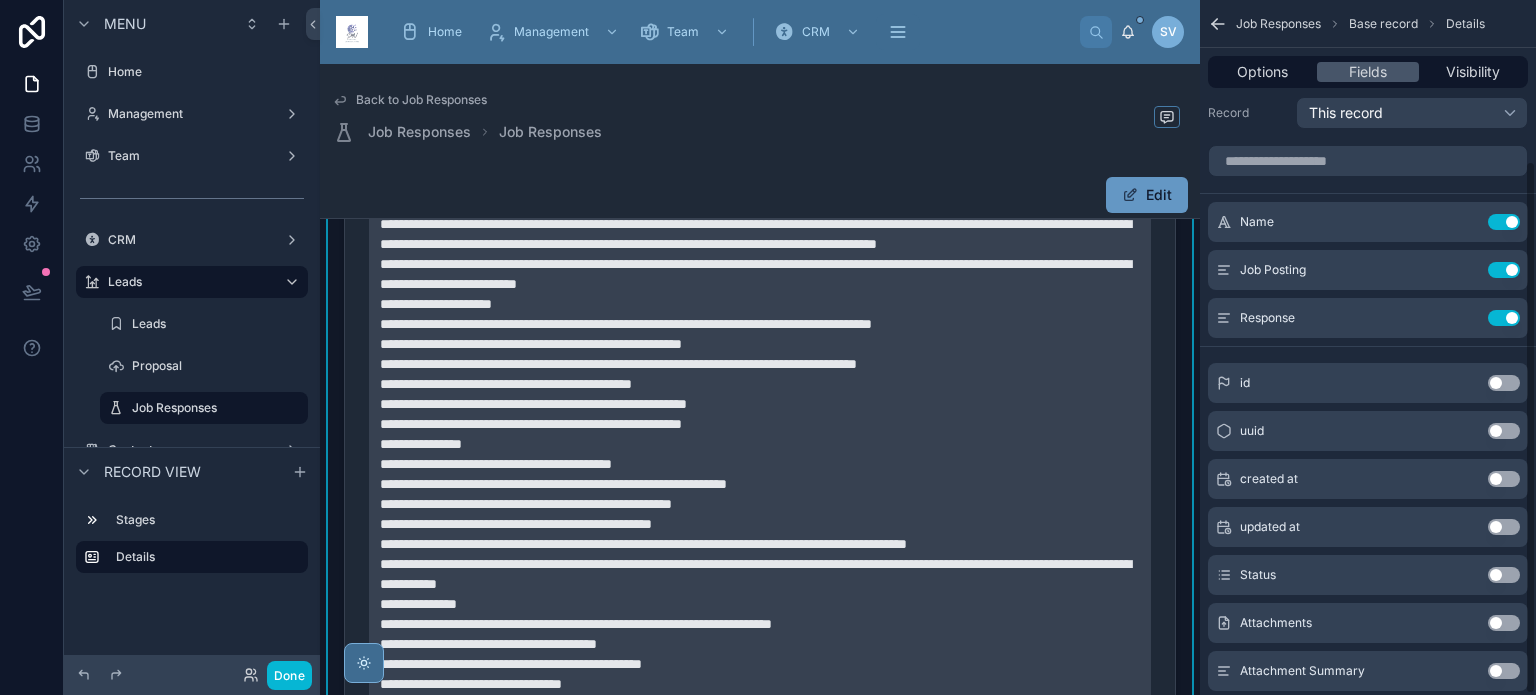 scroll, scrollTop: 0, scrollLeft: 0, axis: both 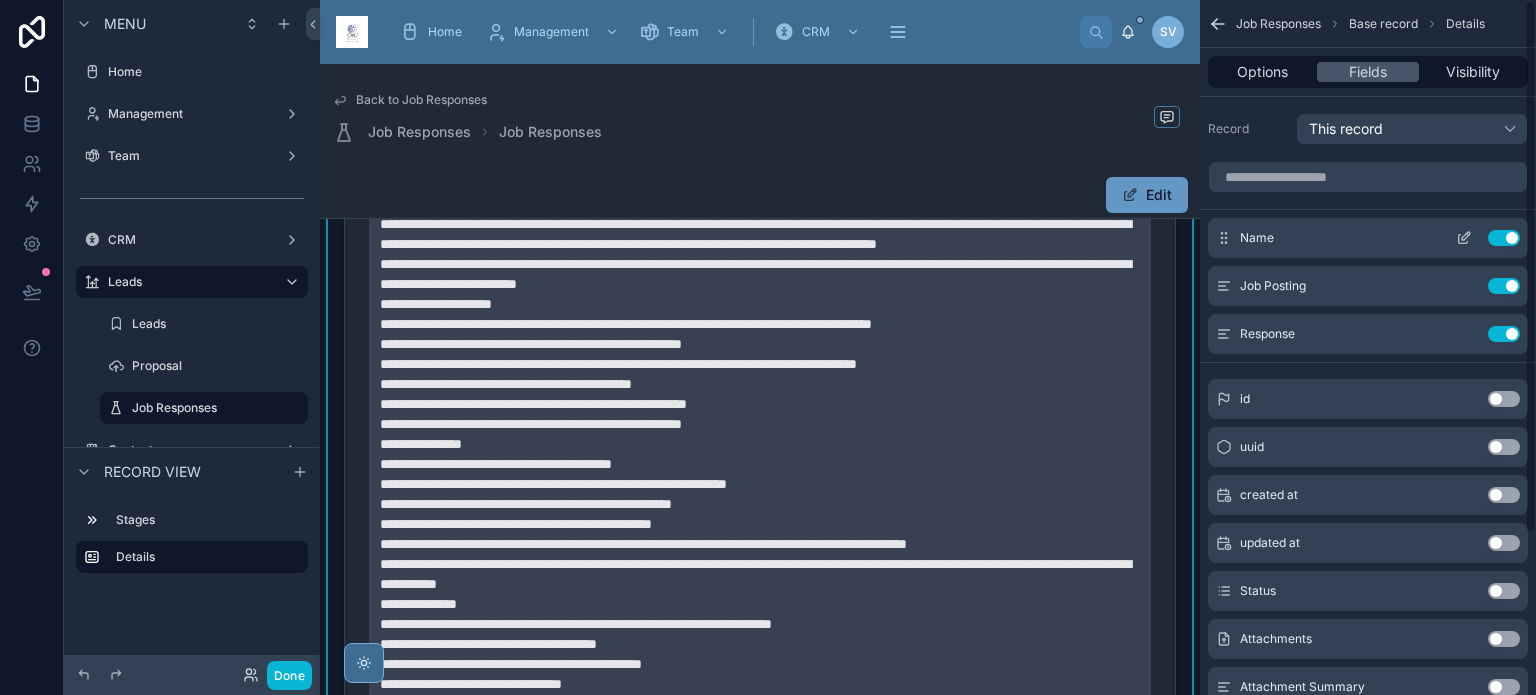 click on "Use setting" at bounding box center (1504, 238) 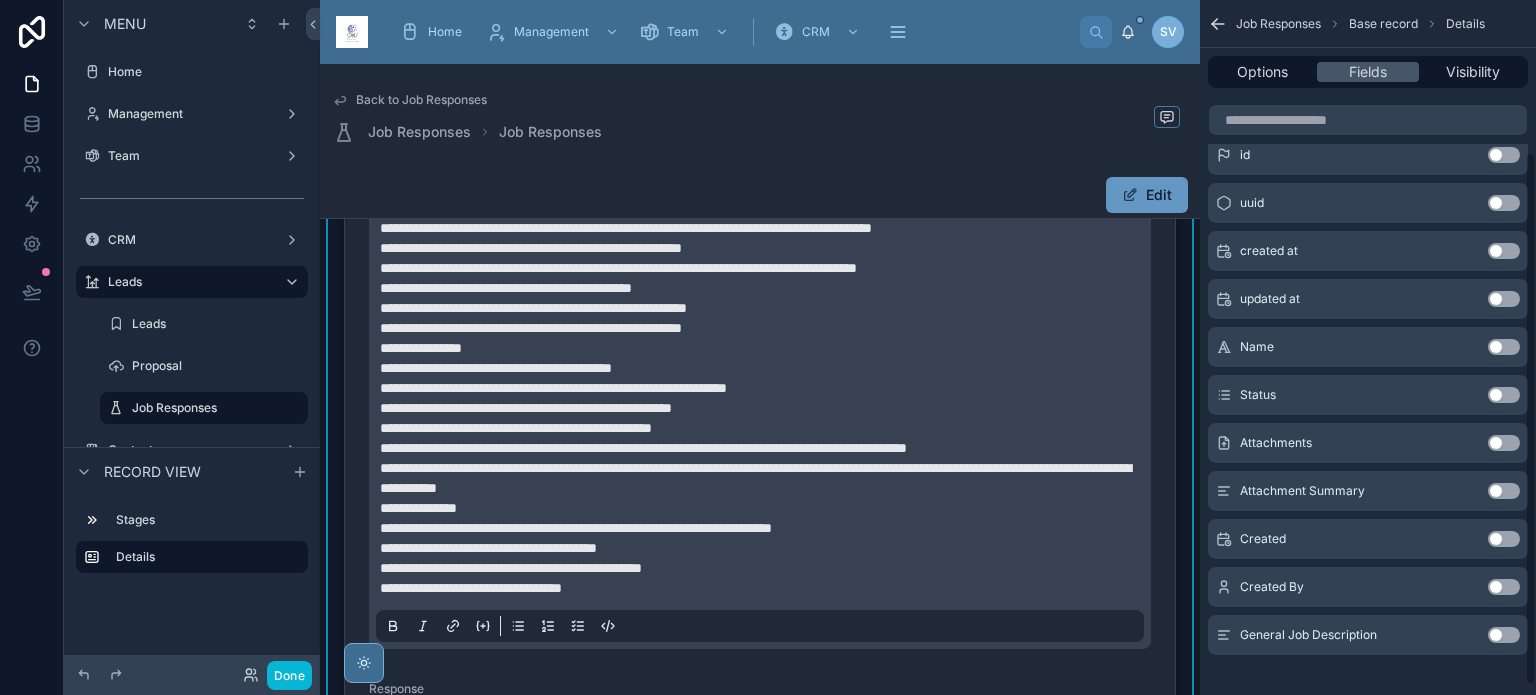 scroll, scrollTop: 200, scrollLeft: 0, axis: vertical 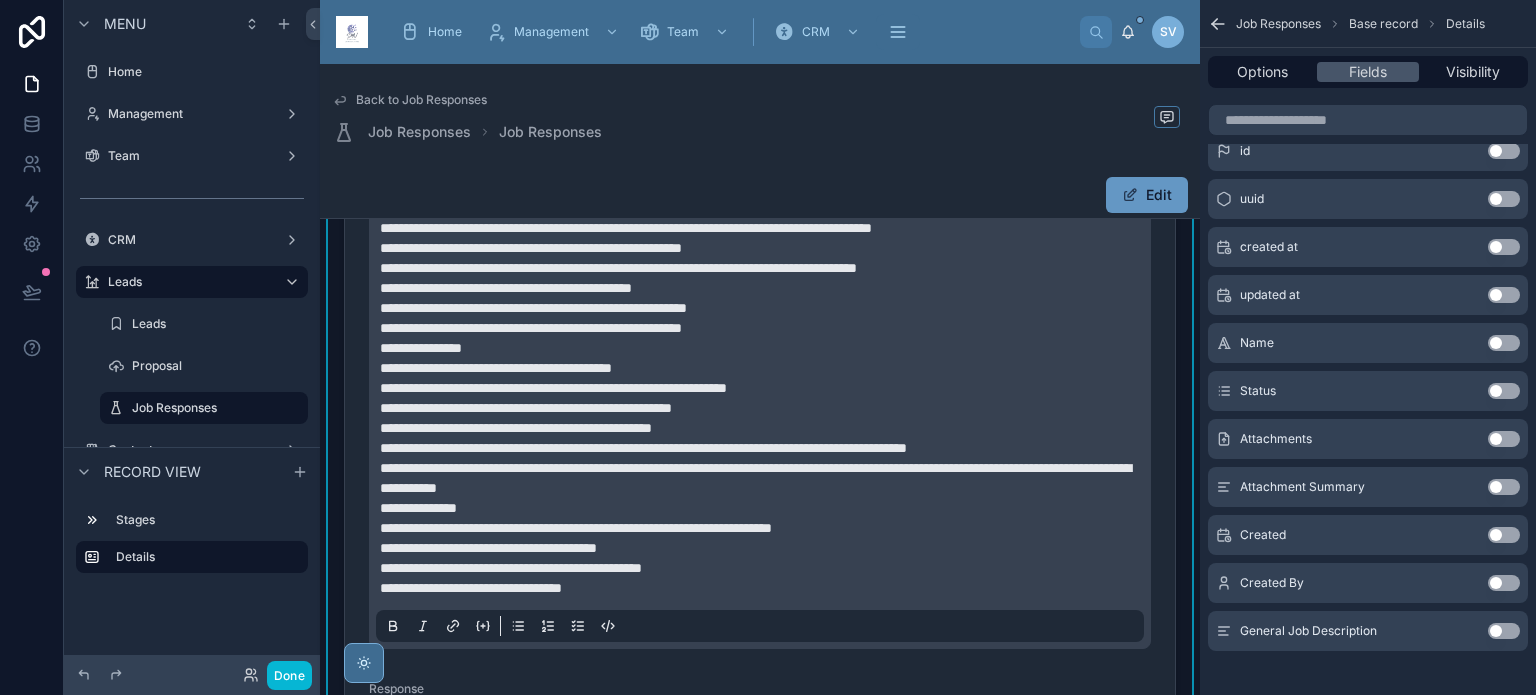 click on "Use setting" at bounding box center [1504, 631] 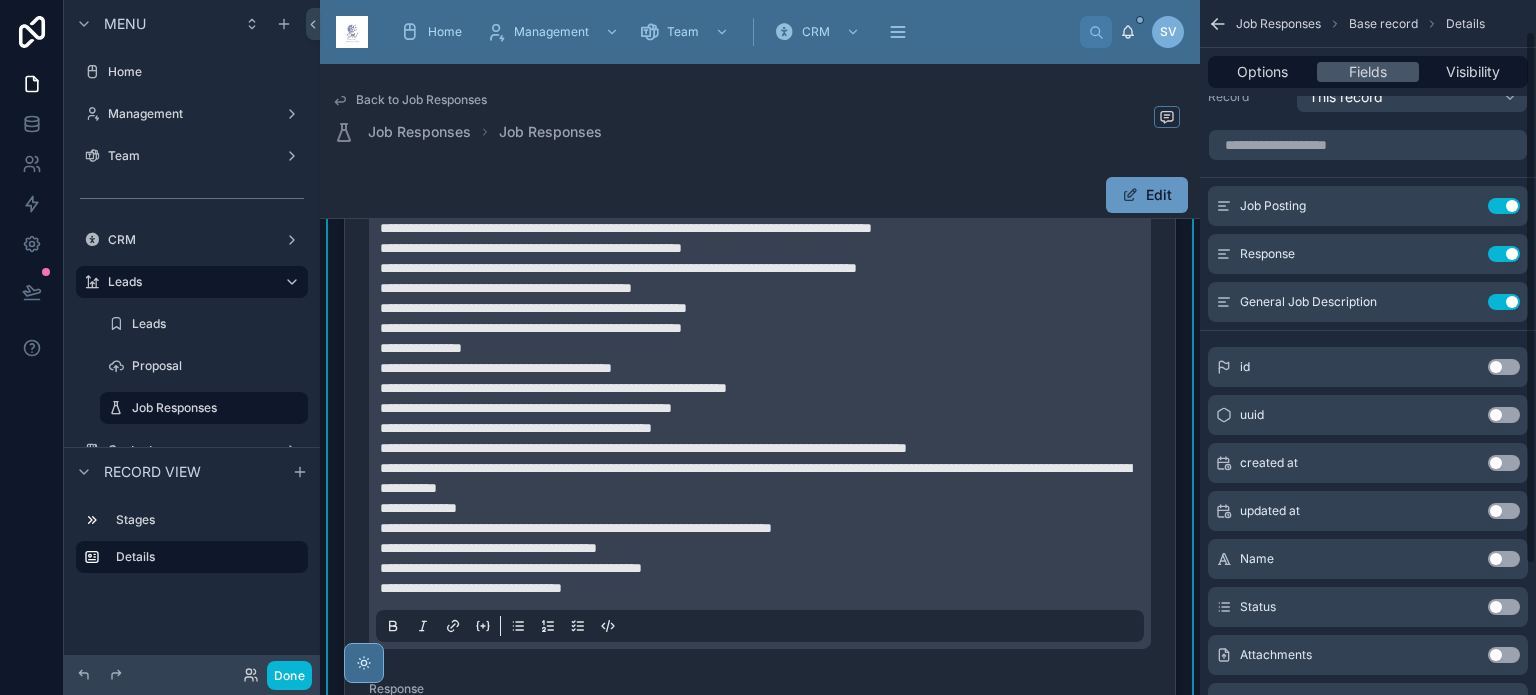scroll, scrollTop: 0, scrollLeft: 0, axis: both 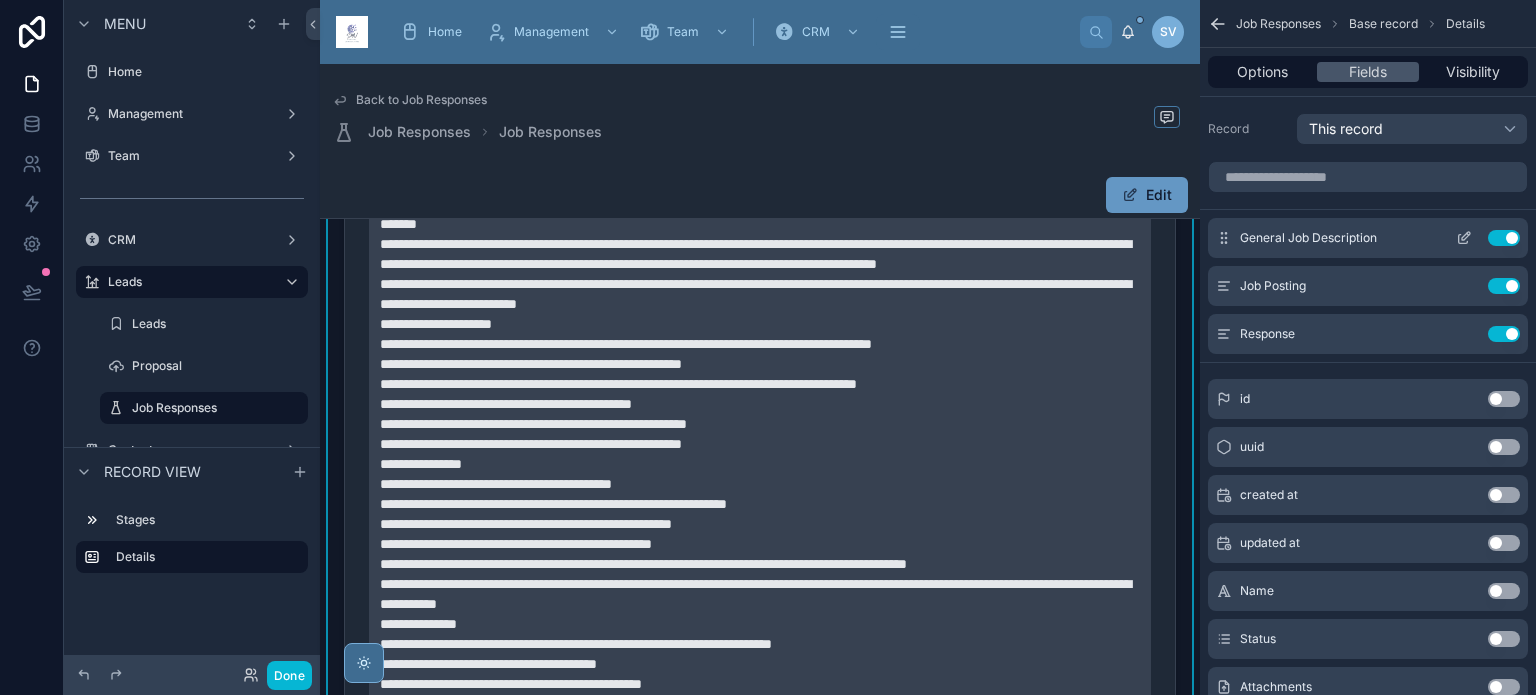 click 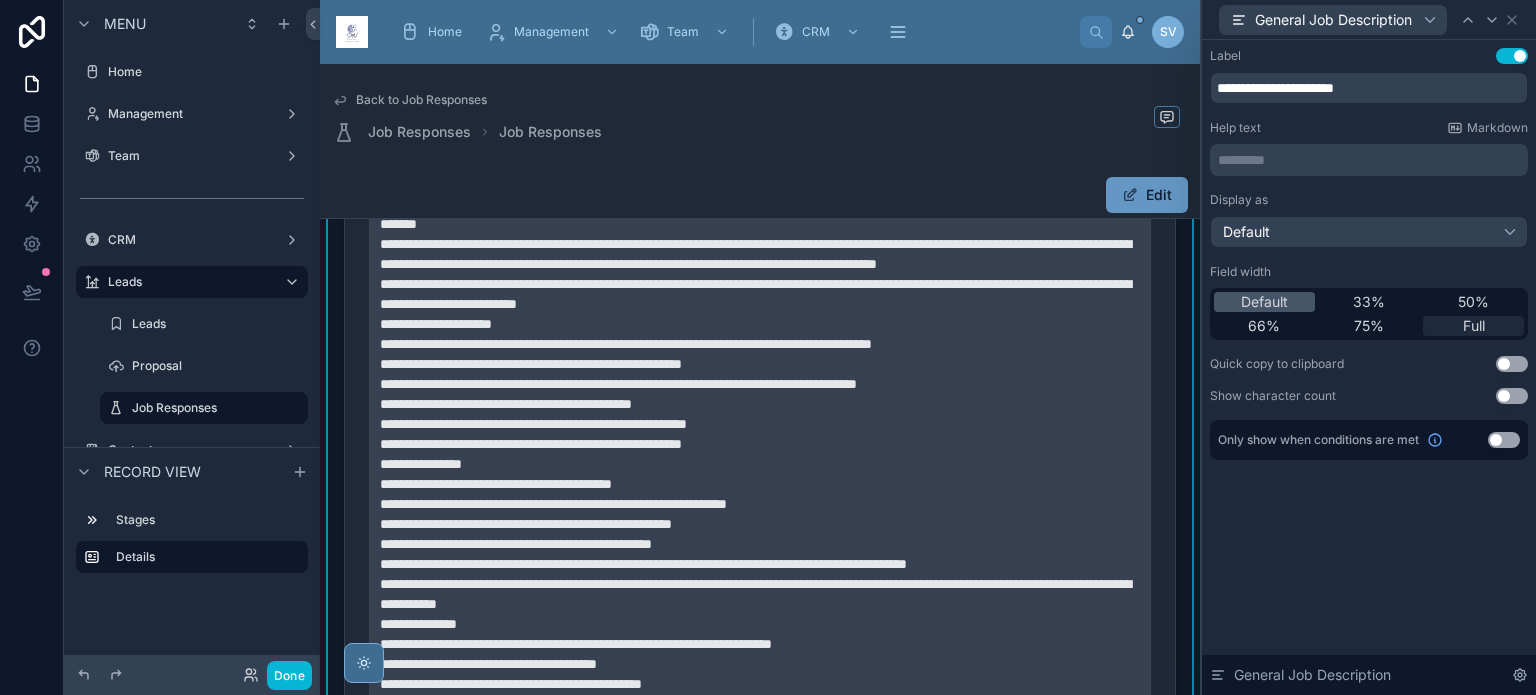 click on "Full" at bounding box center (1474, 326) 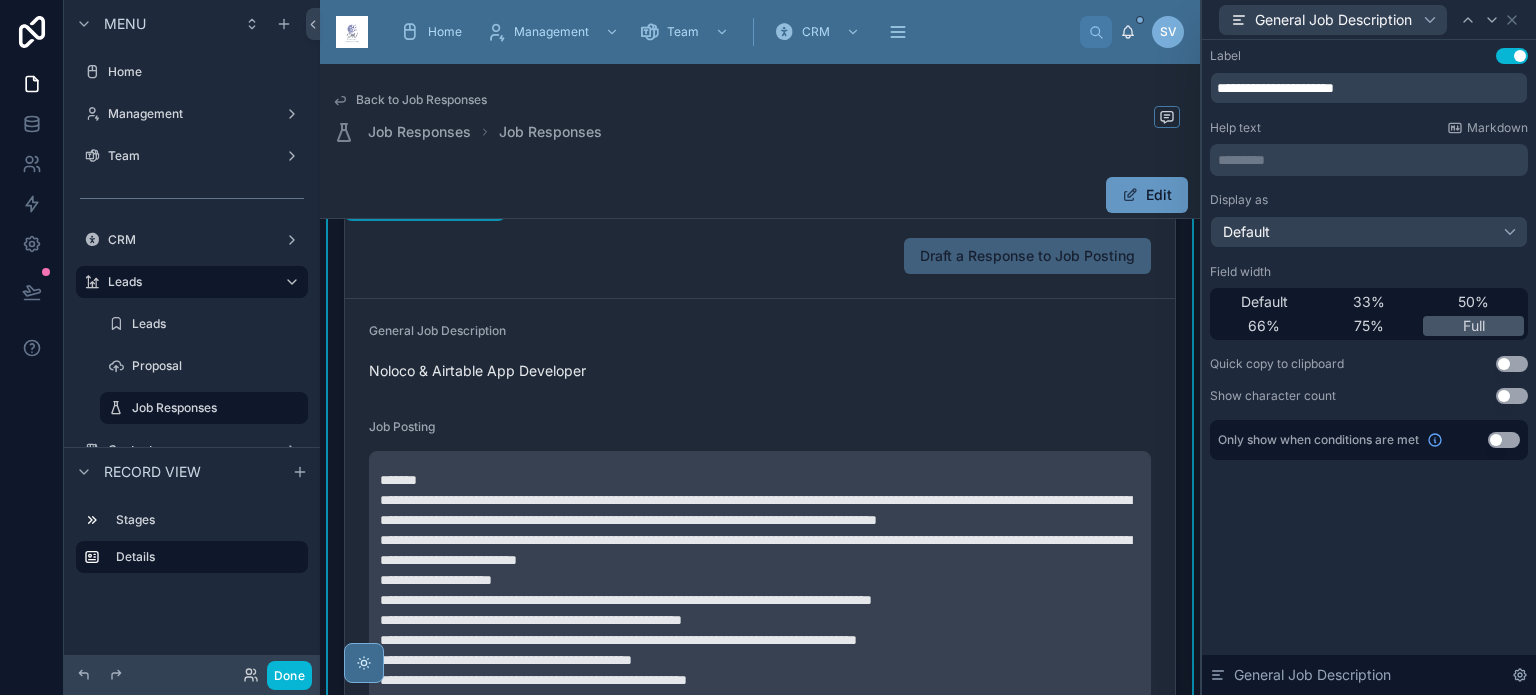 scroll, scrollTop: 100, scrollLeft: 0, axis: vertical 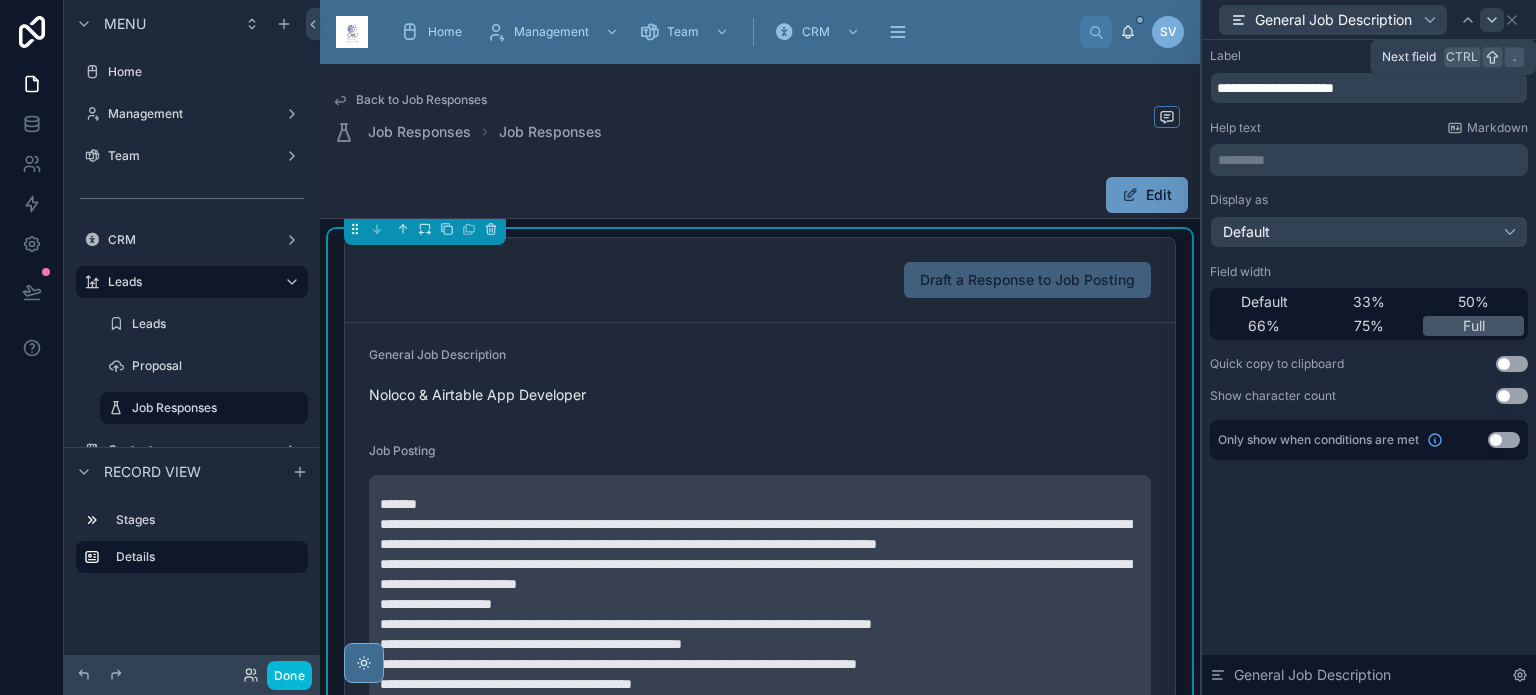 click 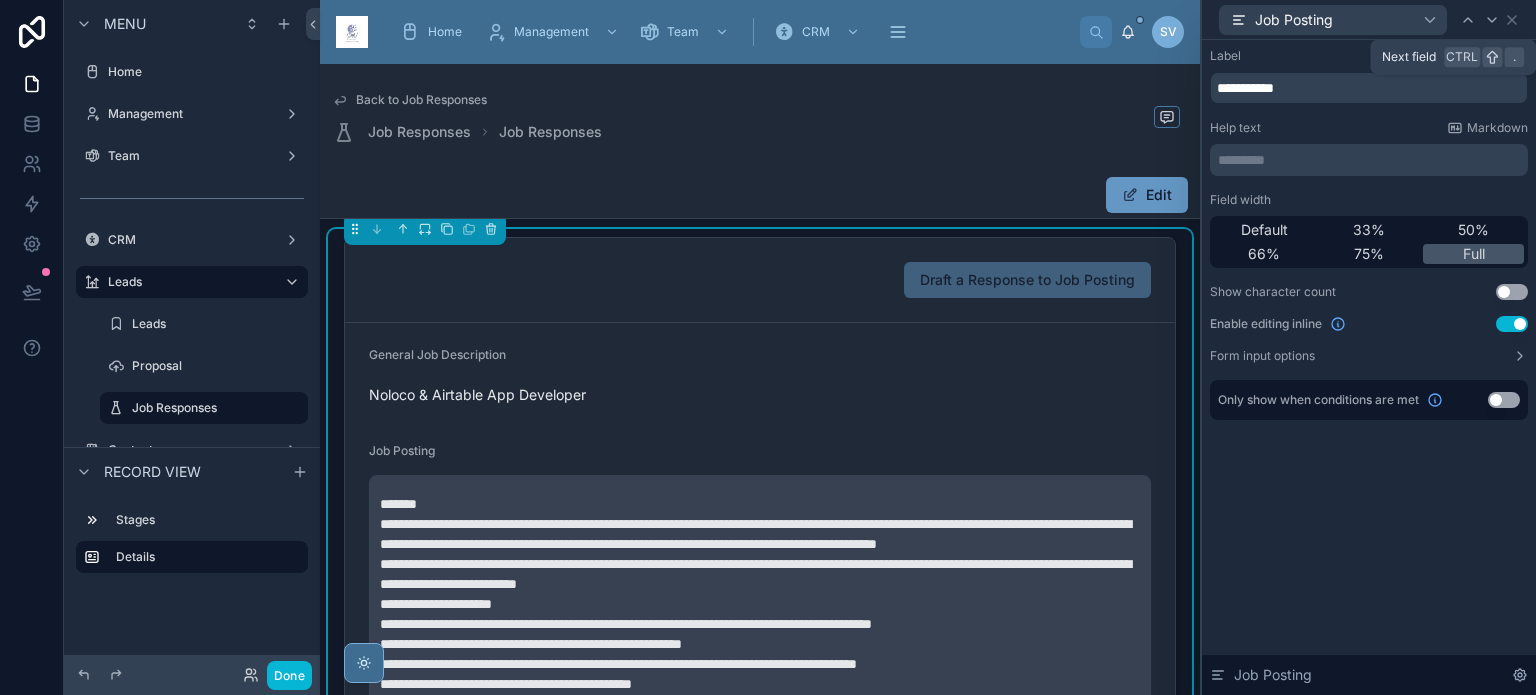 click 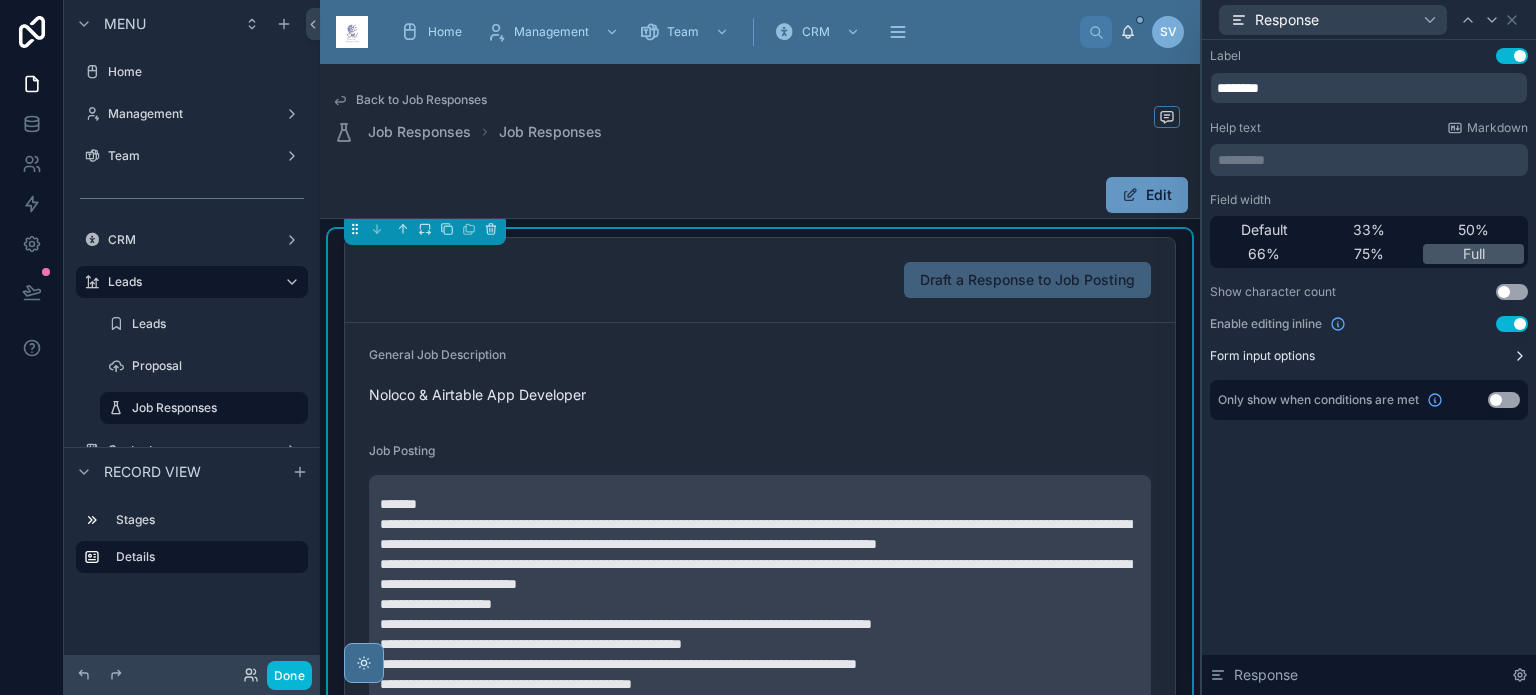 click on "Form input options" at bounding box center (1369, 356) 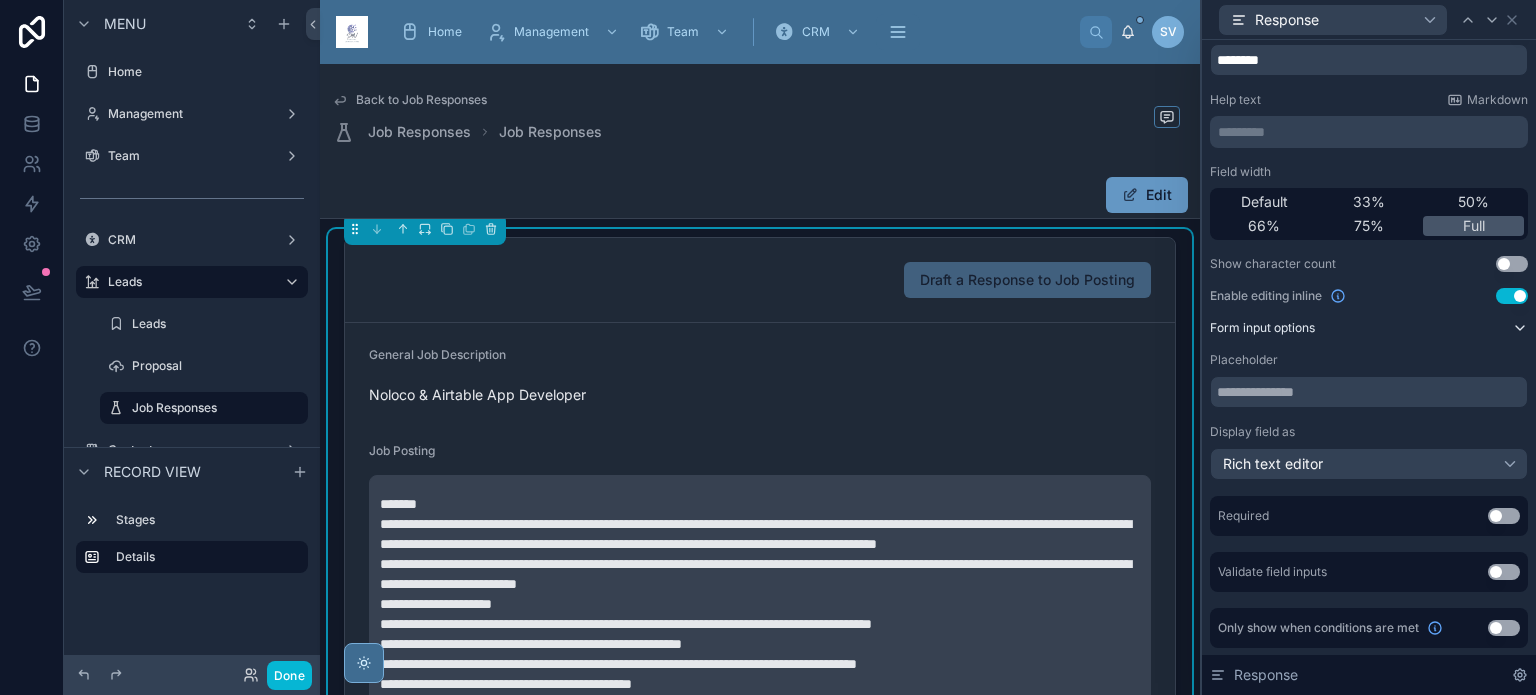 scroll, scrollTop: 28, scrollLeft: 0, axis: vertical 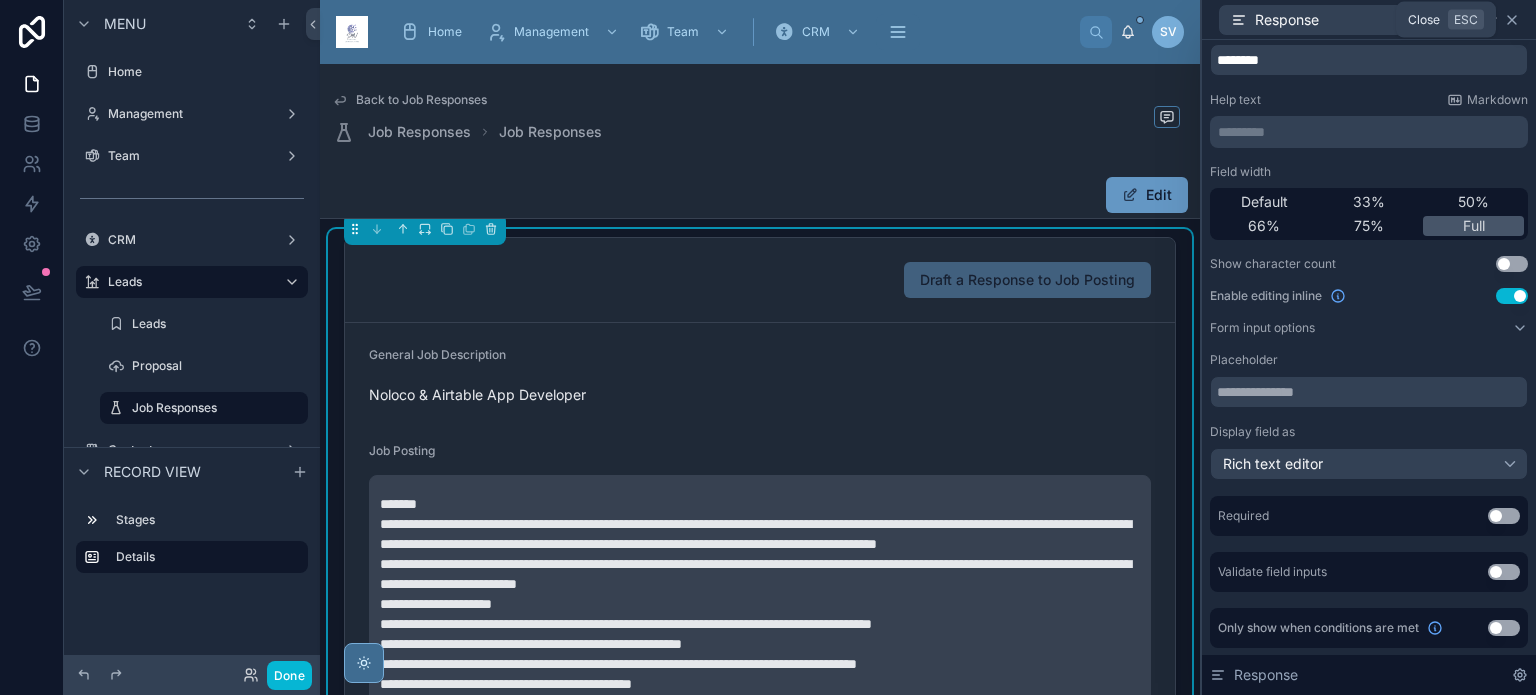 click 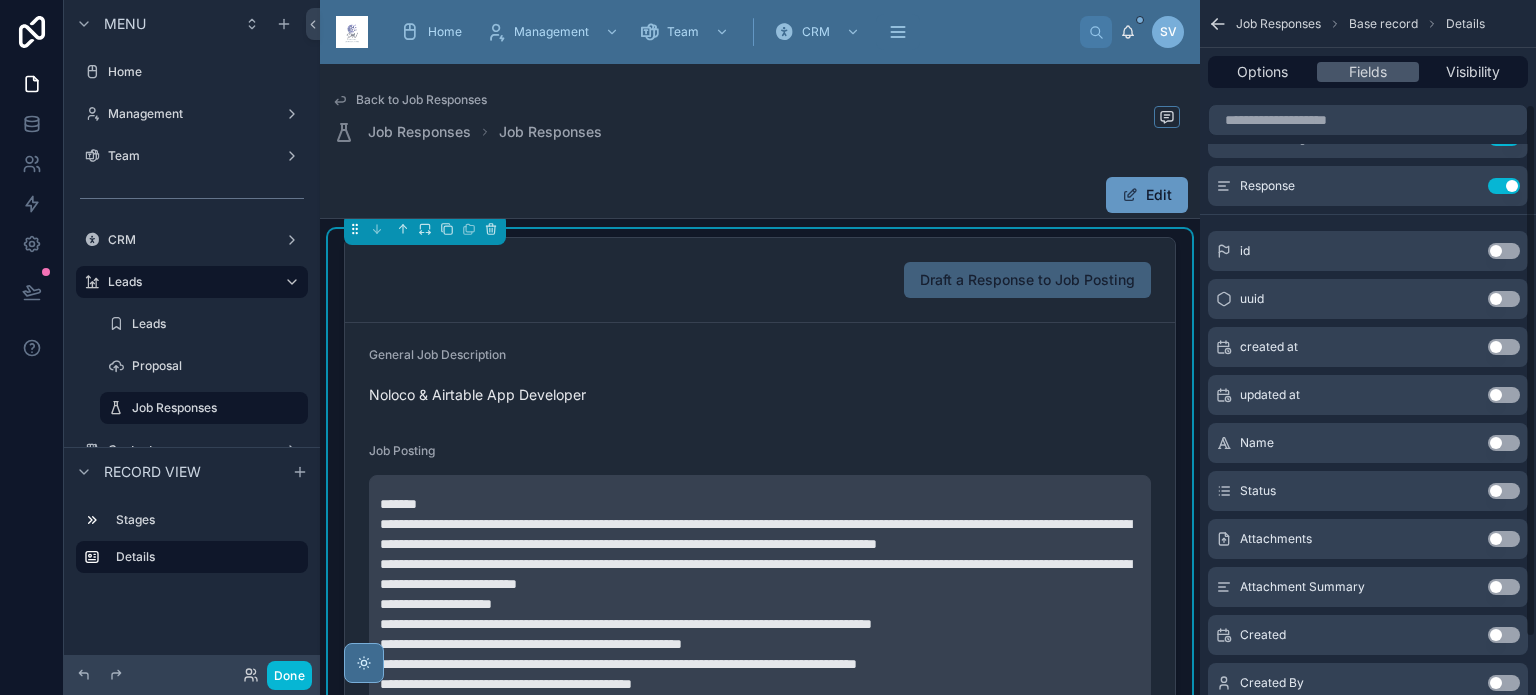 scroll, scrollTop: 0, scrollLeft: 0, axis: both 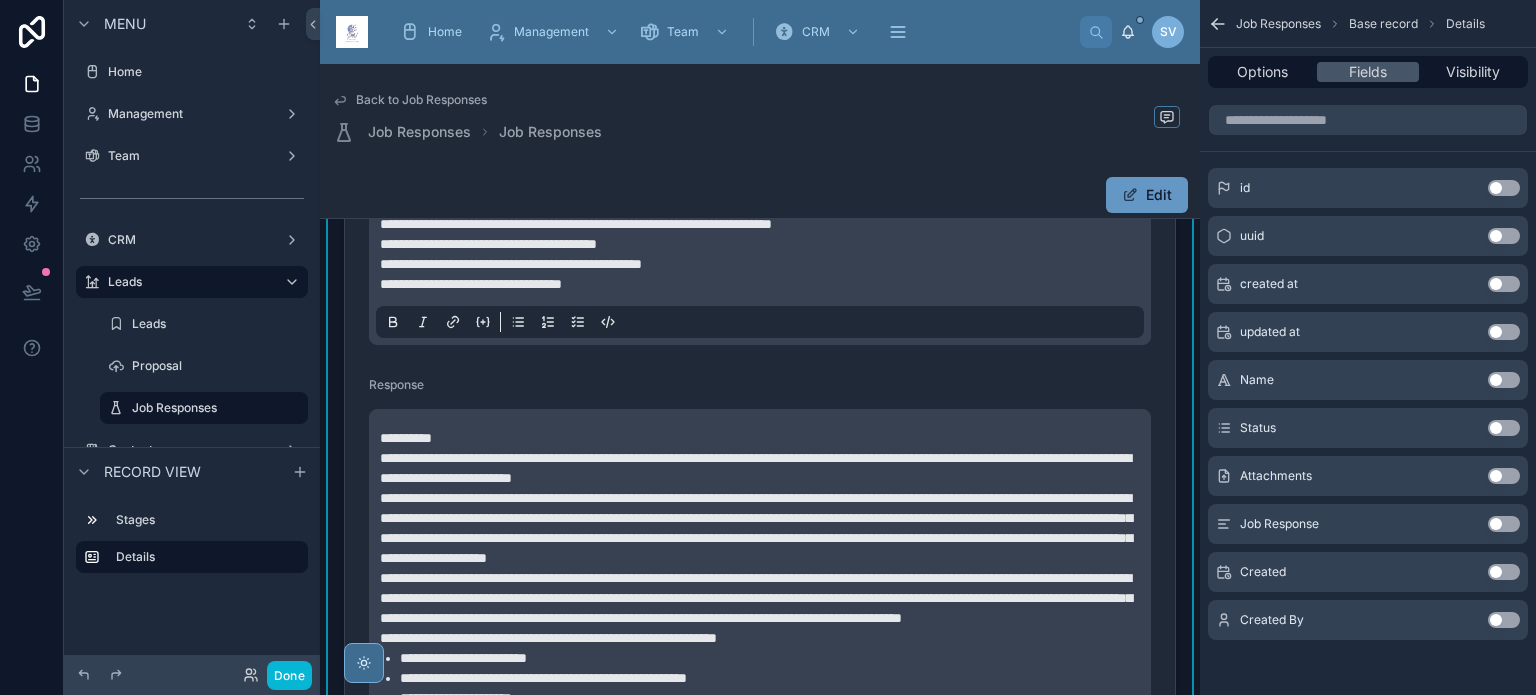 click on "Use setting" at bounding box center [1504, 524] 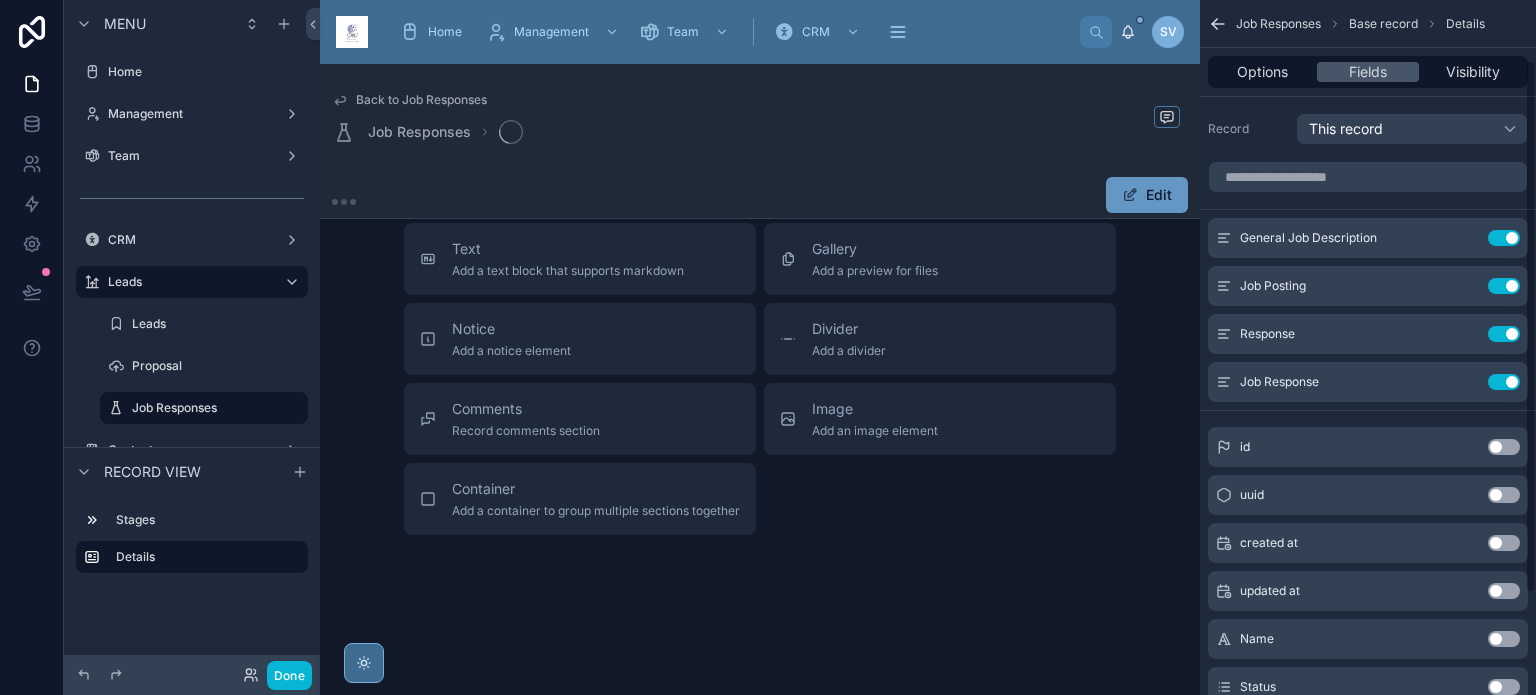scroll, scrollTop: 0, scrollLeft: 0, axis: both 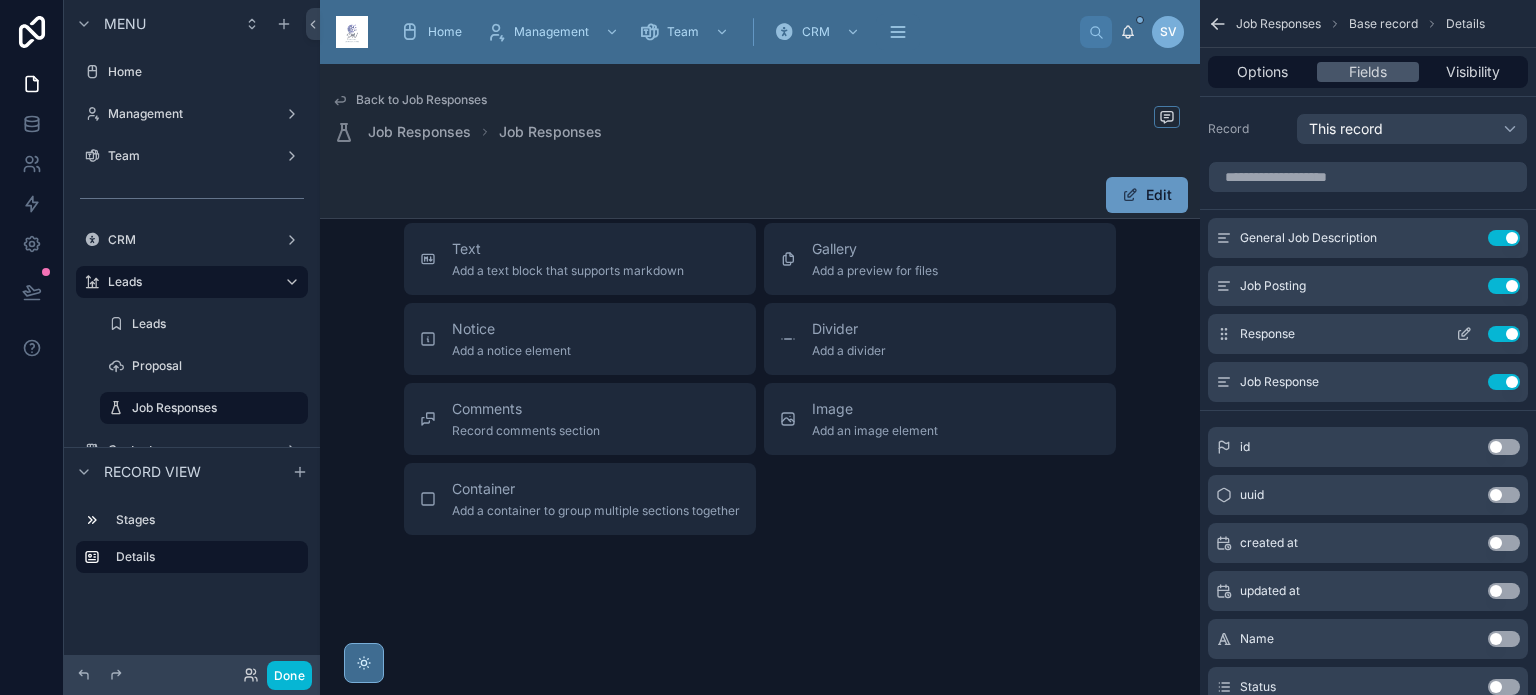 click on "Use setting" at bounding box center (1504, 334) 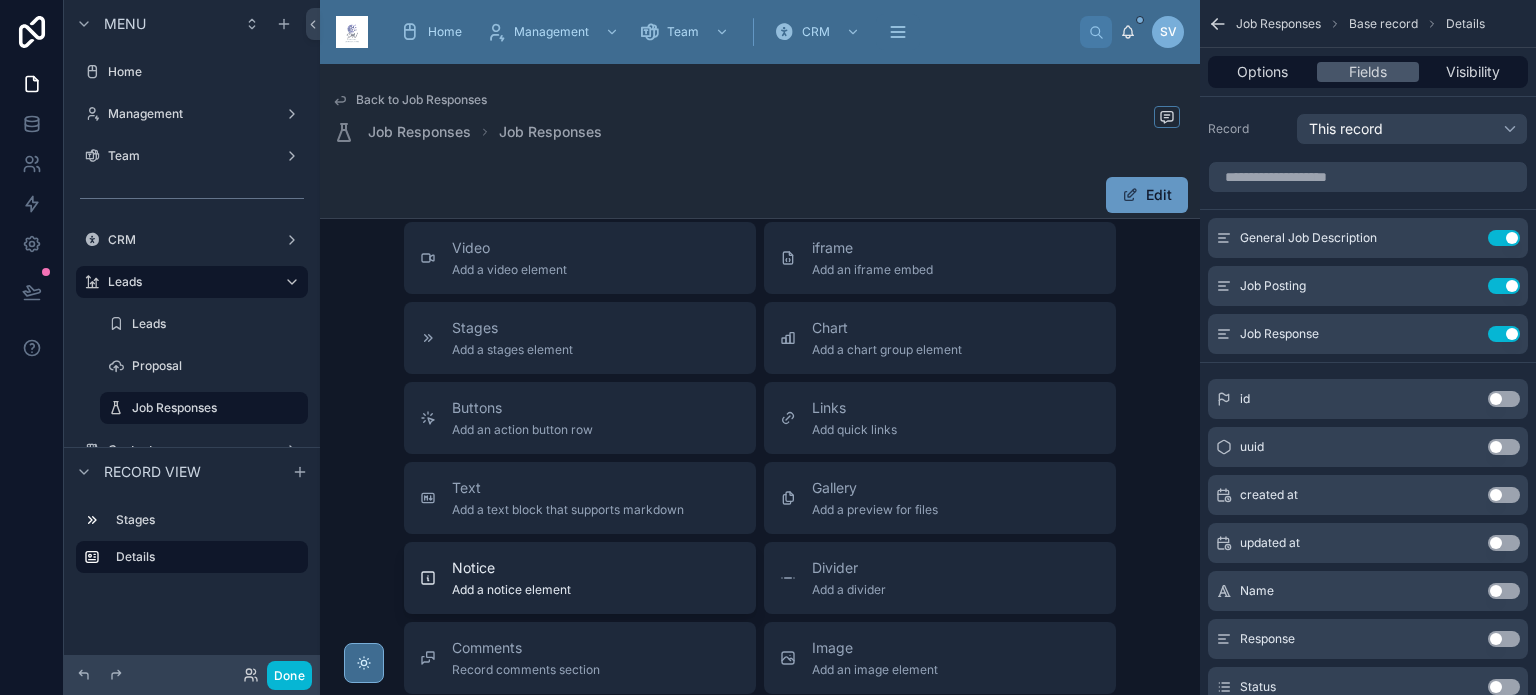 scroll, scrollTop: 2541, scrollLeft: 0, axis: vertical 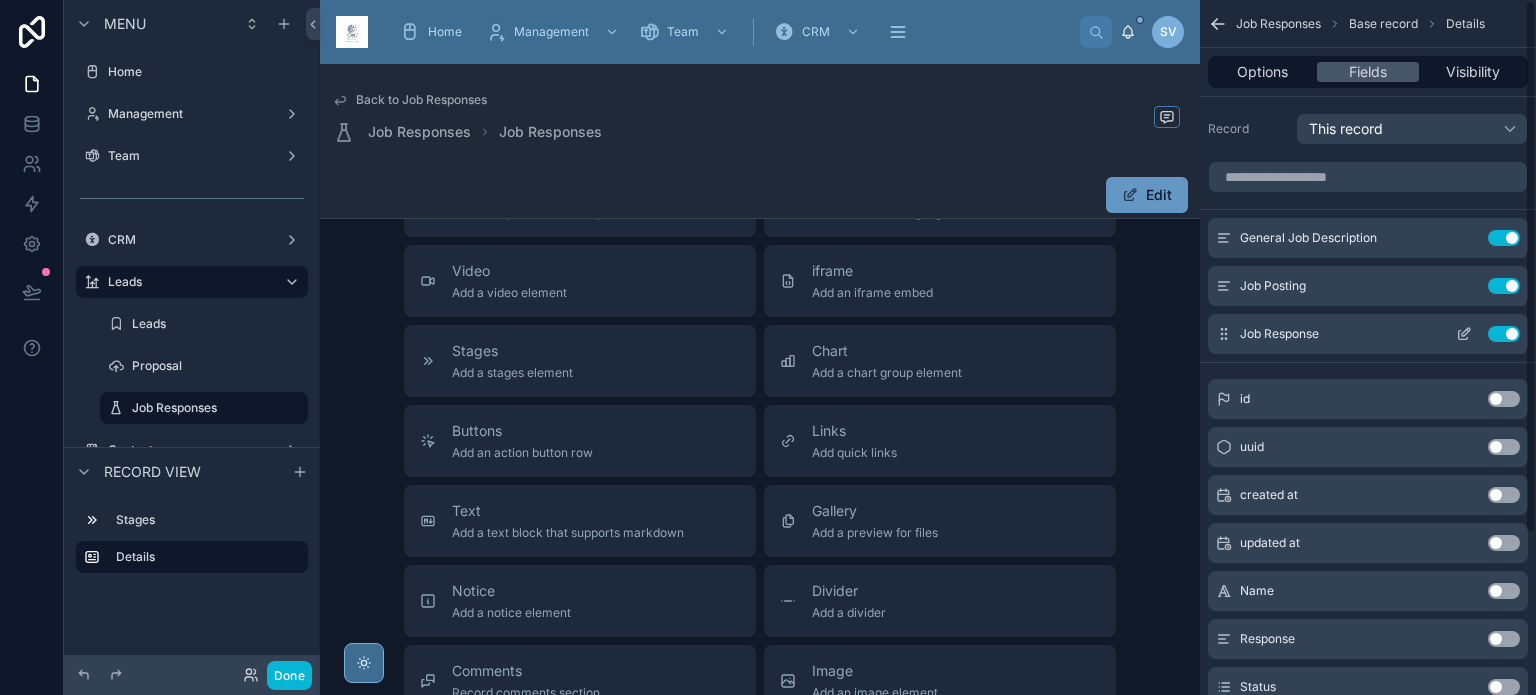 click 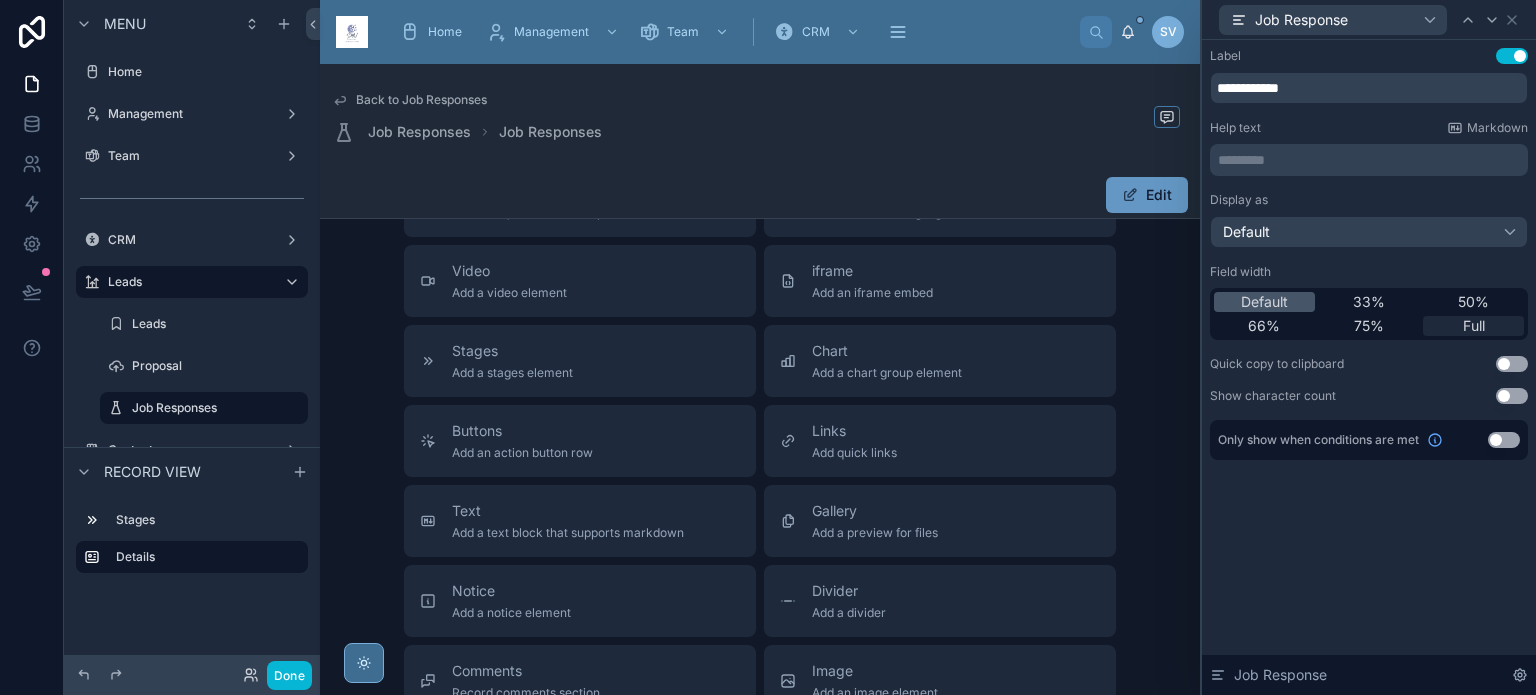 click on "Full" at bounding box center [1473, 326] 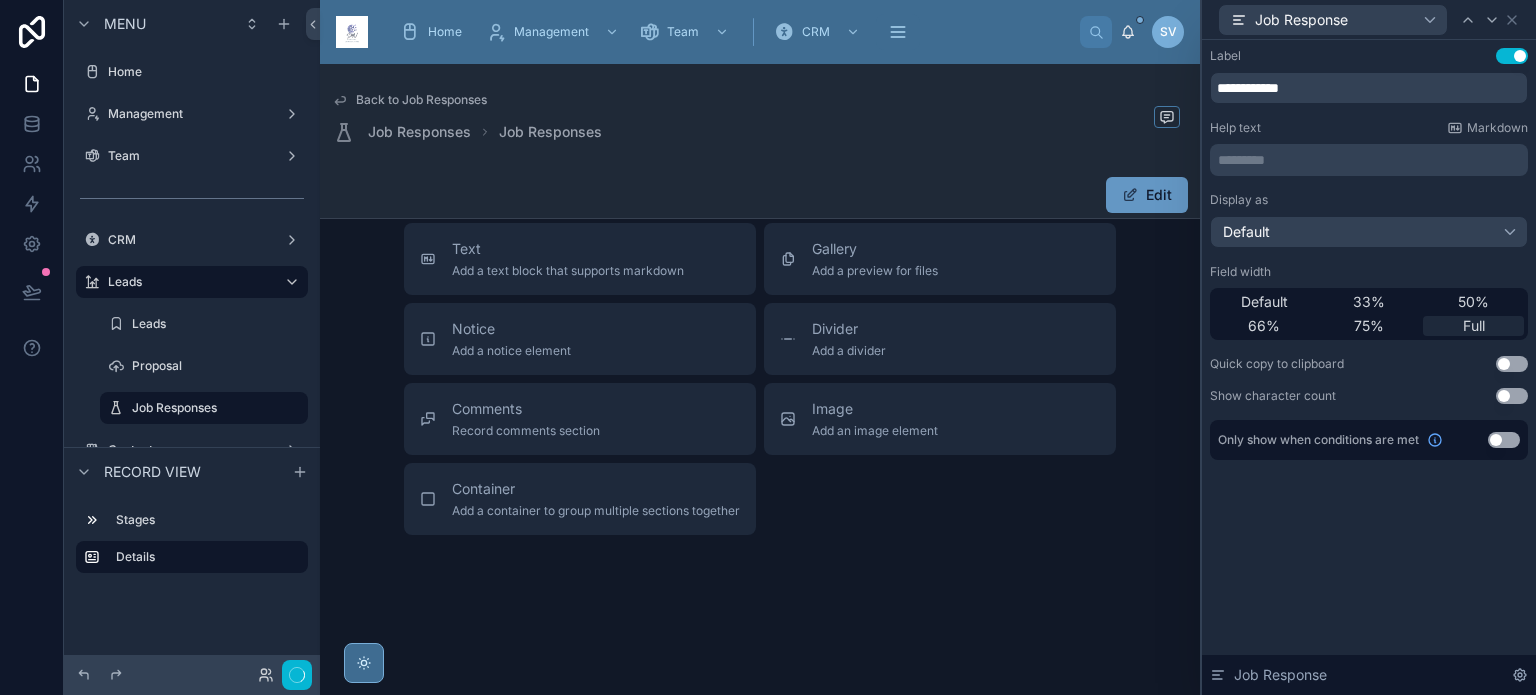 scroll, scrollTop: 1941, scrollLeft: 0, axis: vertical 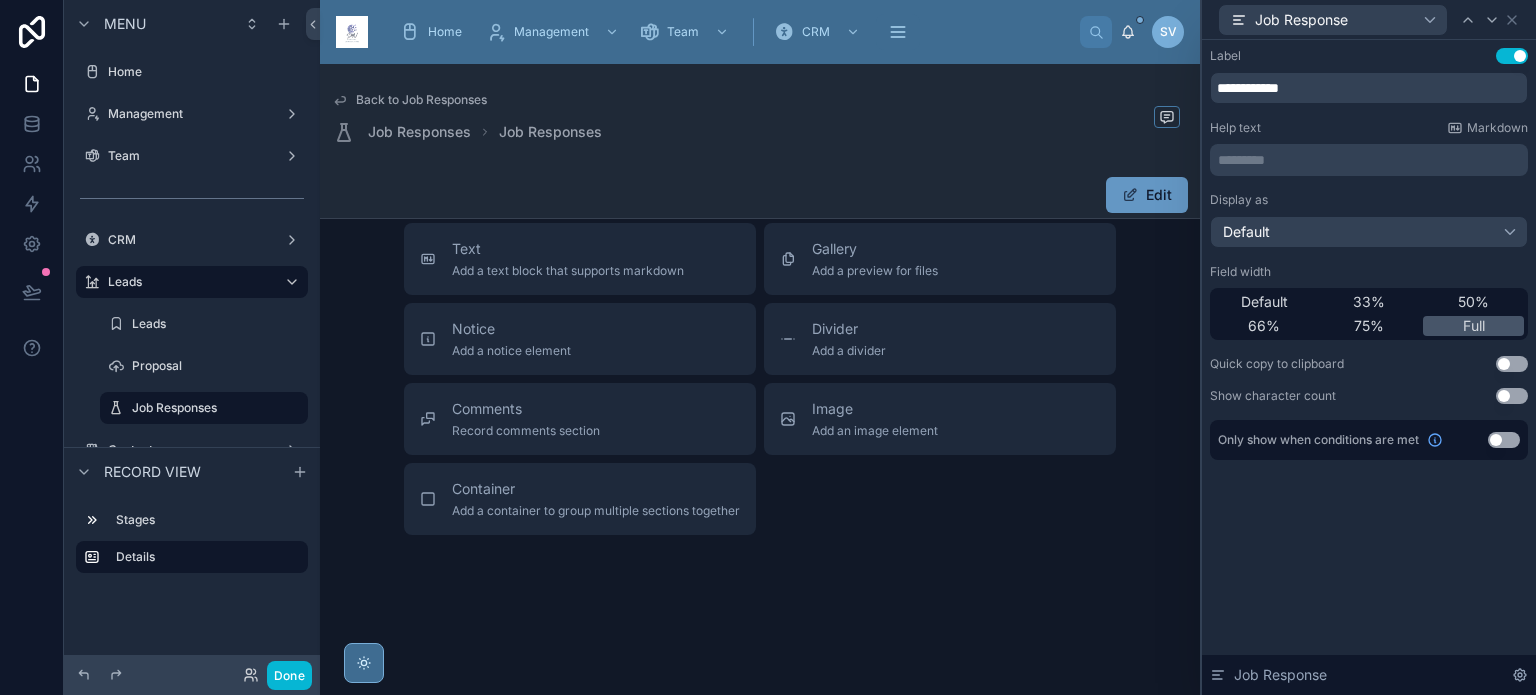 click on "Quick copy to clipboard Use setting" at bounding box center (1369, 364) 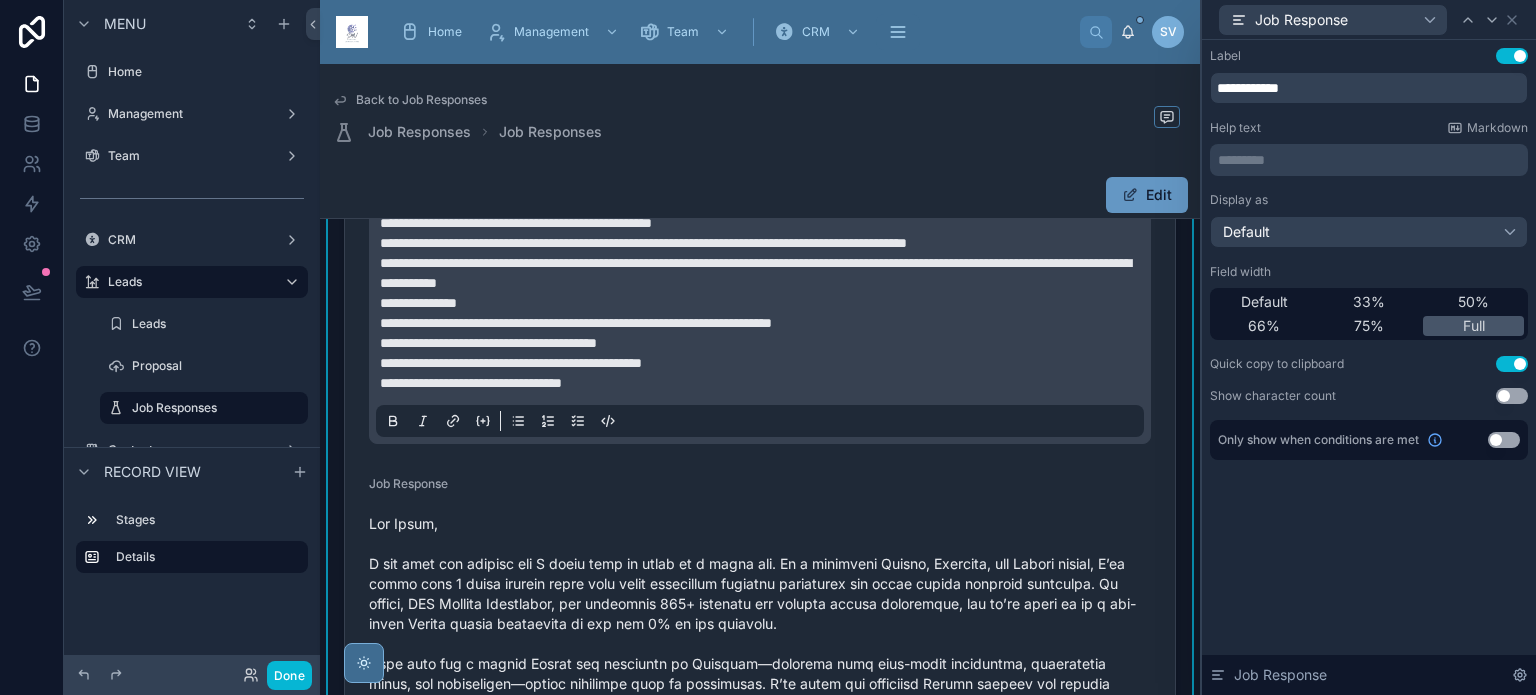 scroll, scrollTop: 741, scrollLeft: 0, axis: vertical 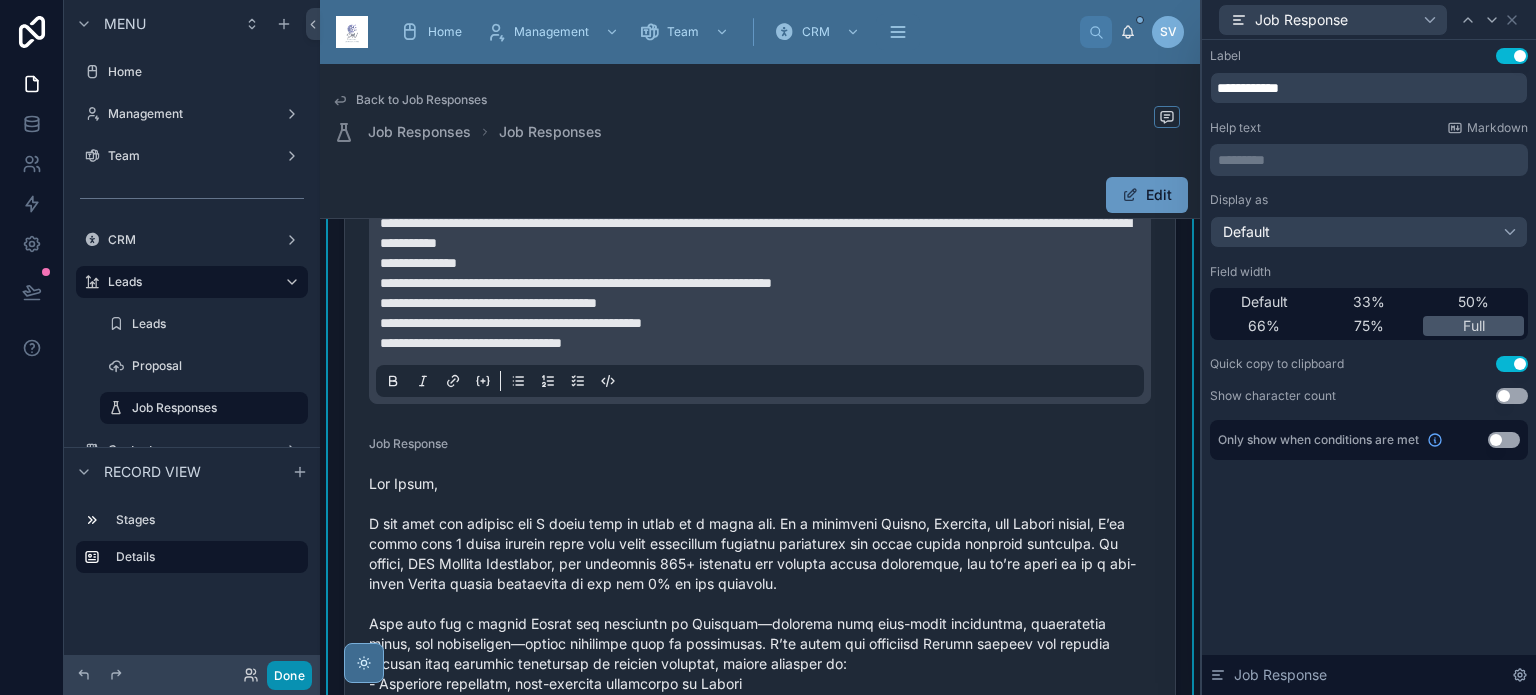 click on "Done" at bounding box center (289, 675) 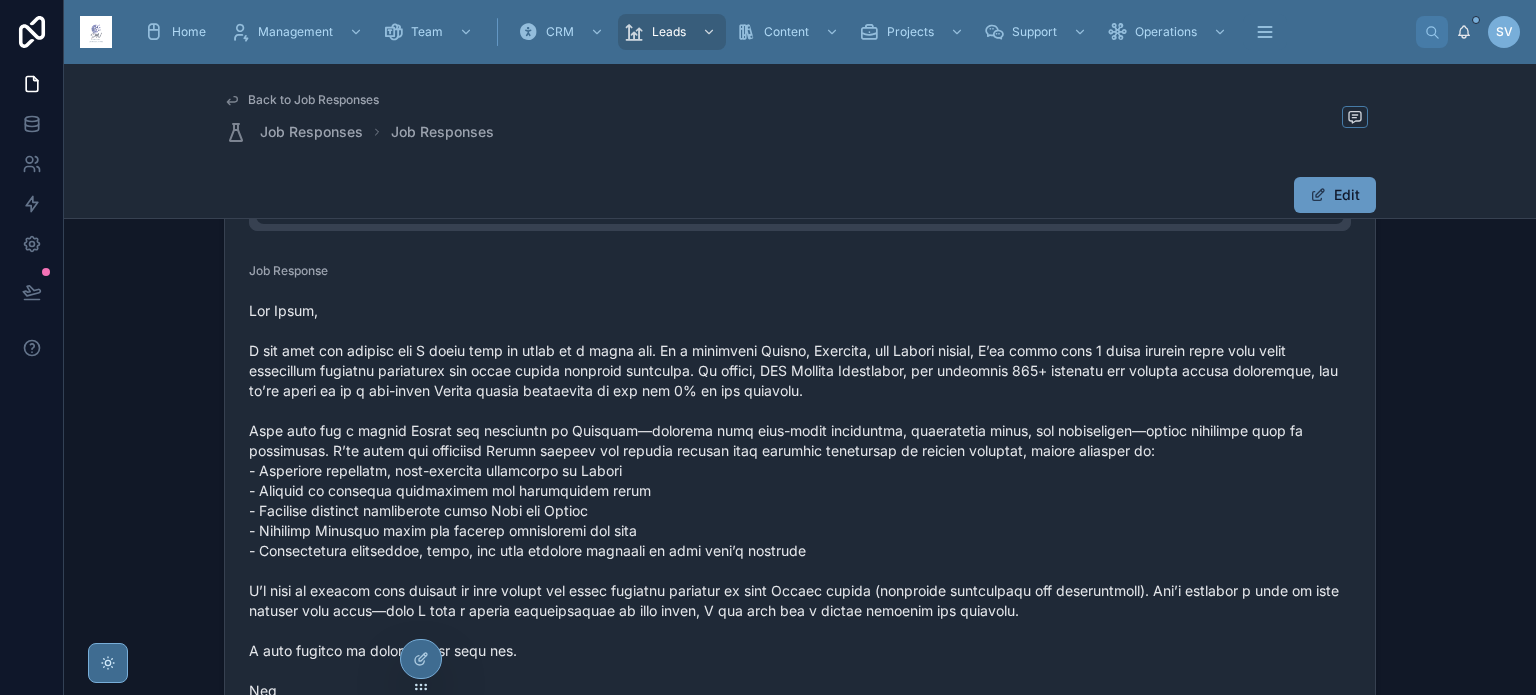 scroll, scrollTop: 865, scrollLeft: 0, axis: vertical 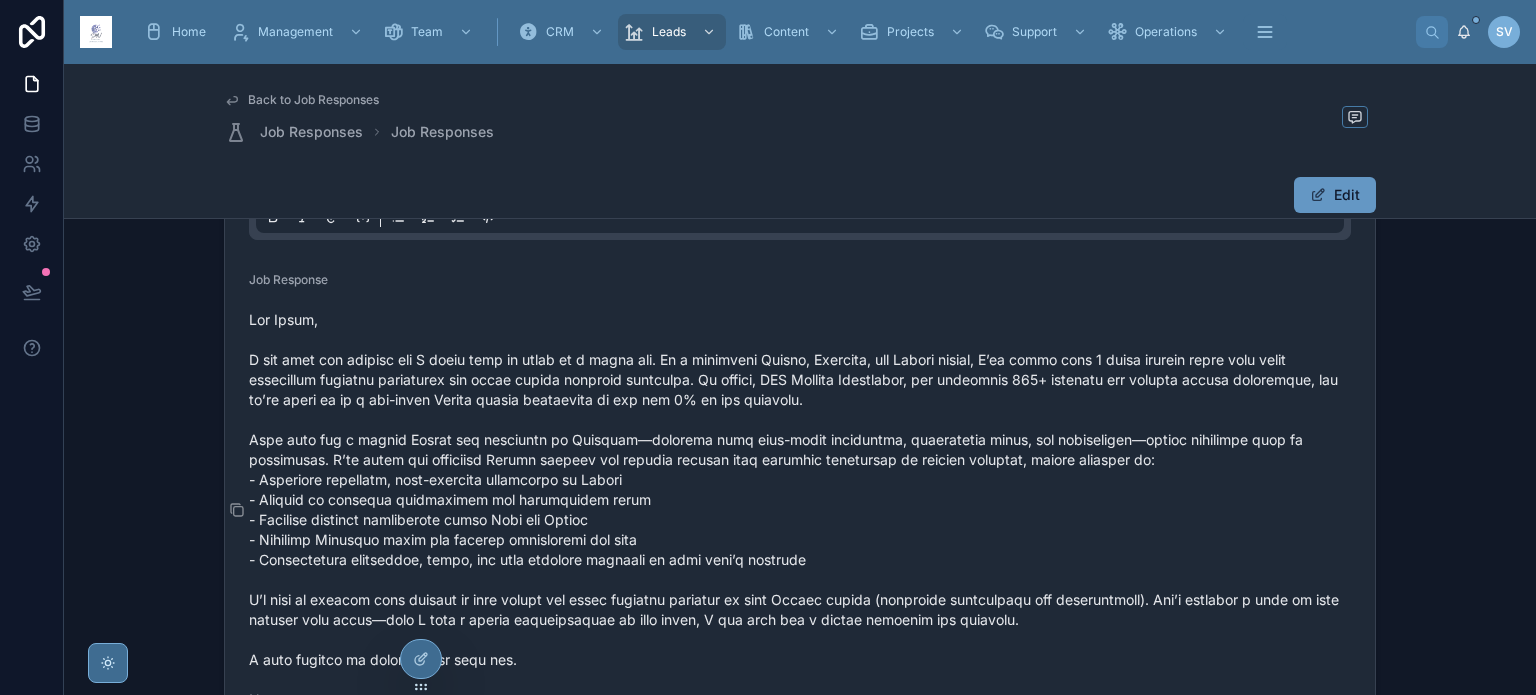 click at bounding box center [800, 510] 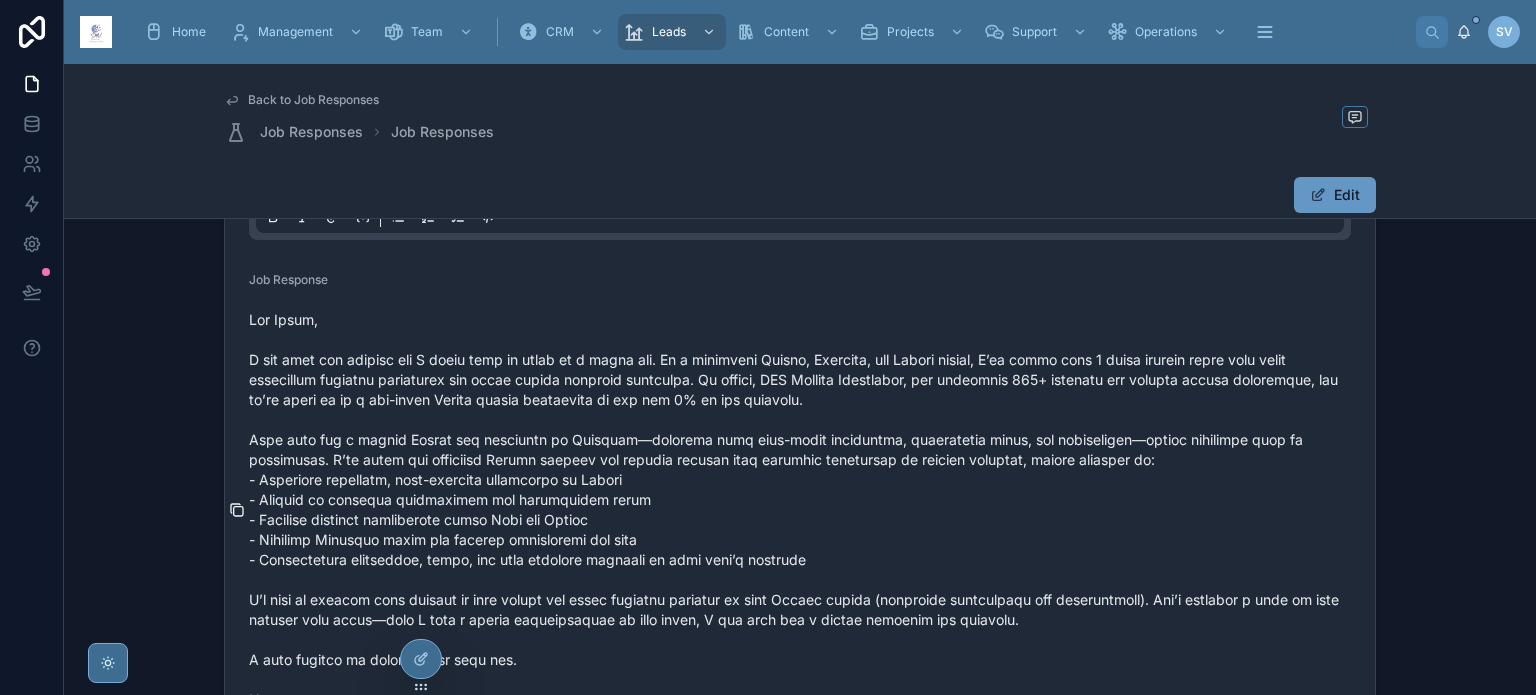 click 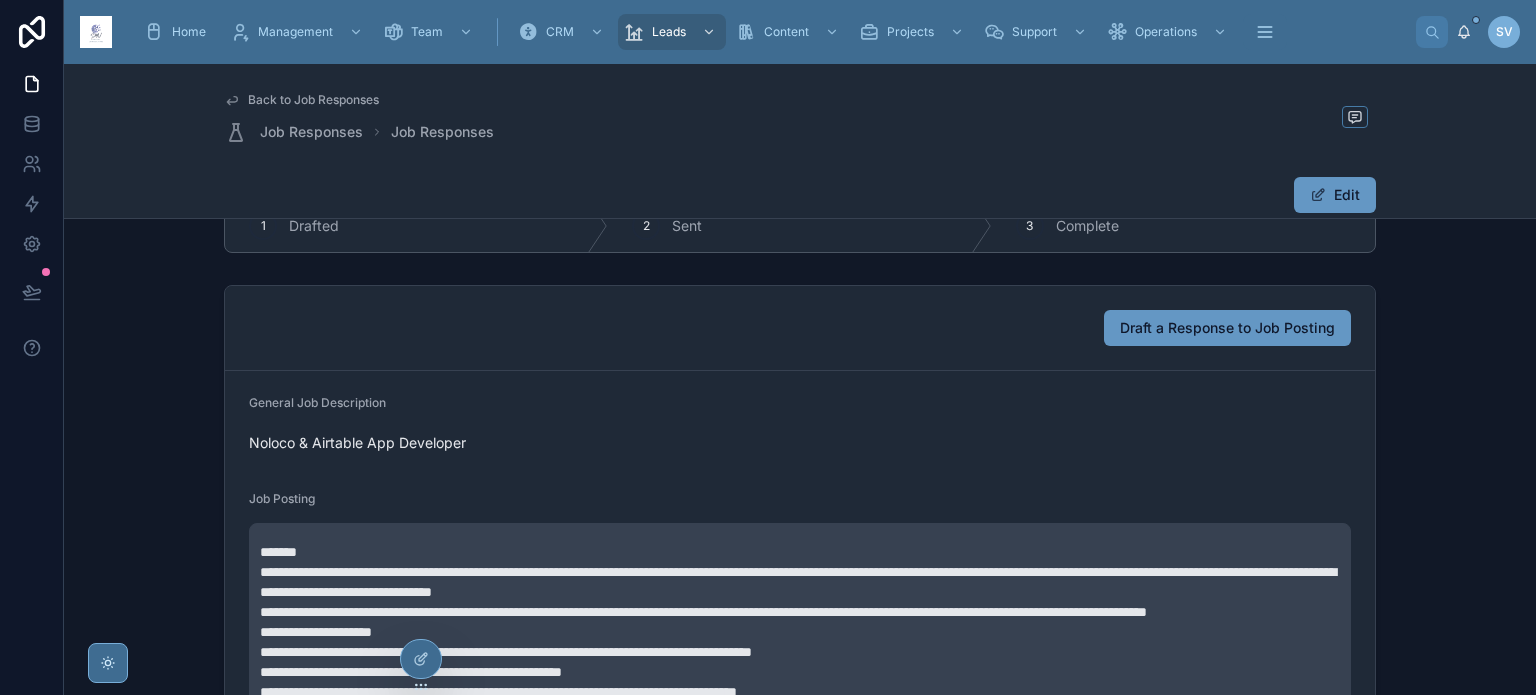 scroll, scrollTop: 0, scrollLeft: 0, axis: both 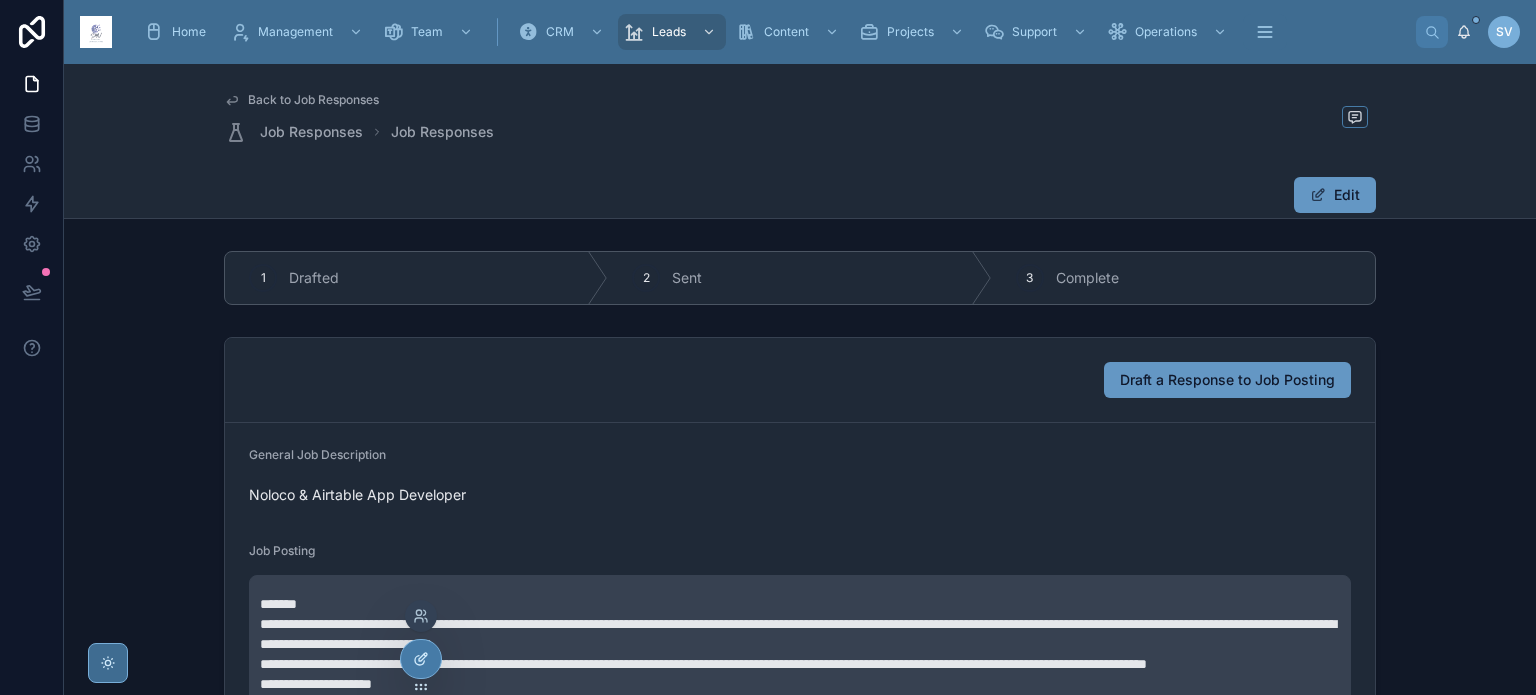 click 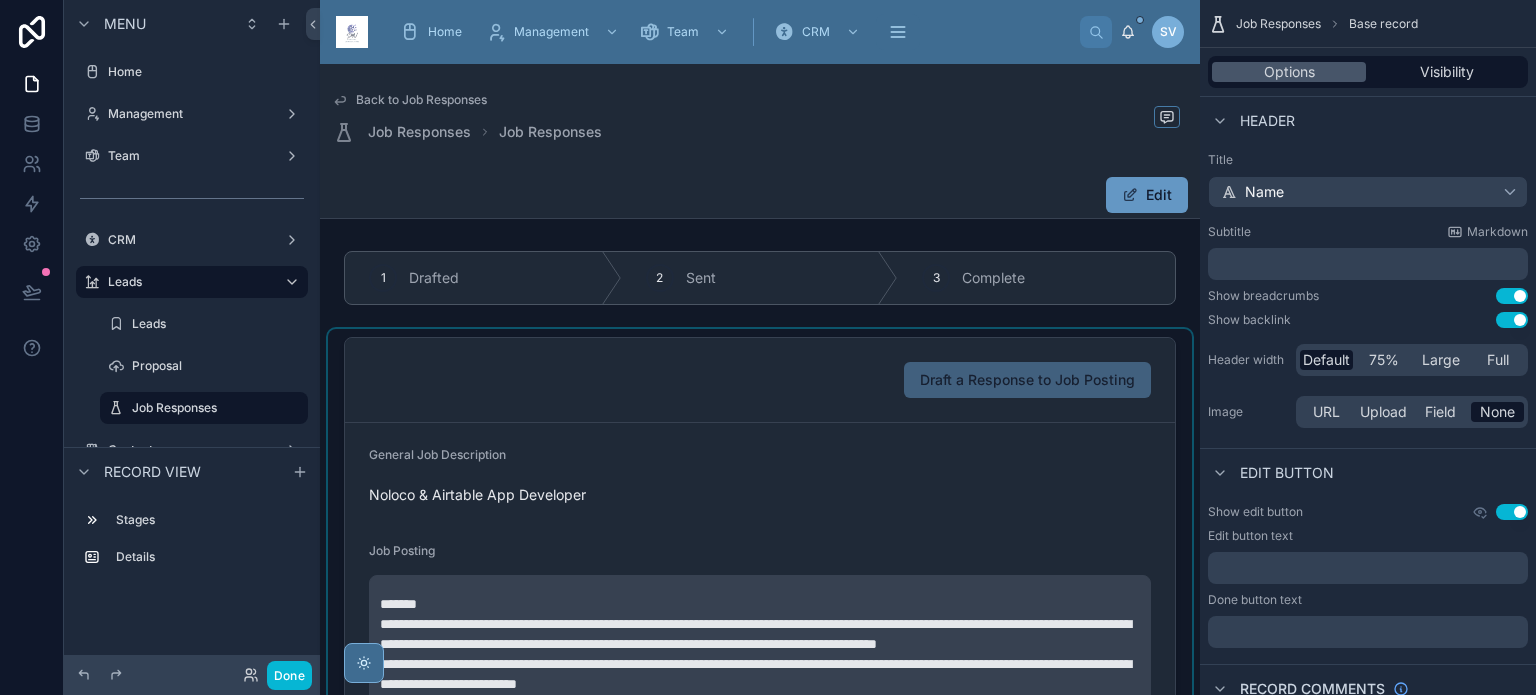 click at bounding box center [760, 1021] 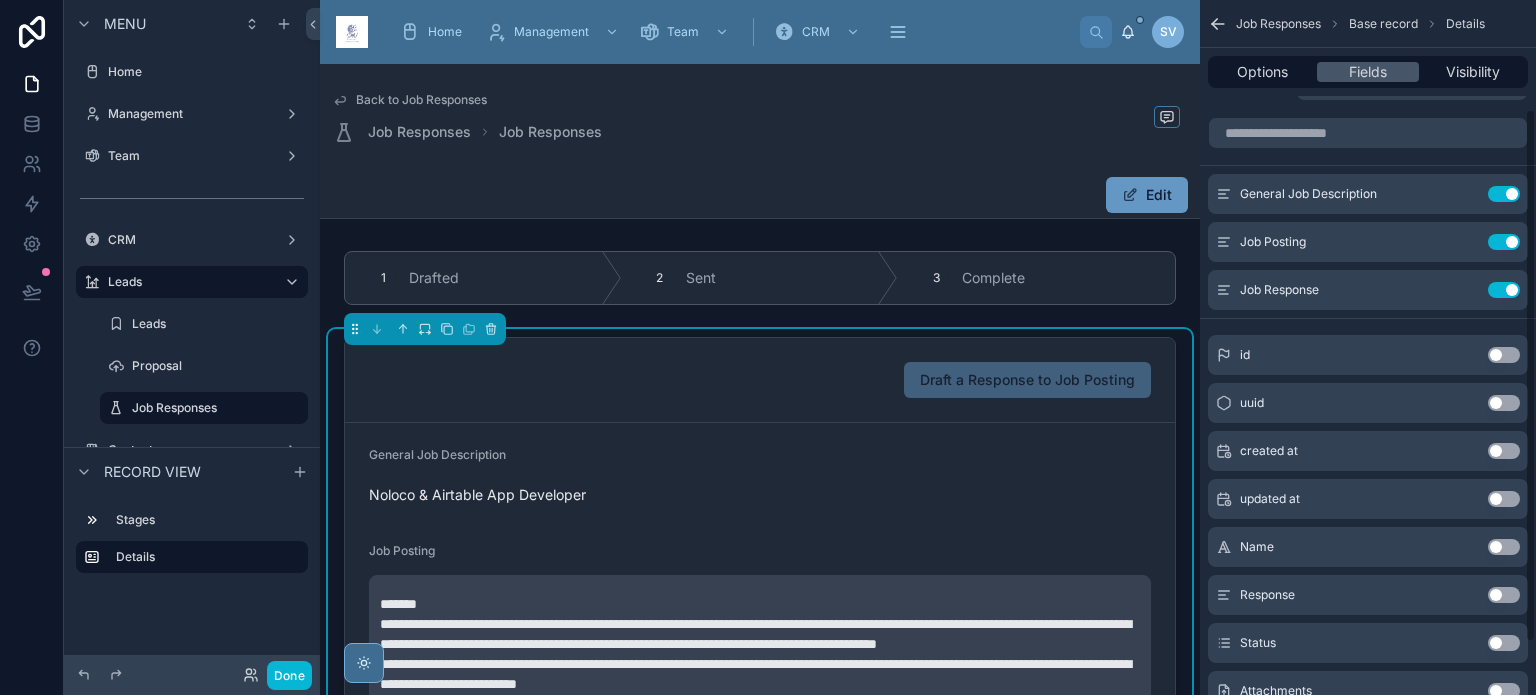 scroll, scrollTop: 0, scrollLeft: 0, axis: both 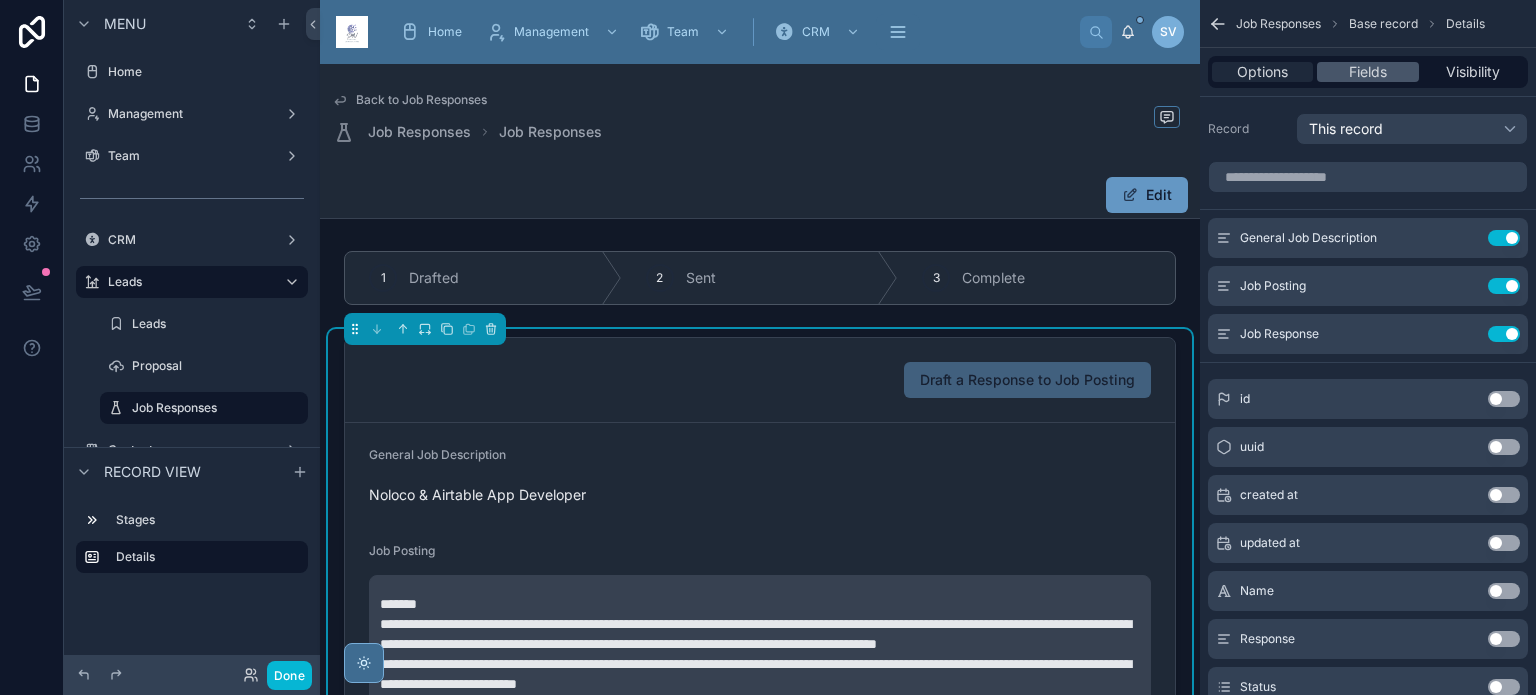 click on "Options" at bounding box center [1262, 72] 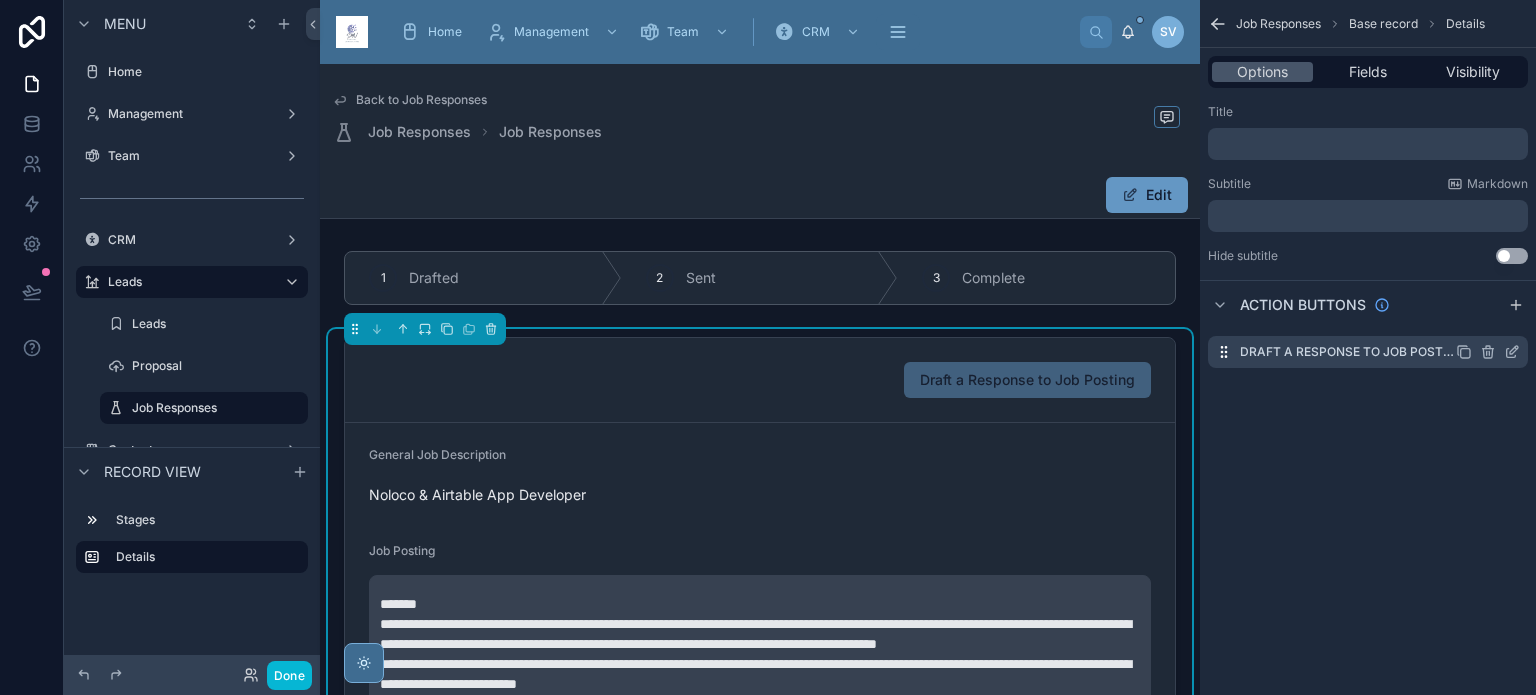 click 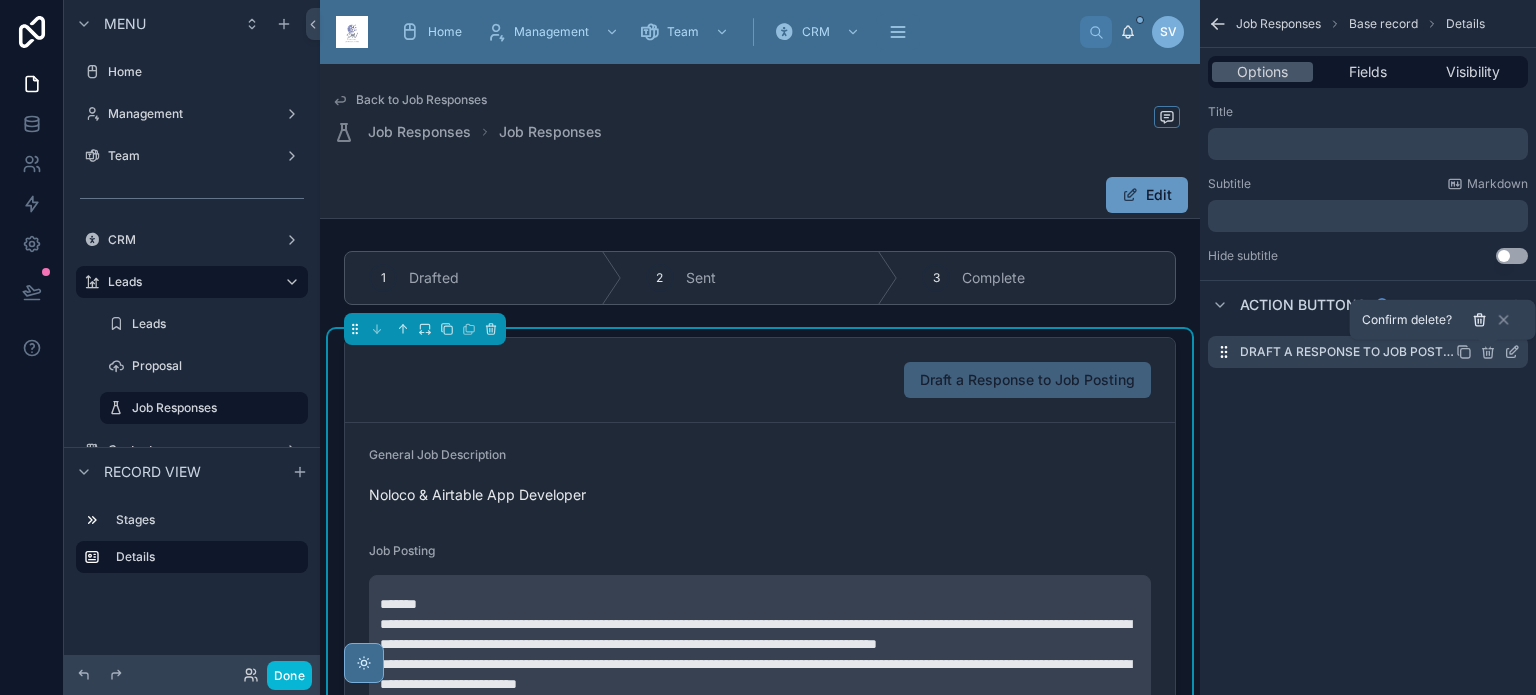 click 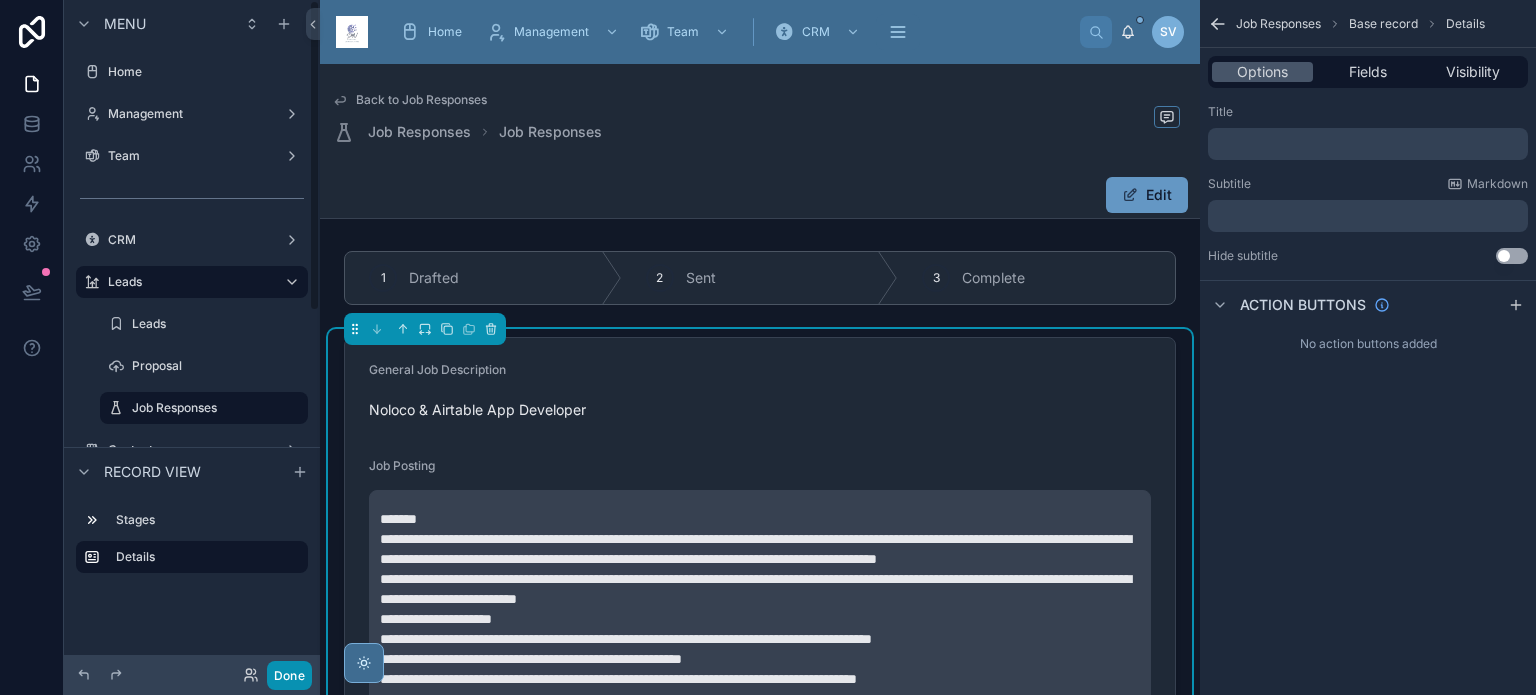 click on "Done" at bounding box center [289, 675] 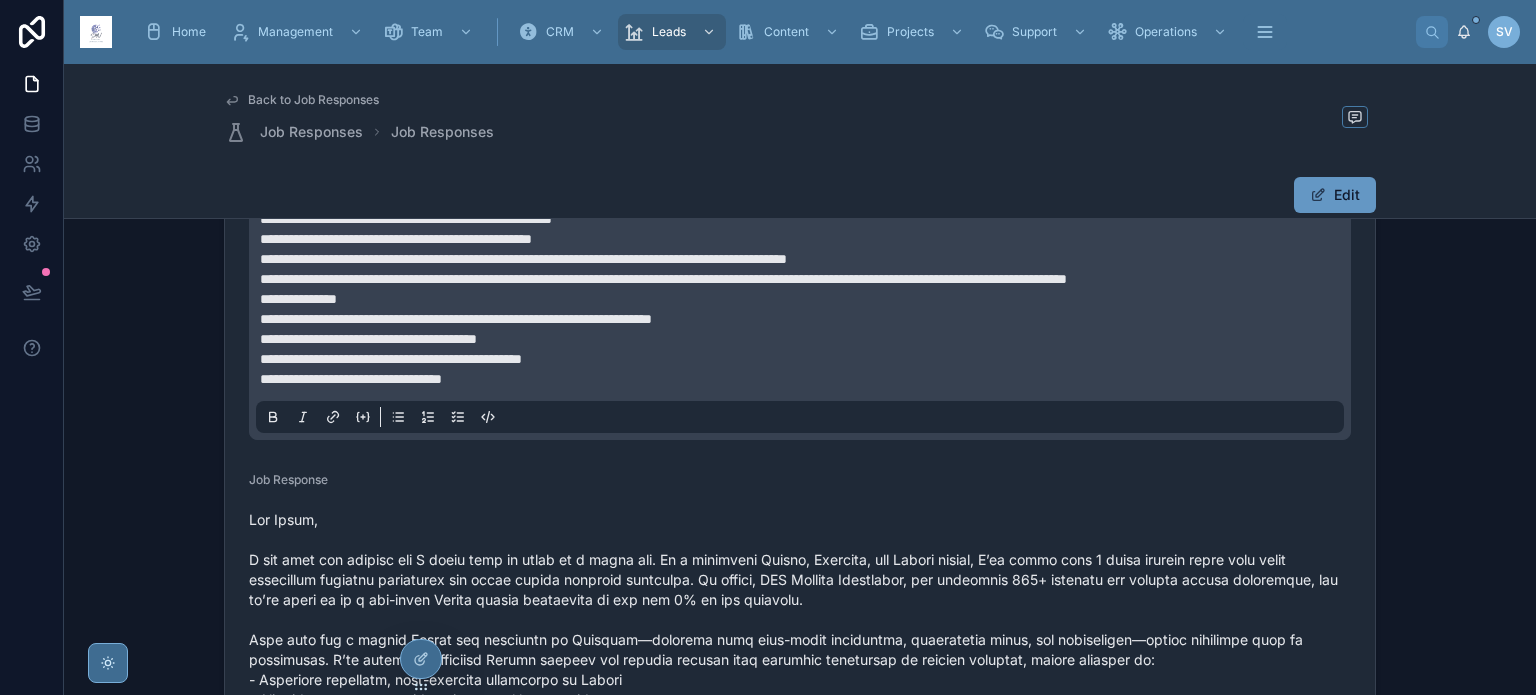 scroll, scrollTop: 580, scrollLeft: 0, axis: vertical 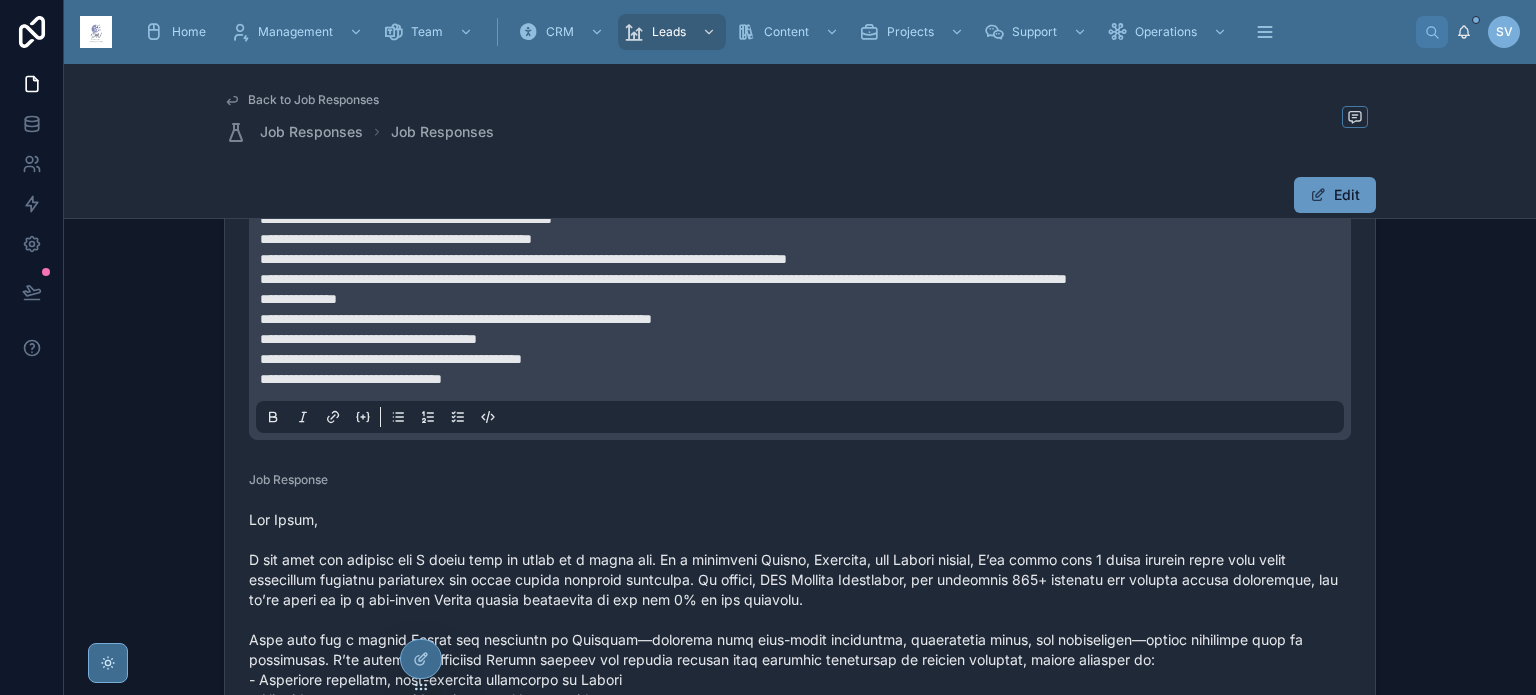 click on "**********" at bounding box center (804, 379) 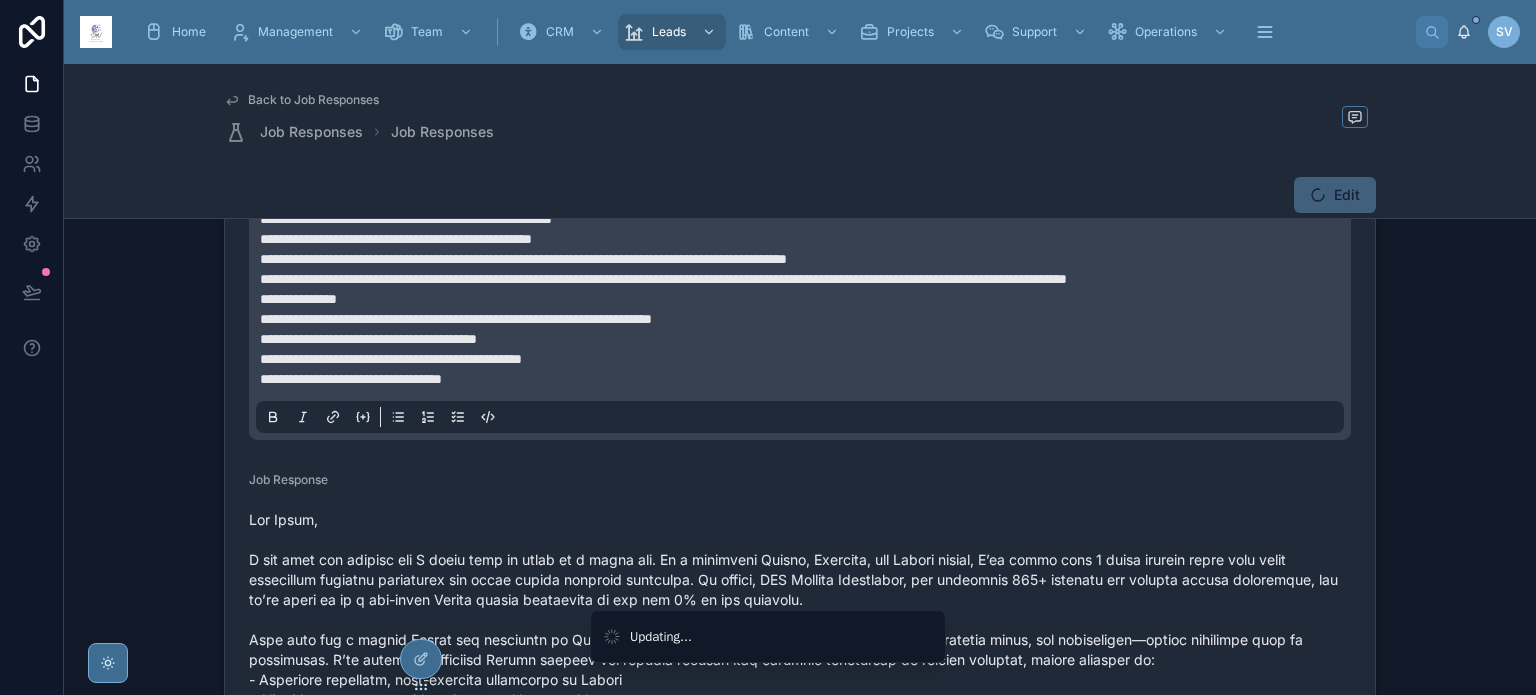 click on "**********" at bounding box center [351, 379] 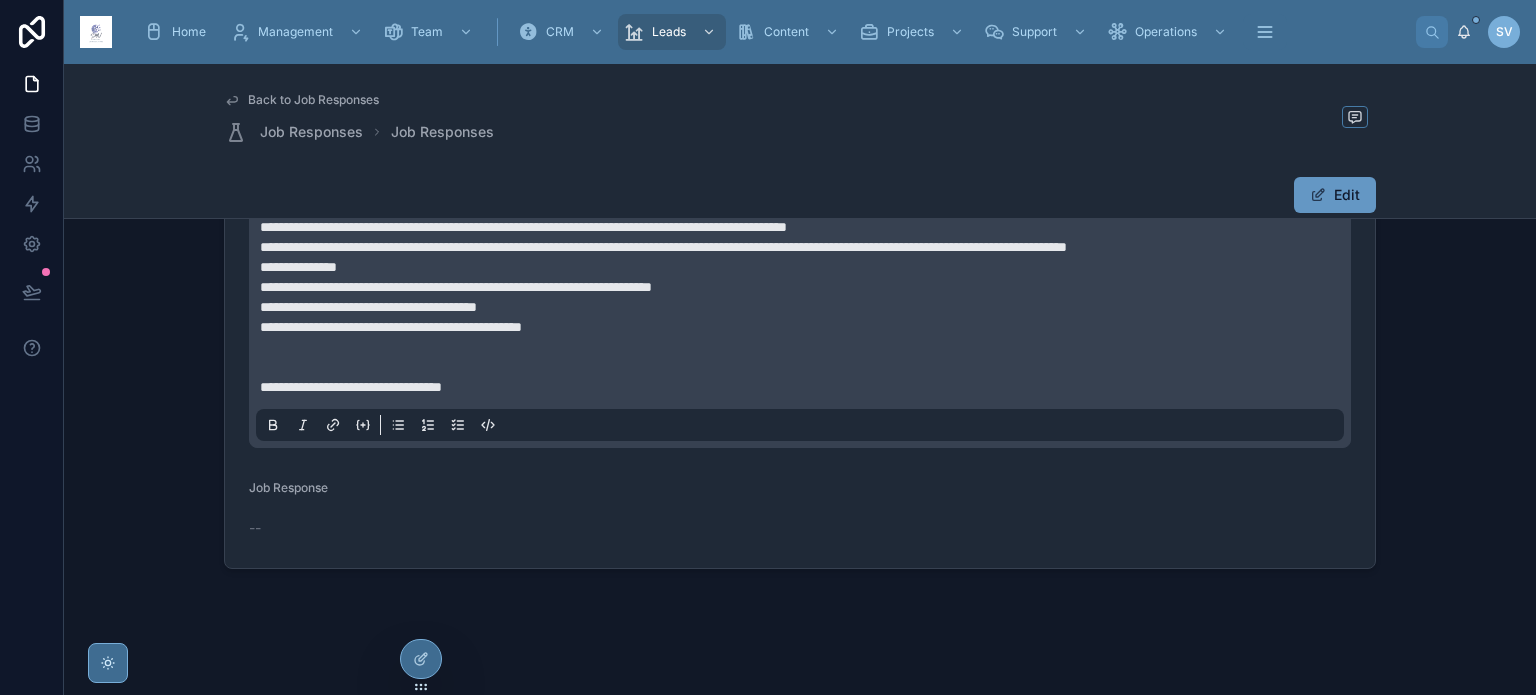 scroll, scrollTop: 640, scrollLeft: 0, axis: vertical 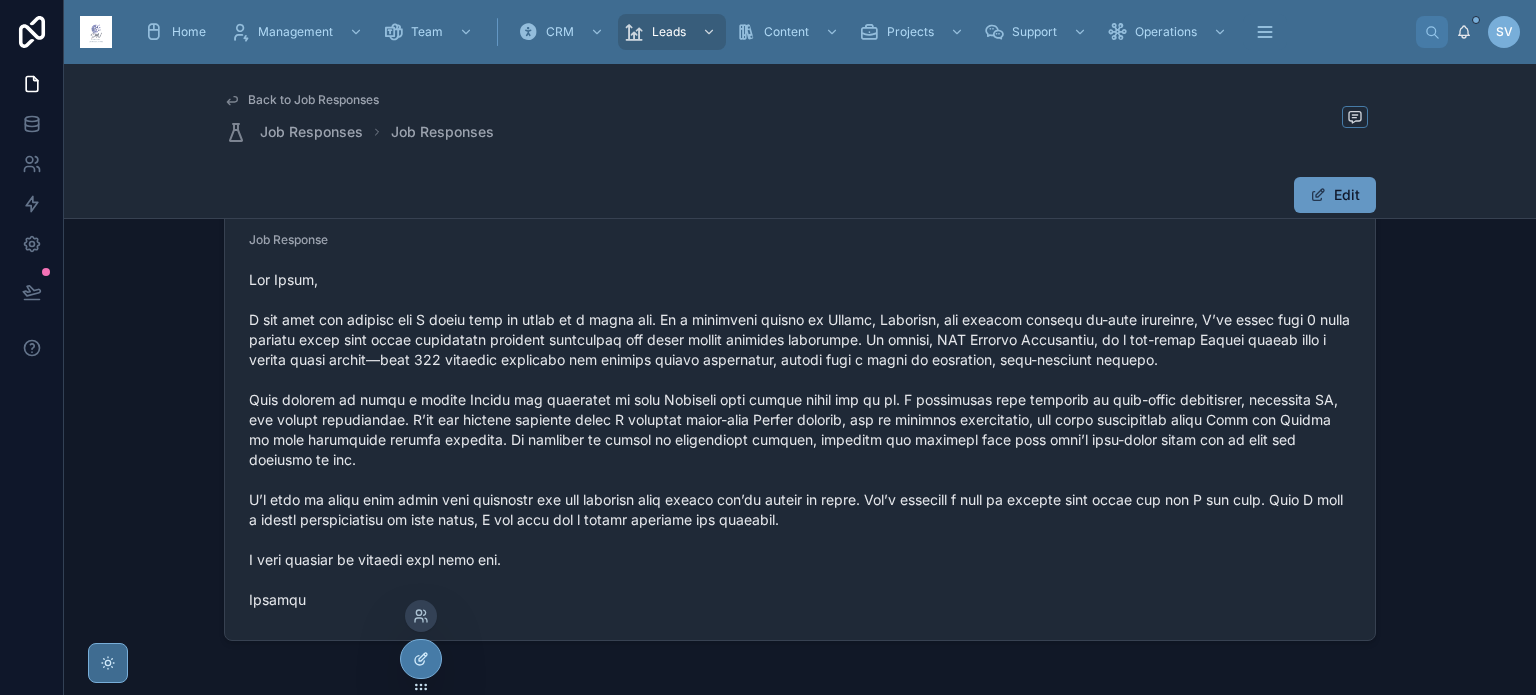 click at bounding box center [421, 659] 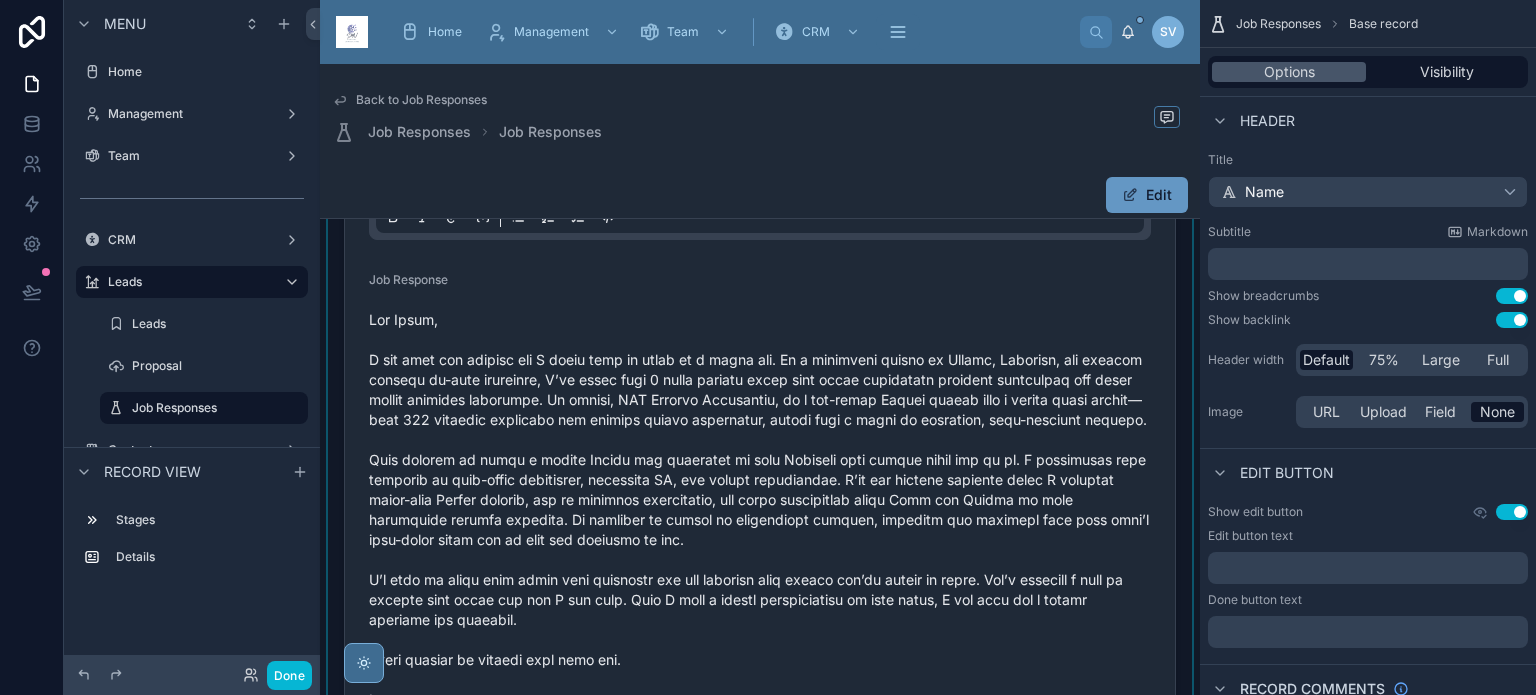 click at bounding box center (760, 129) 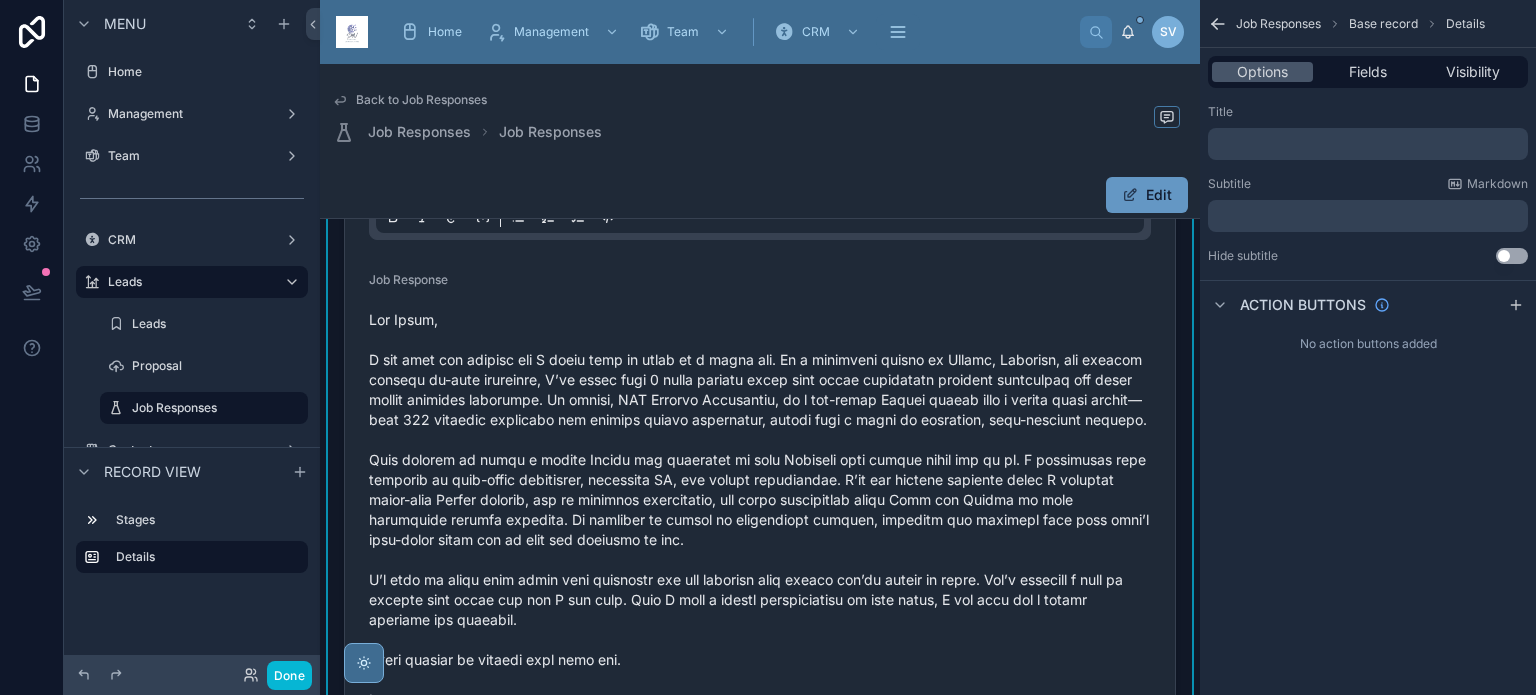 click on "Options Fields Visibility" at bounding box center [1368, 72] 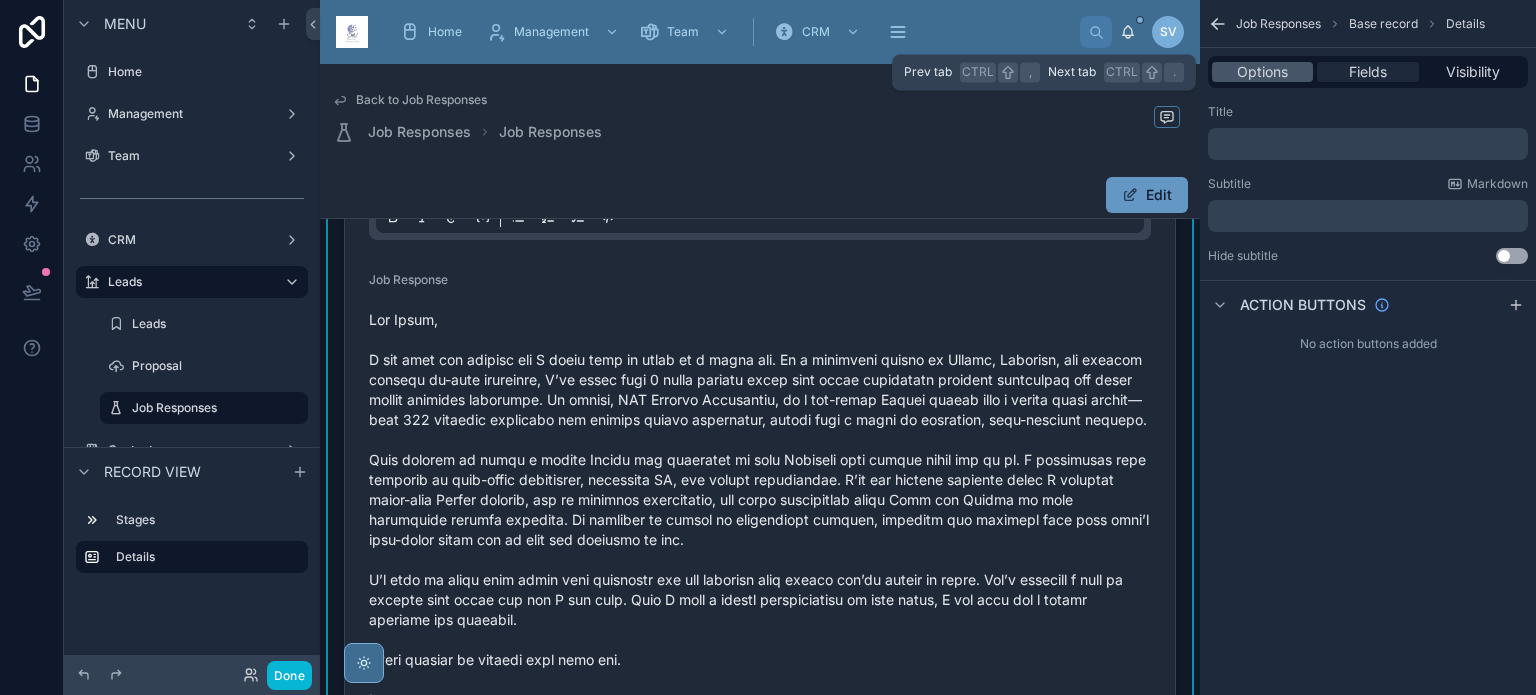 click on "Fields" at bounding box center [1368, 72] 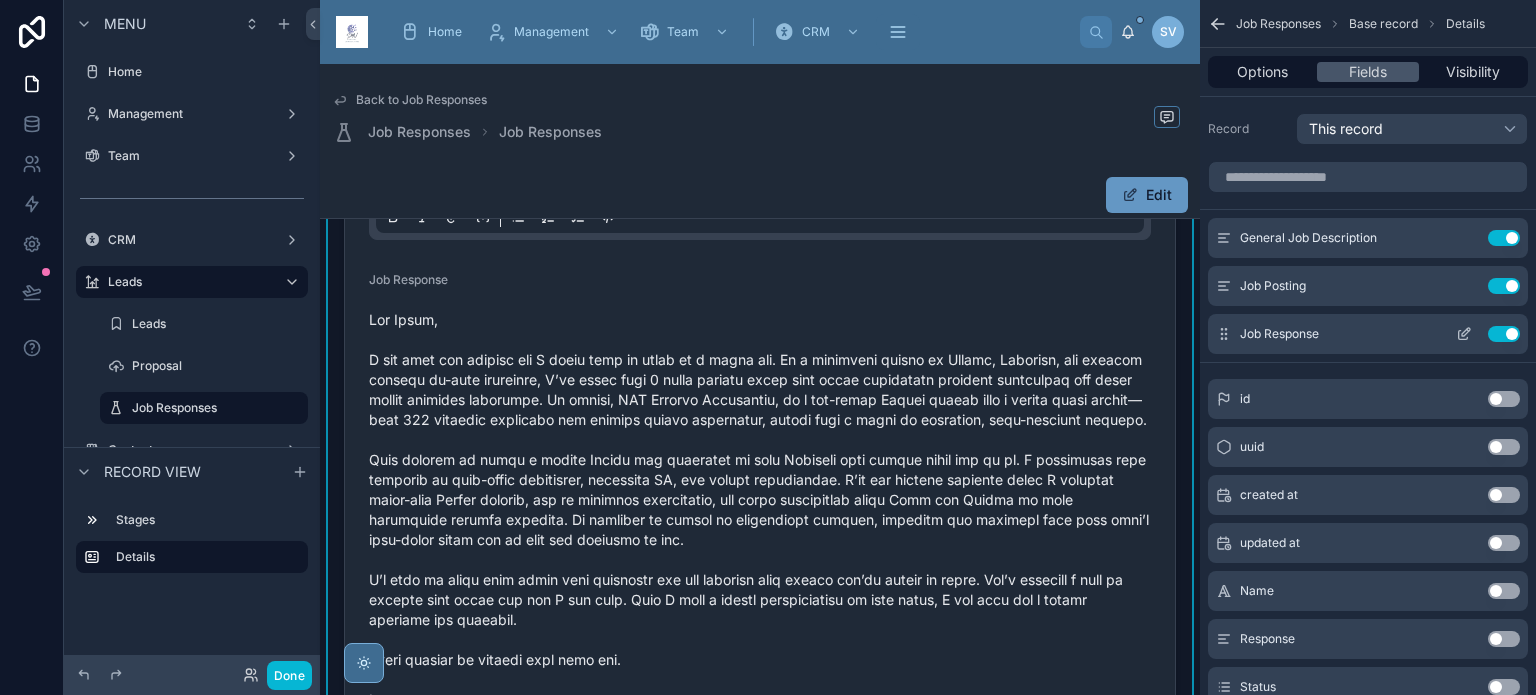click 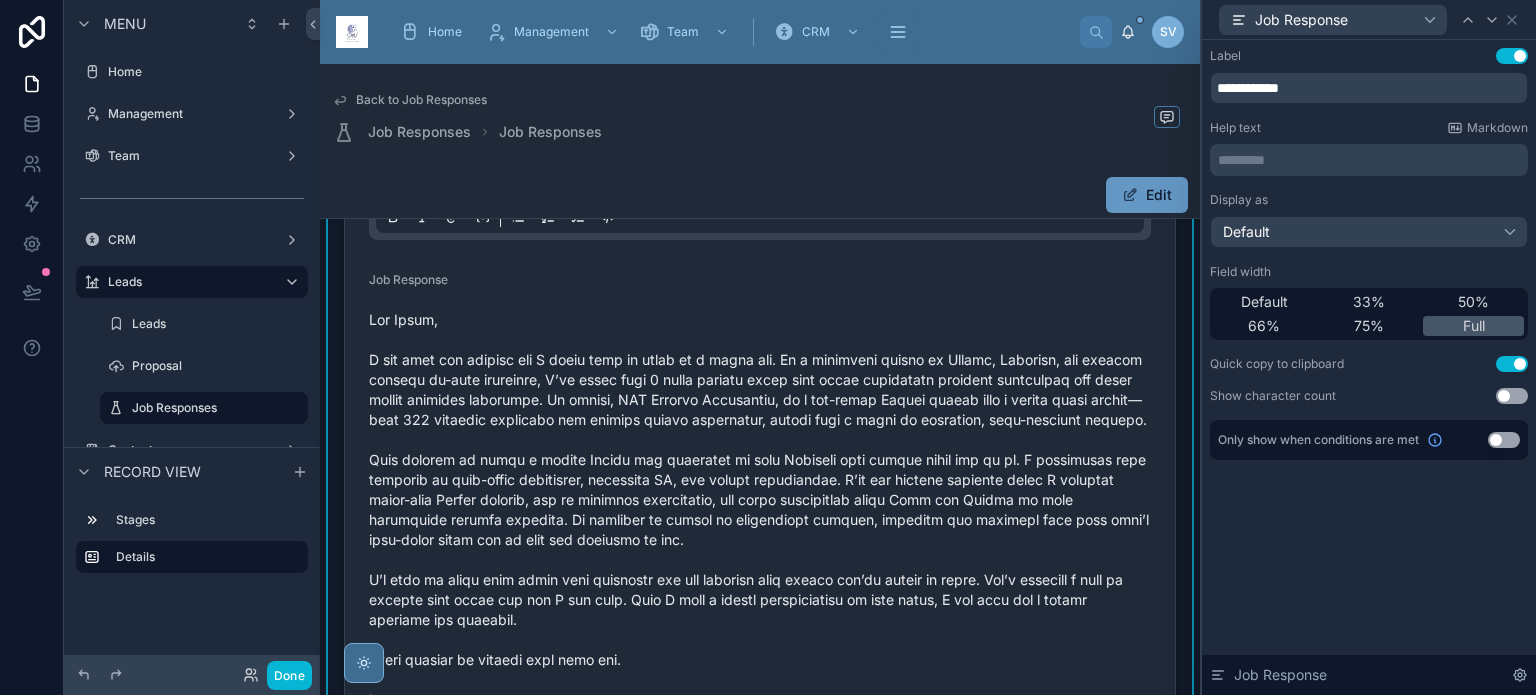 click on "Done" at bounding box center (192, 675) 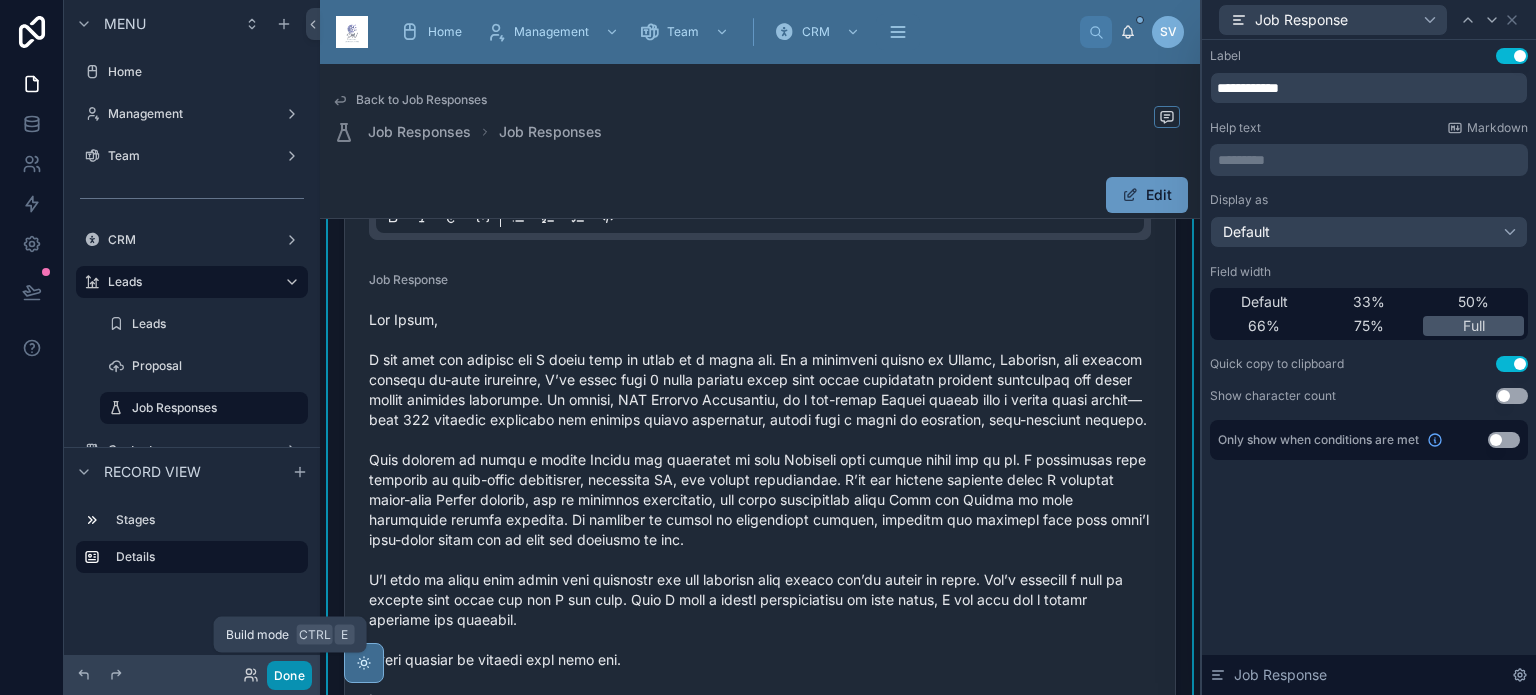 click on "Done" at bounding box center [289, 675] 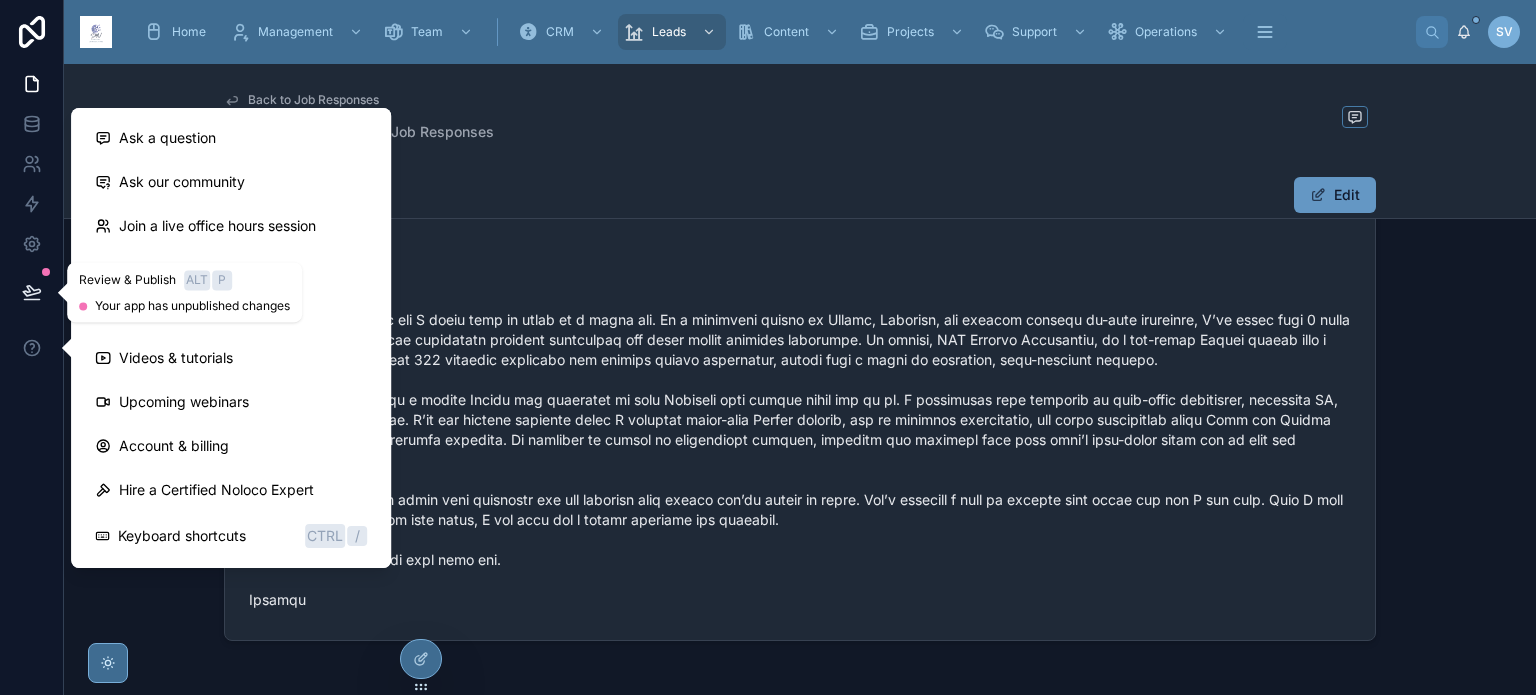 click 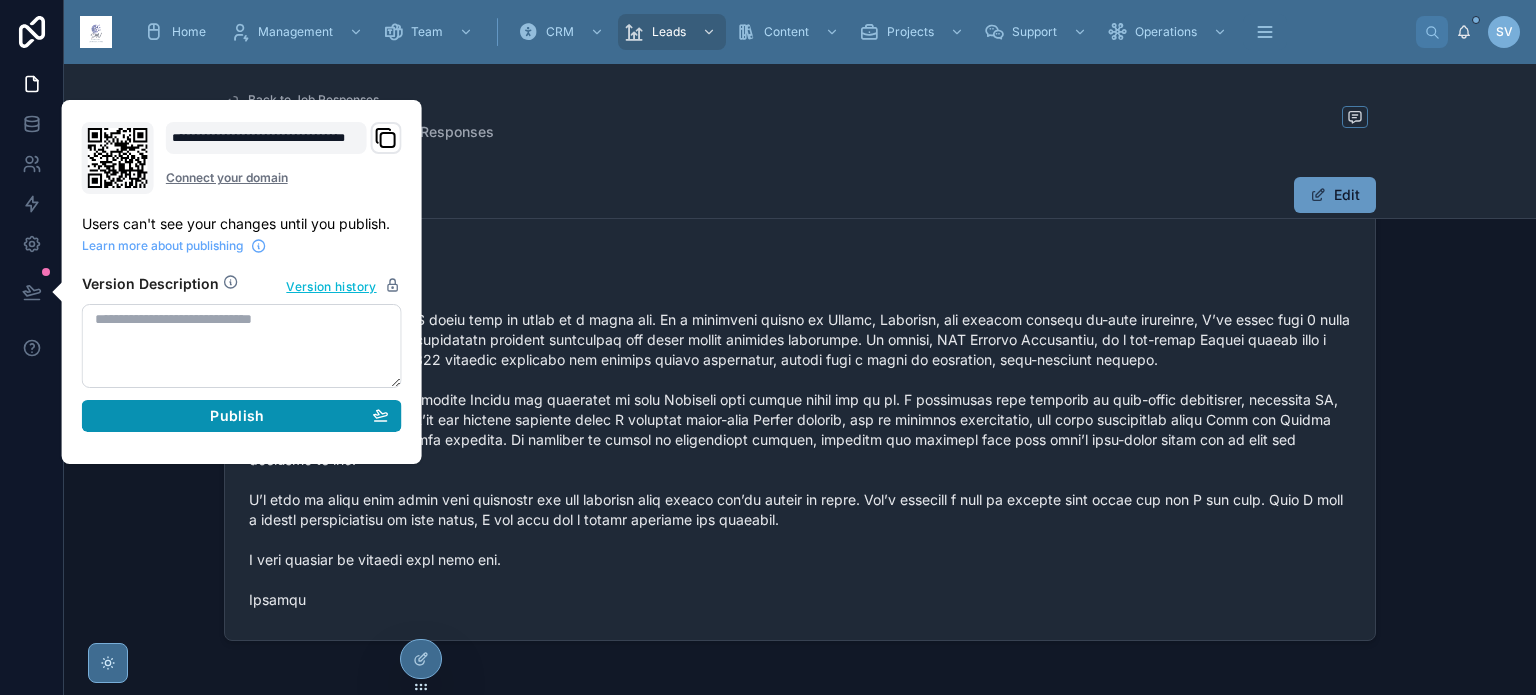 click on "Publish" at bounding box center (242, 416) 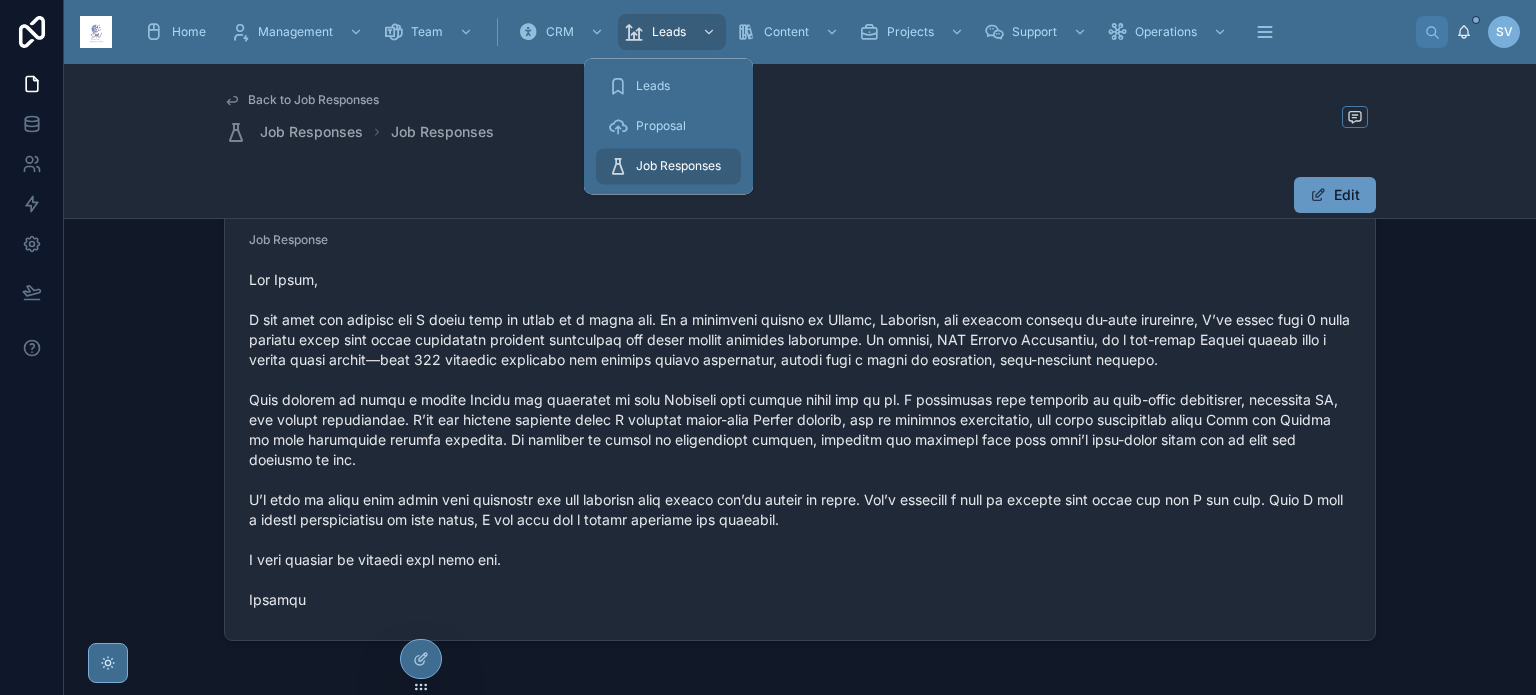 click on "Job Responses" at bounding box center [678, 166] 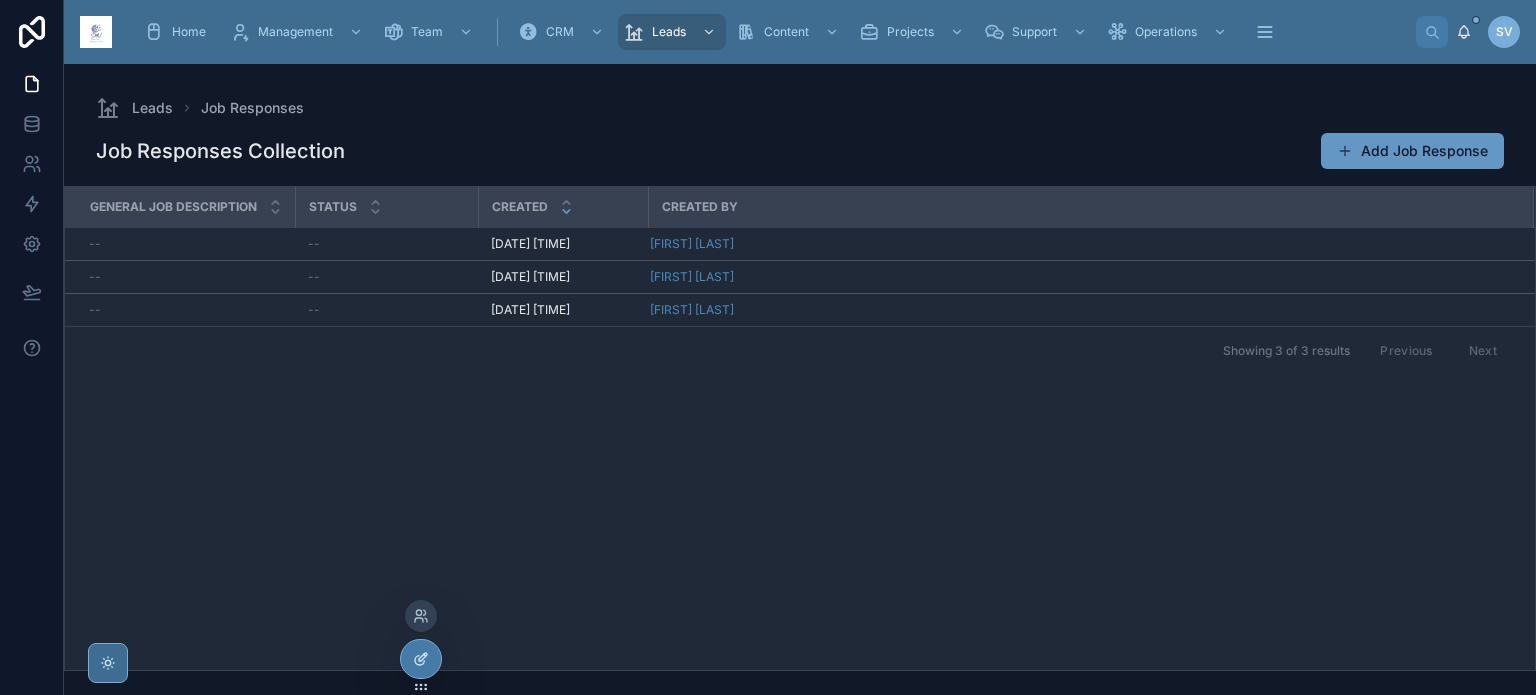 click 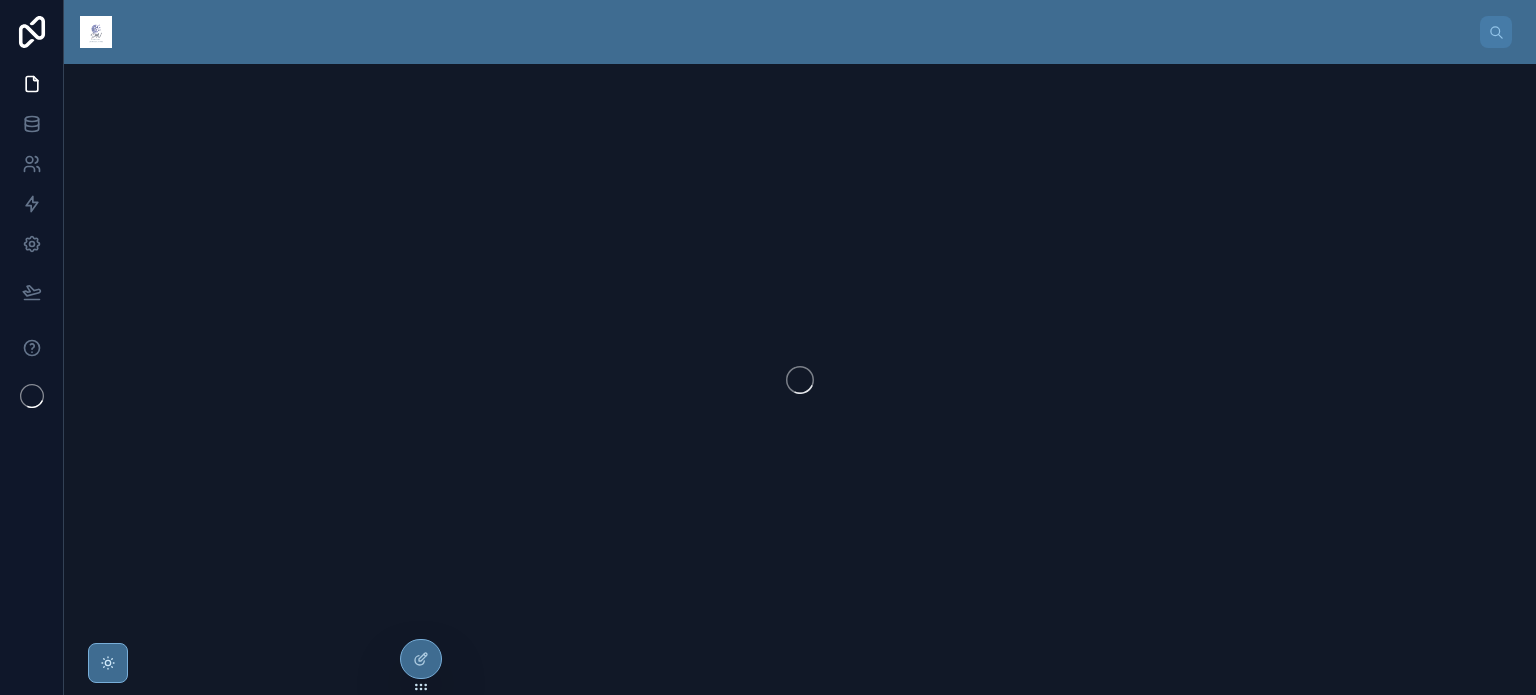 scroll, scrollTop: 0, scrollLeft: 0, axis: both 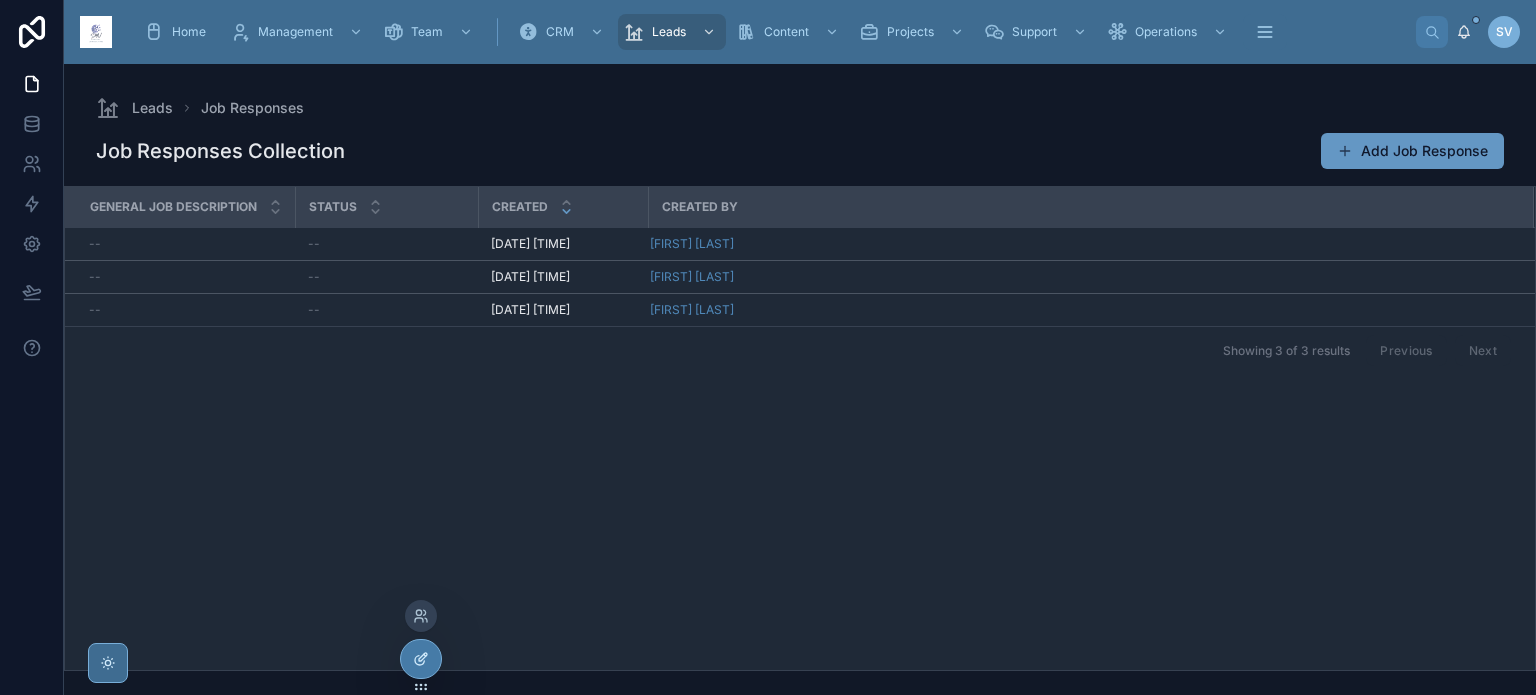 click at bounding box center [421, 659] 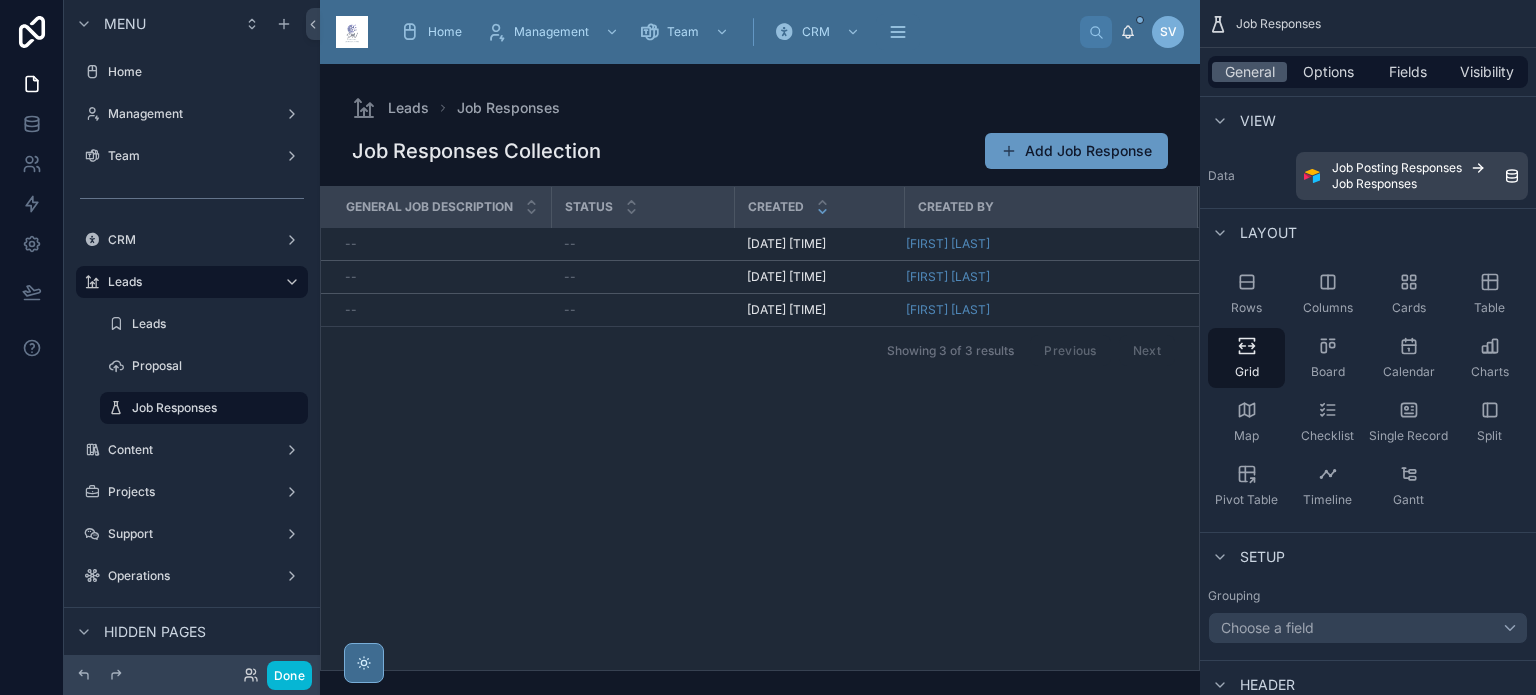 click at bounding box center (760, 379) 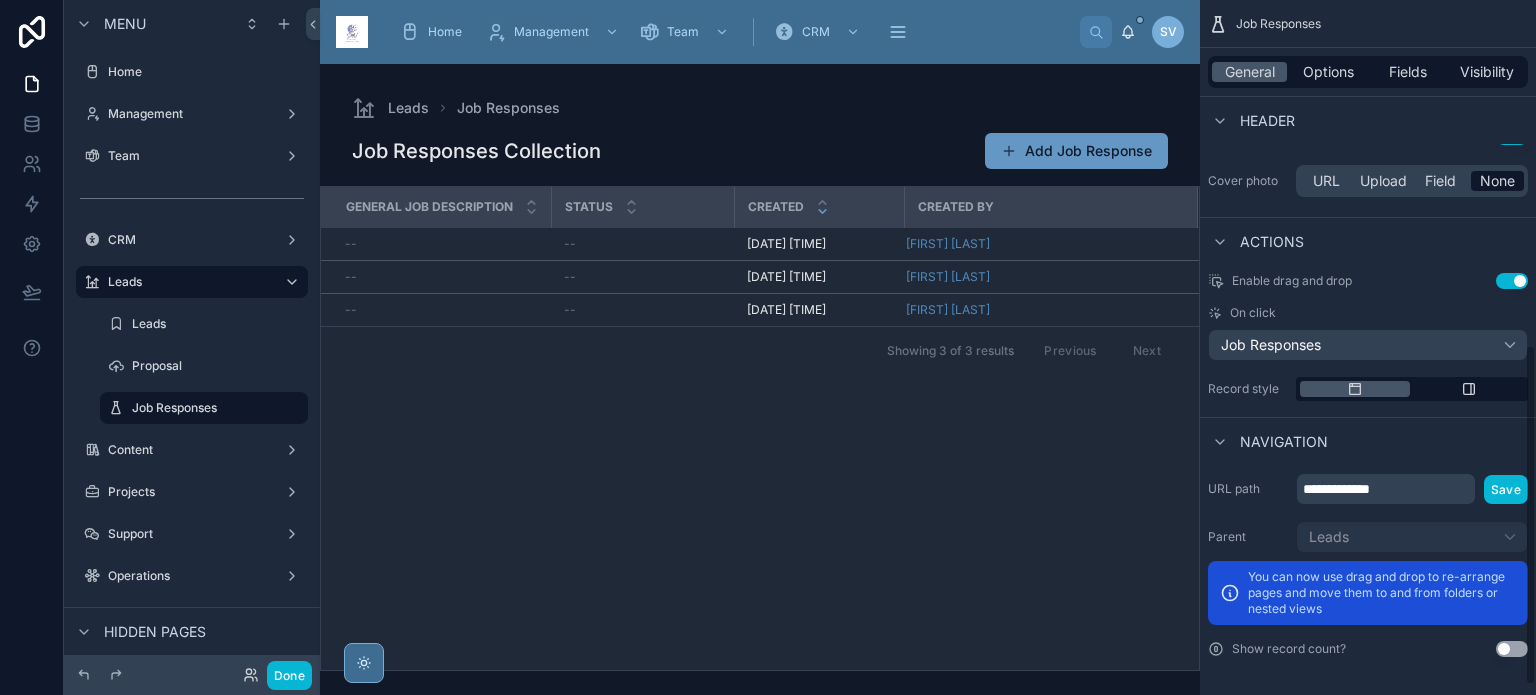 scroll, scrollTop: 724, scrollLeft: 0, axis: vertical 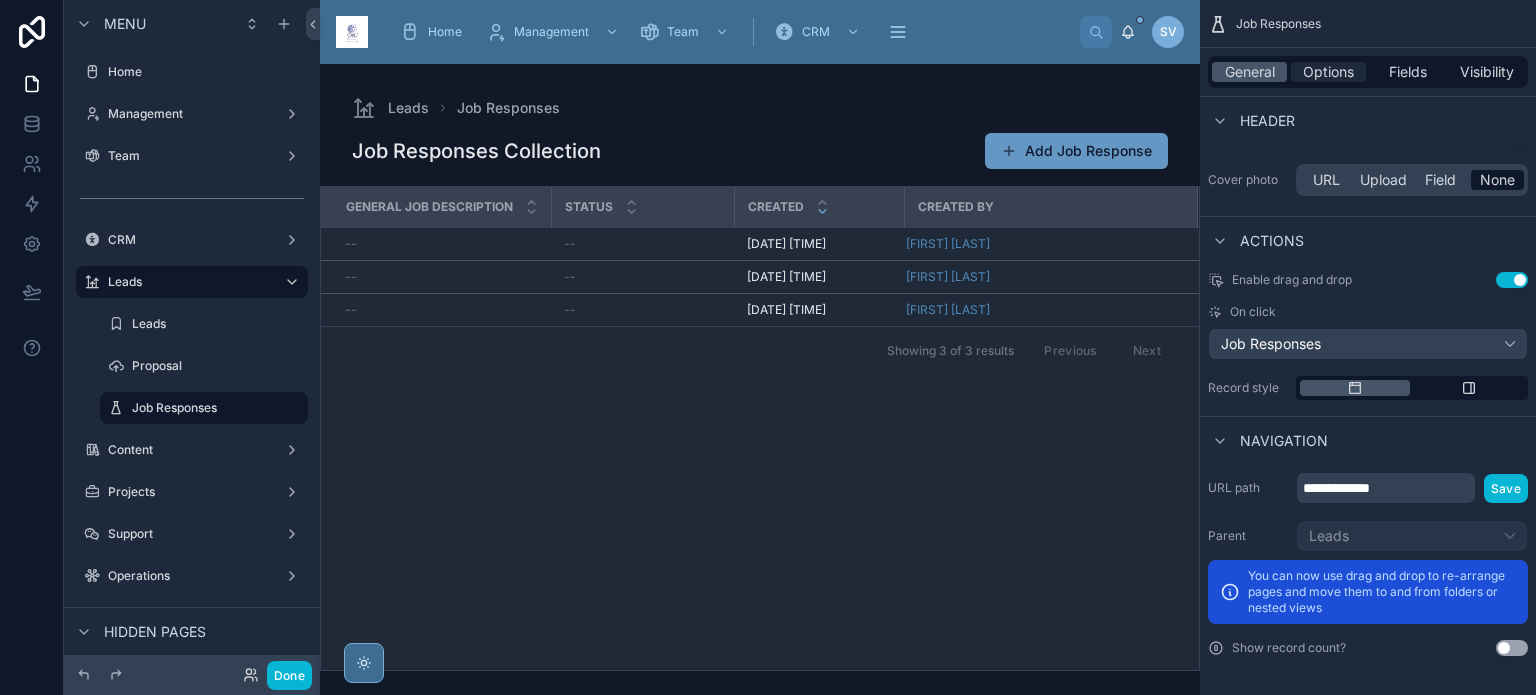 click on "Options" at bounding box center (1328, 72) 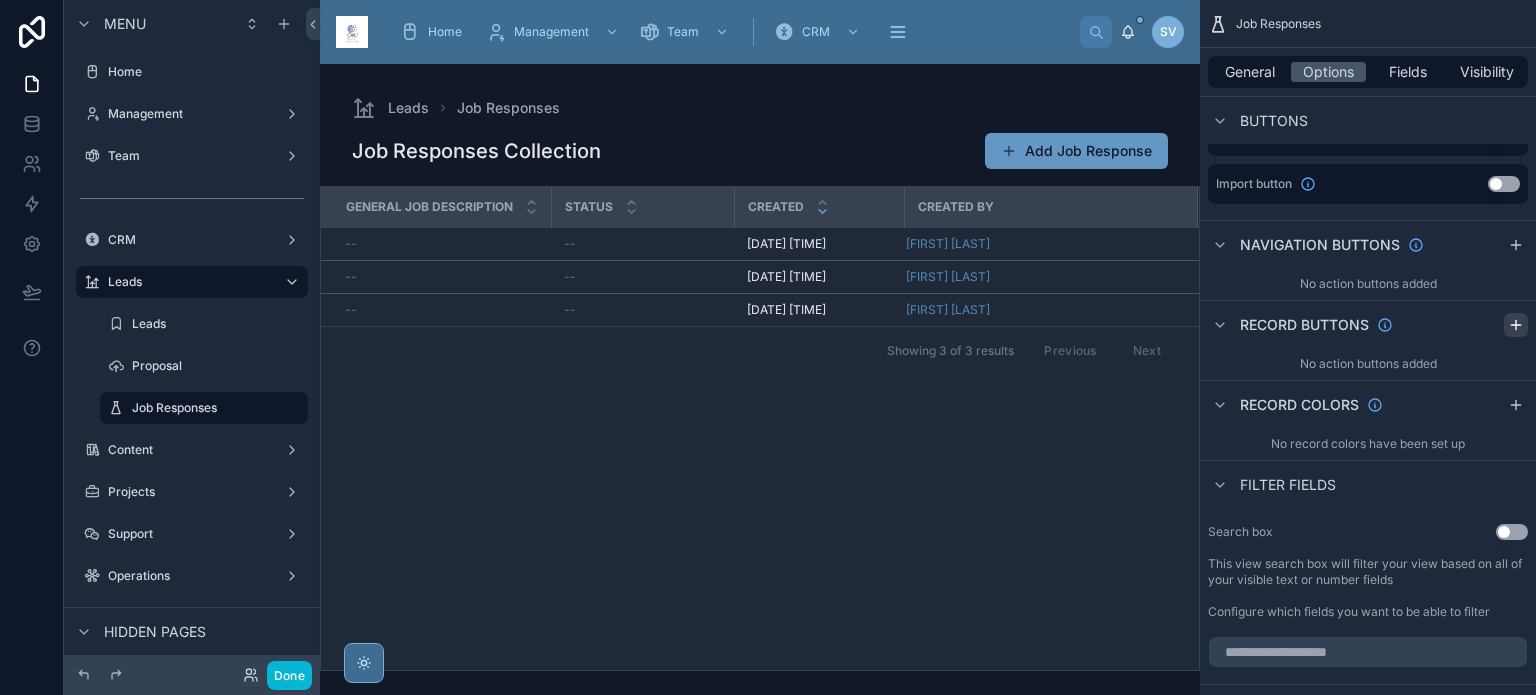 click 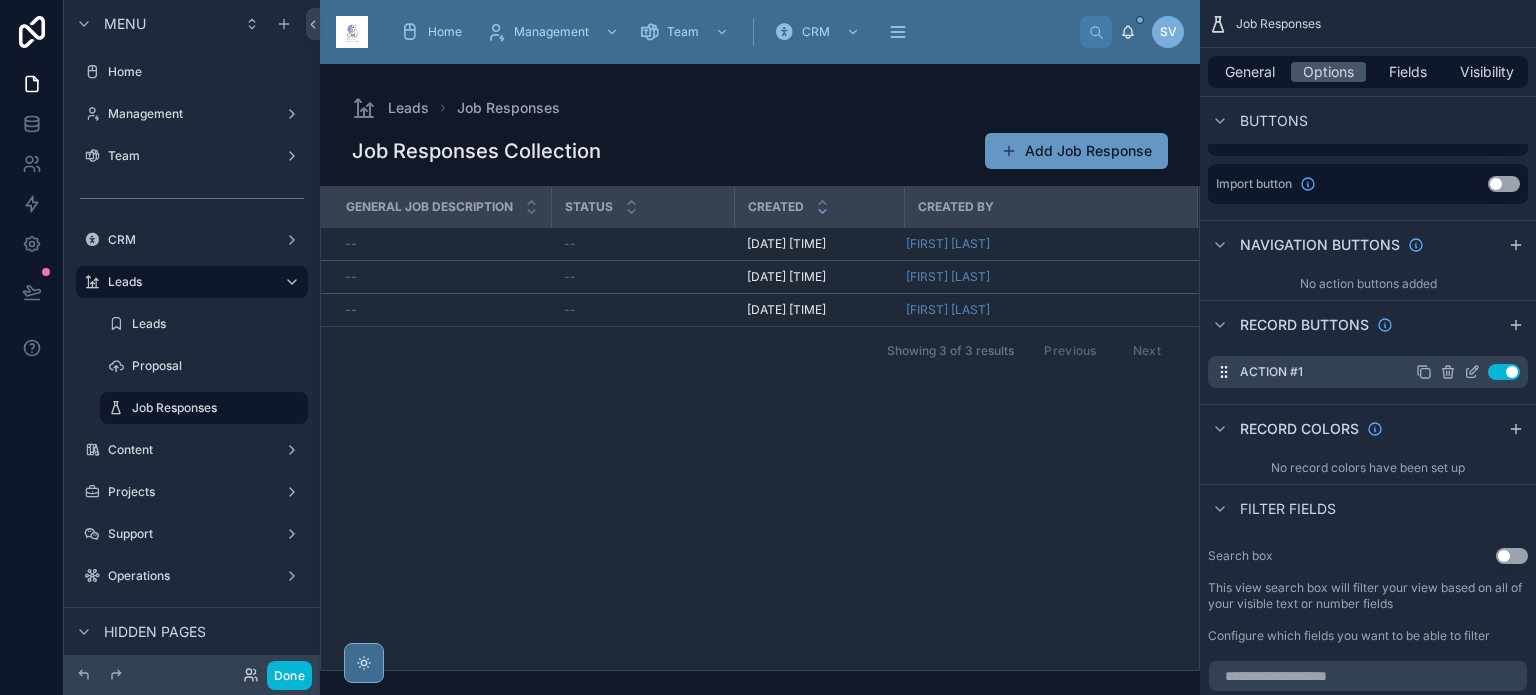 click on "Use setting" at bounding box center [1468, 372] 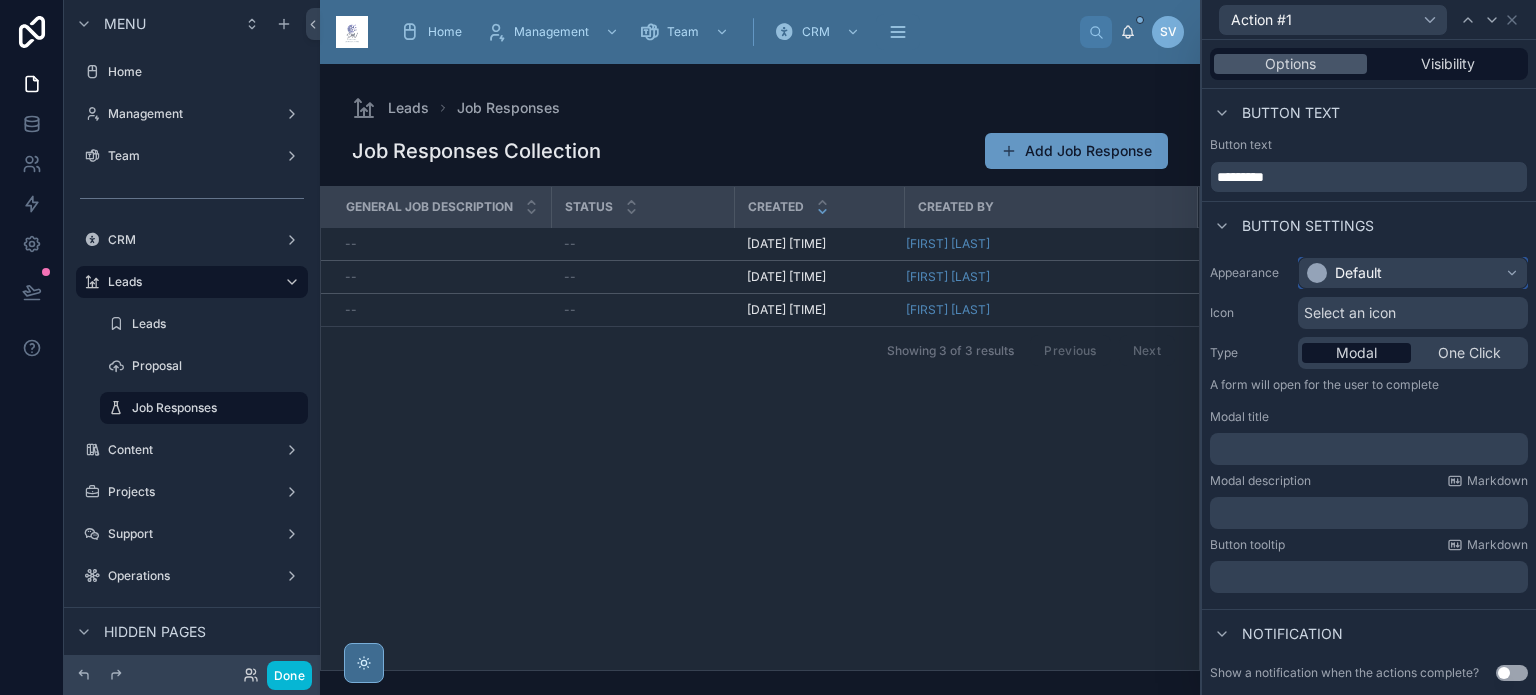 click on "Default" at bounding box center (1344, 273) 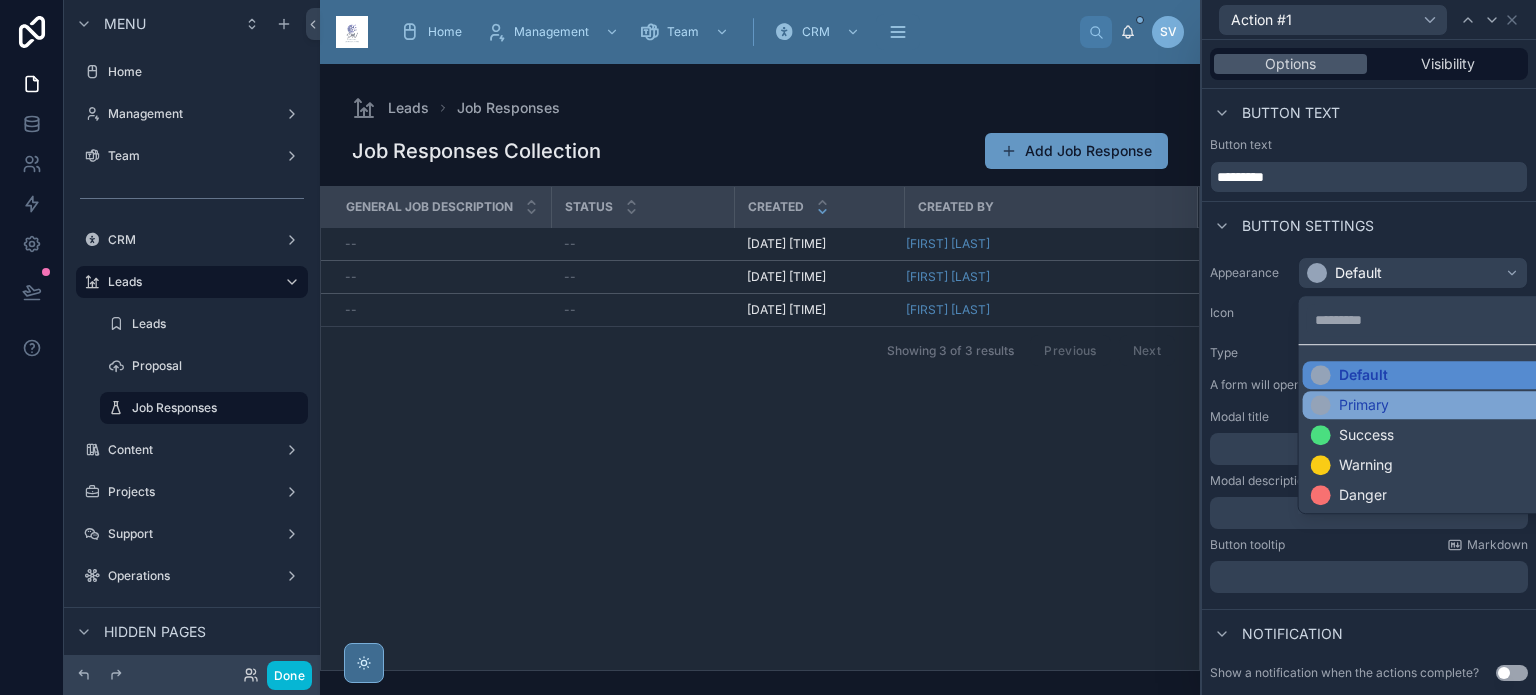 click on "Primary" at bounding box center [1364, 405] 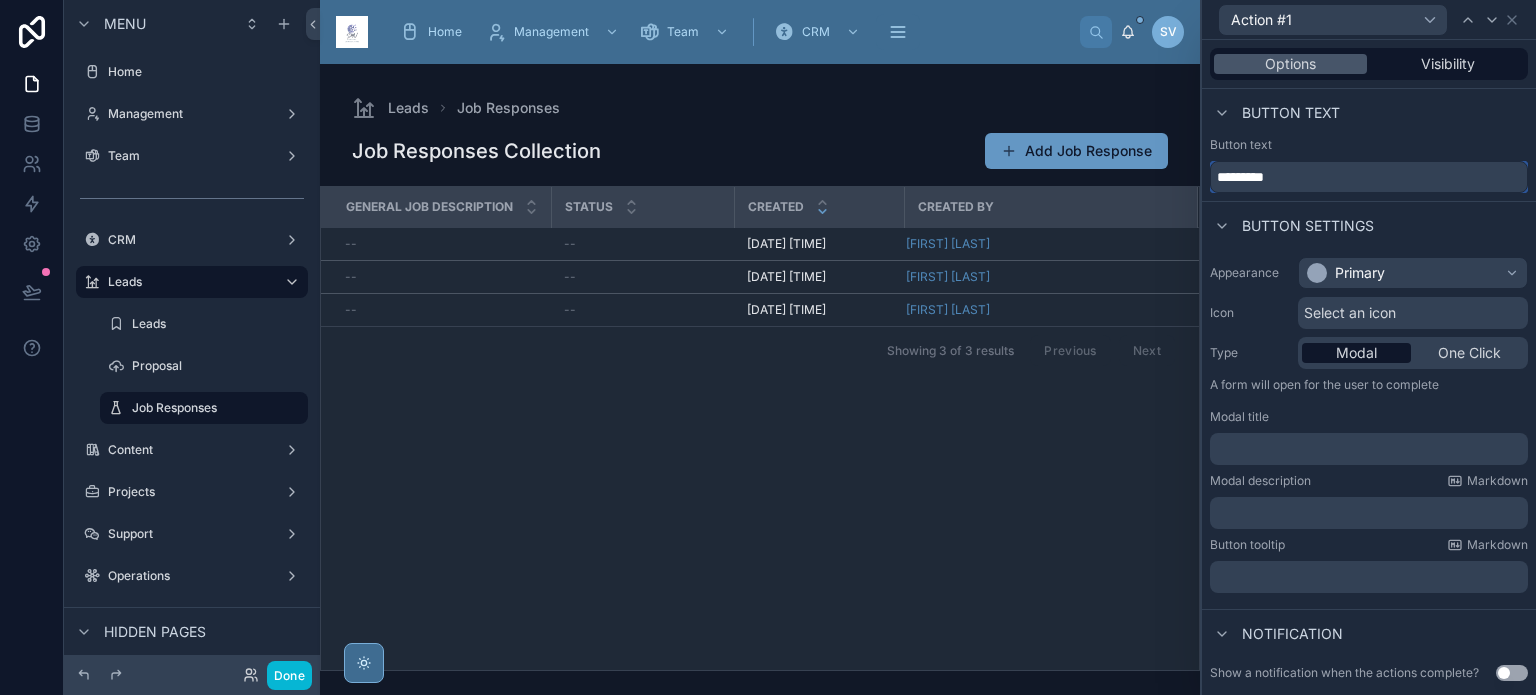 click on "*********" at bounding box center [1369, 177] 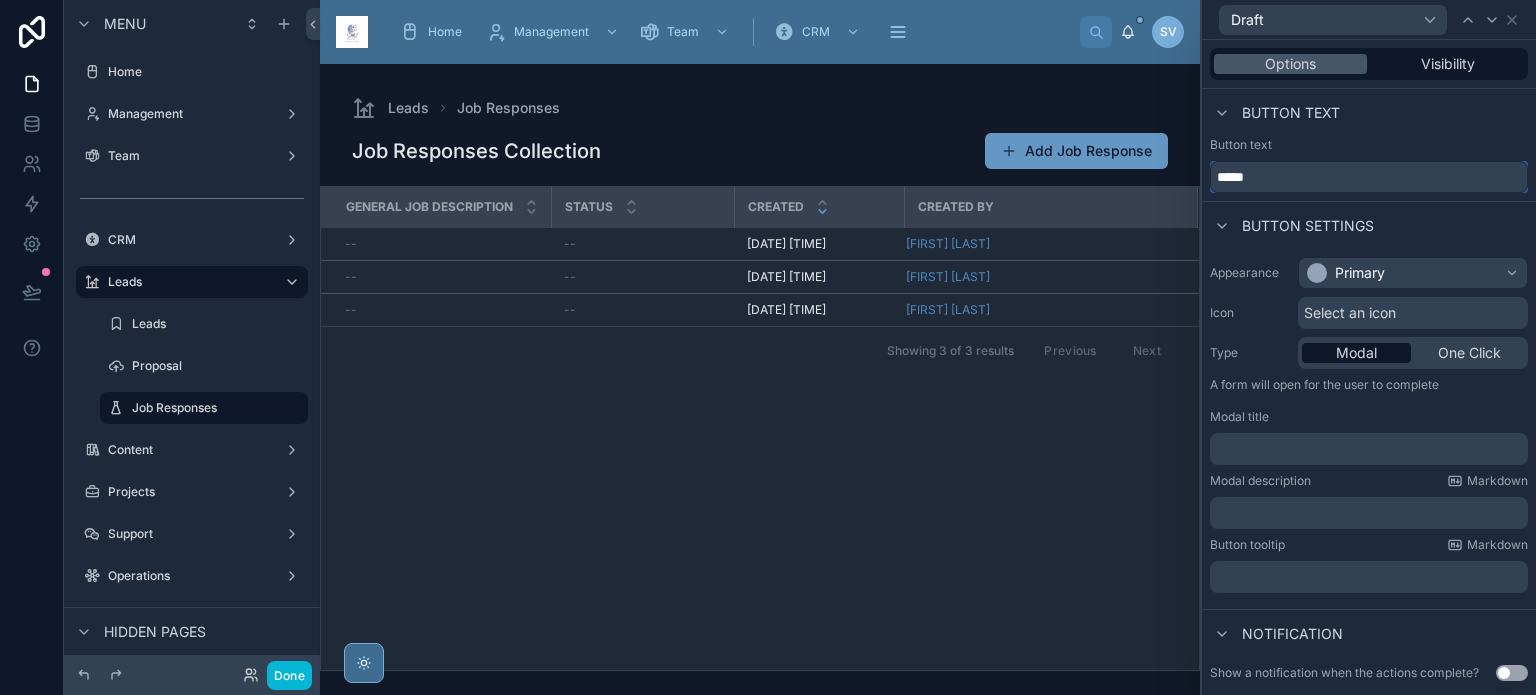 click on "*****" at bounding box center [1369, 177] 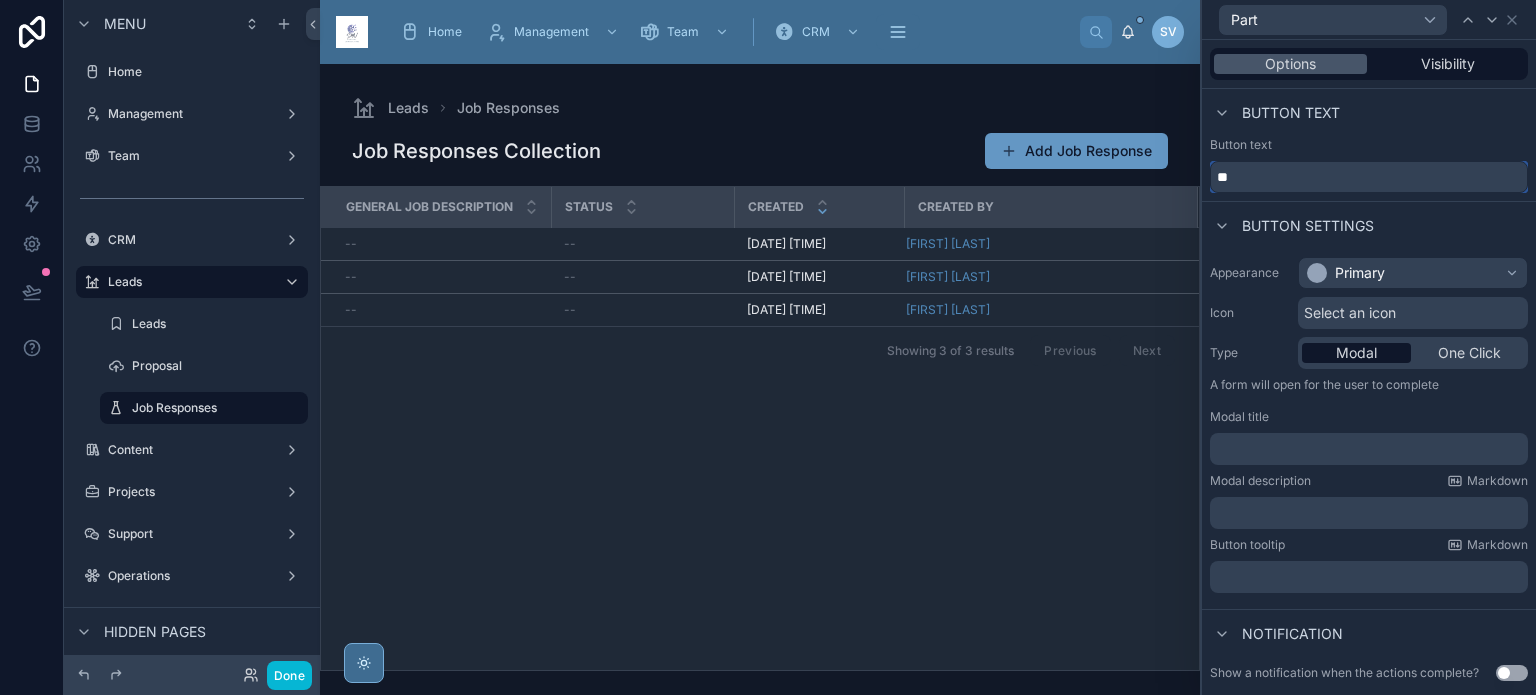 type on "*" 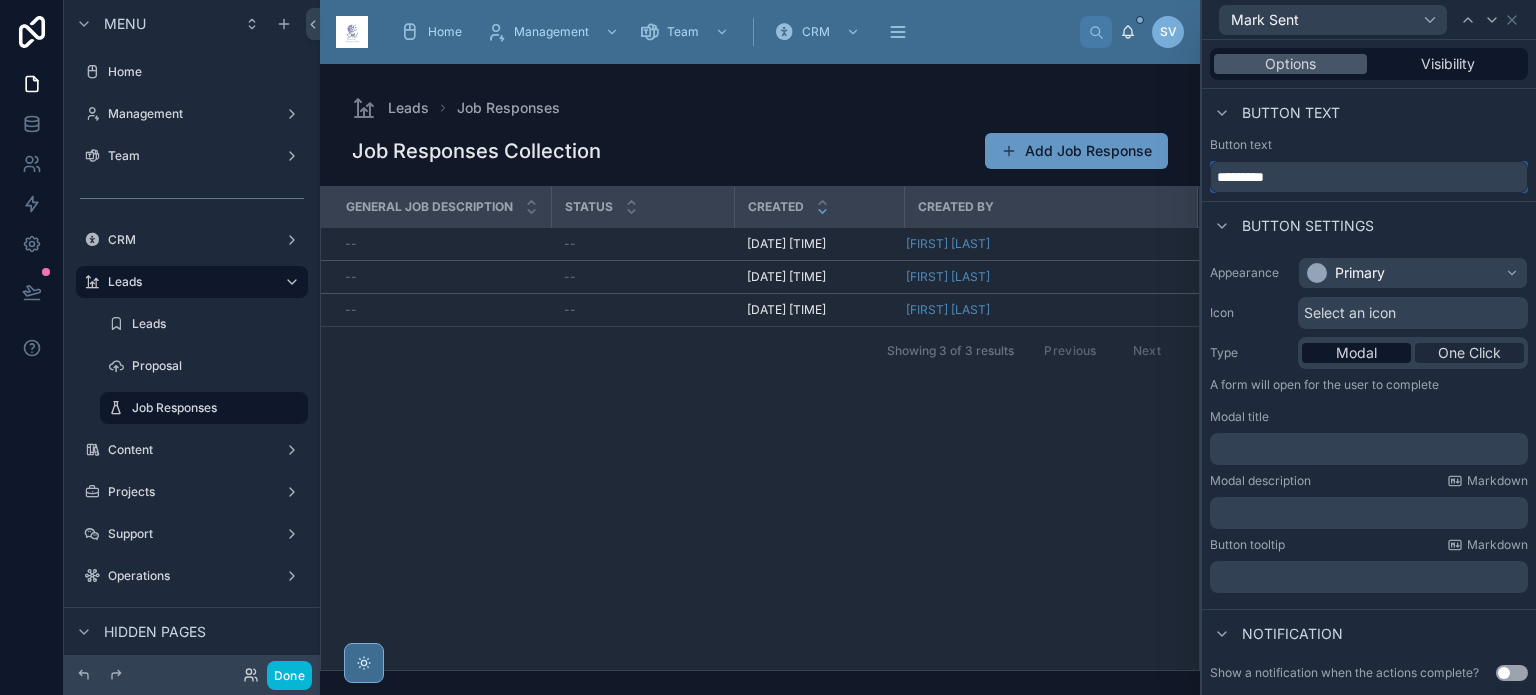 type on "*********" 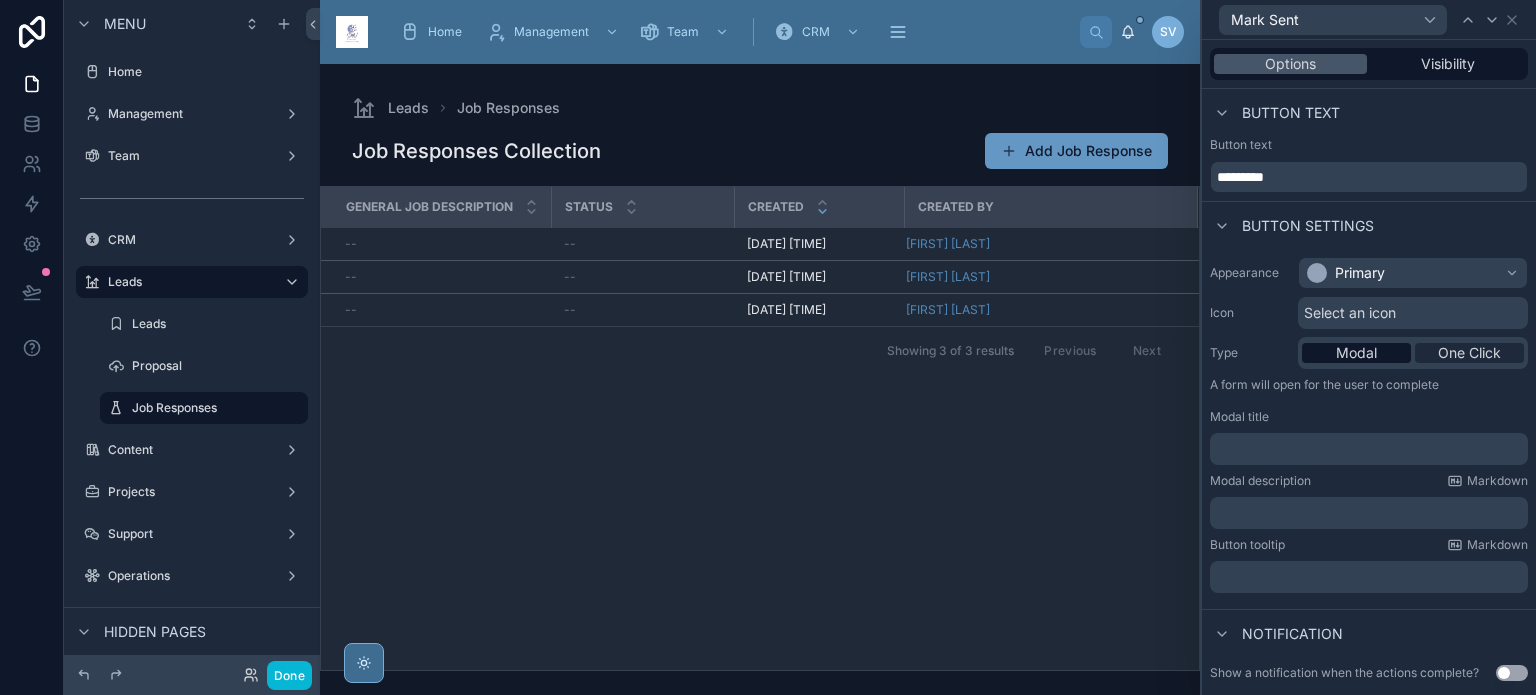 click on "One Click" at bounding box center (1469, 353) 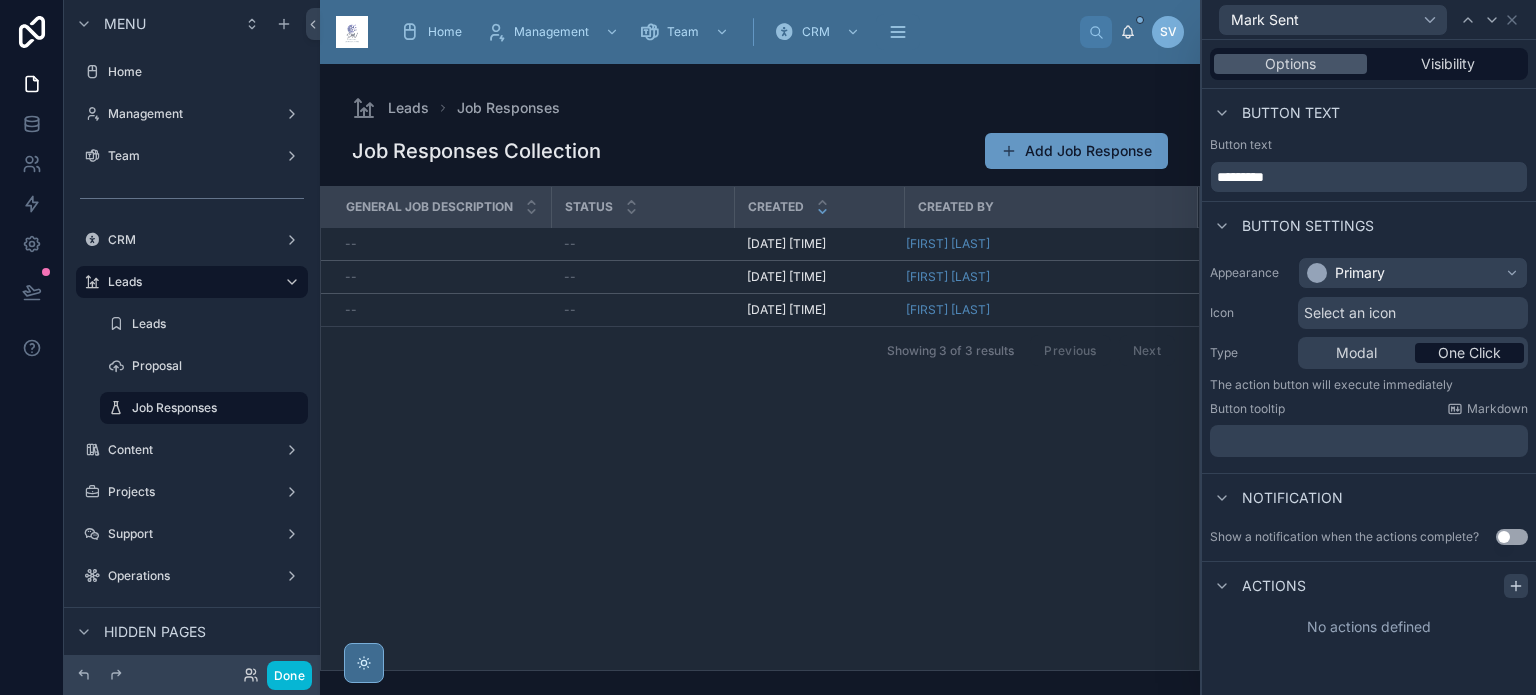 click 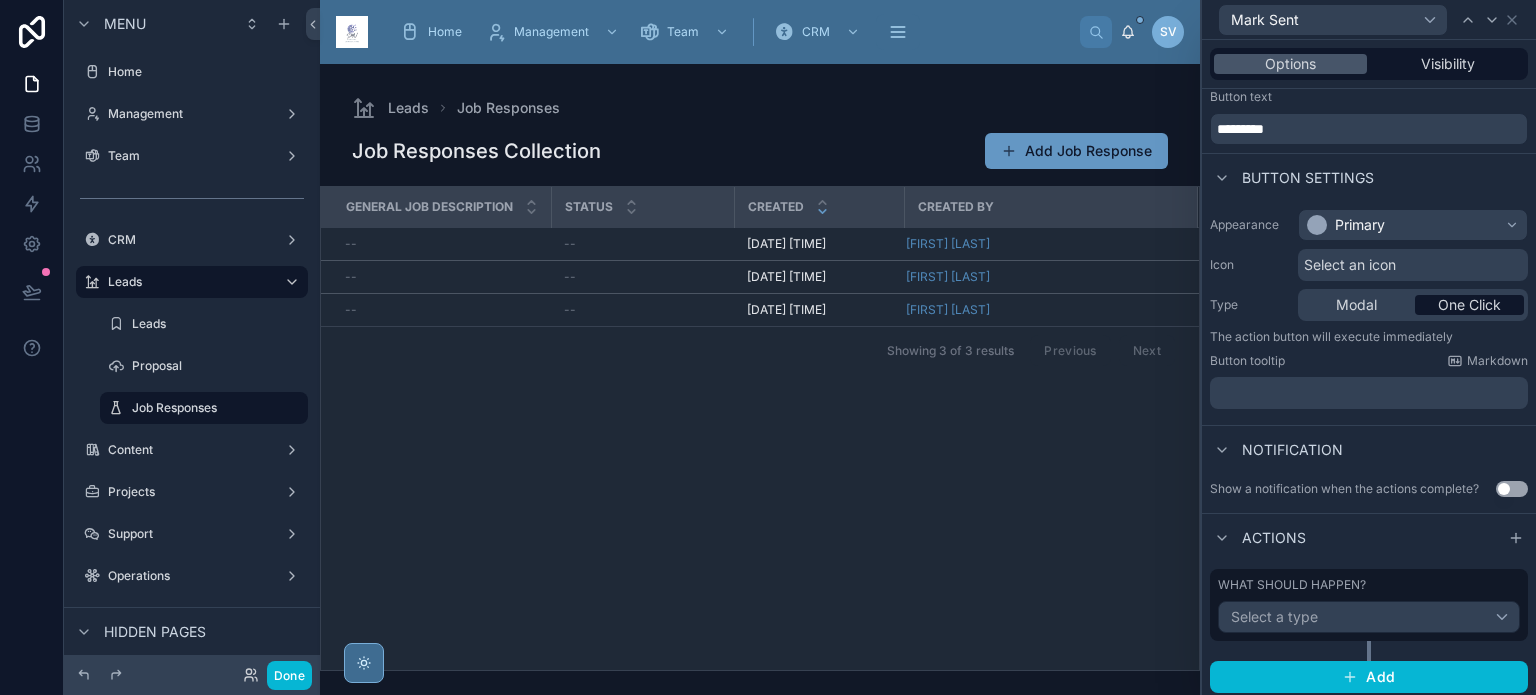 scroll, scrollTop: 52, scrollLeft: 0, axis: vertical 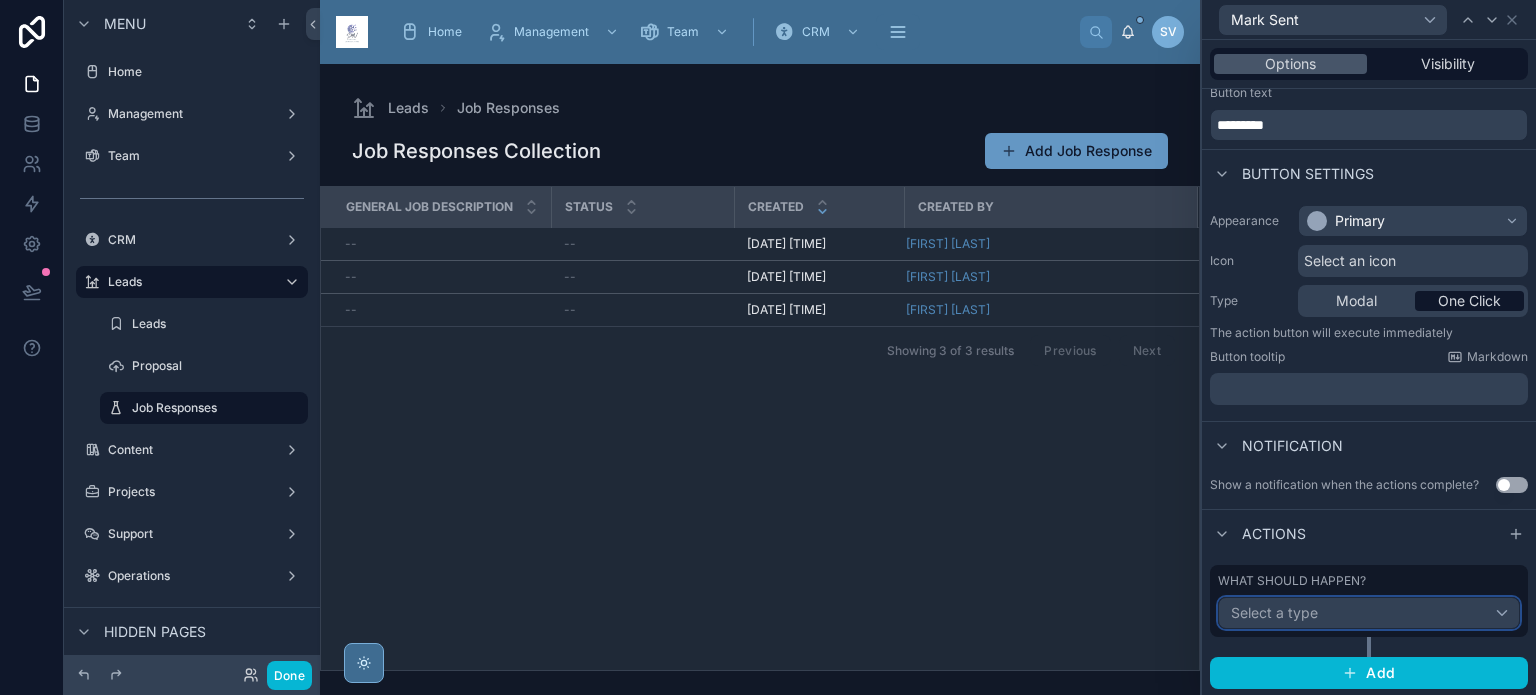 click on "Select a type" at bounding box center (1369, 613) 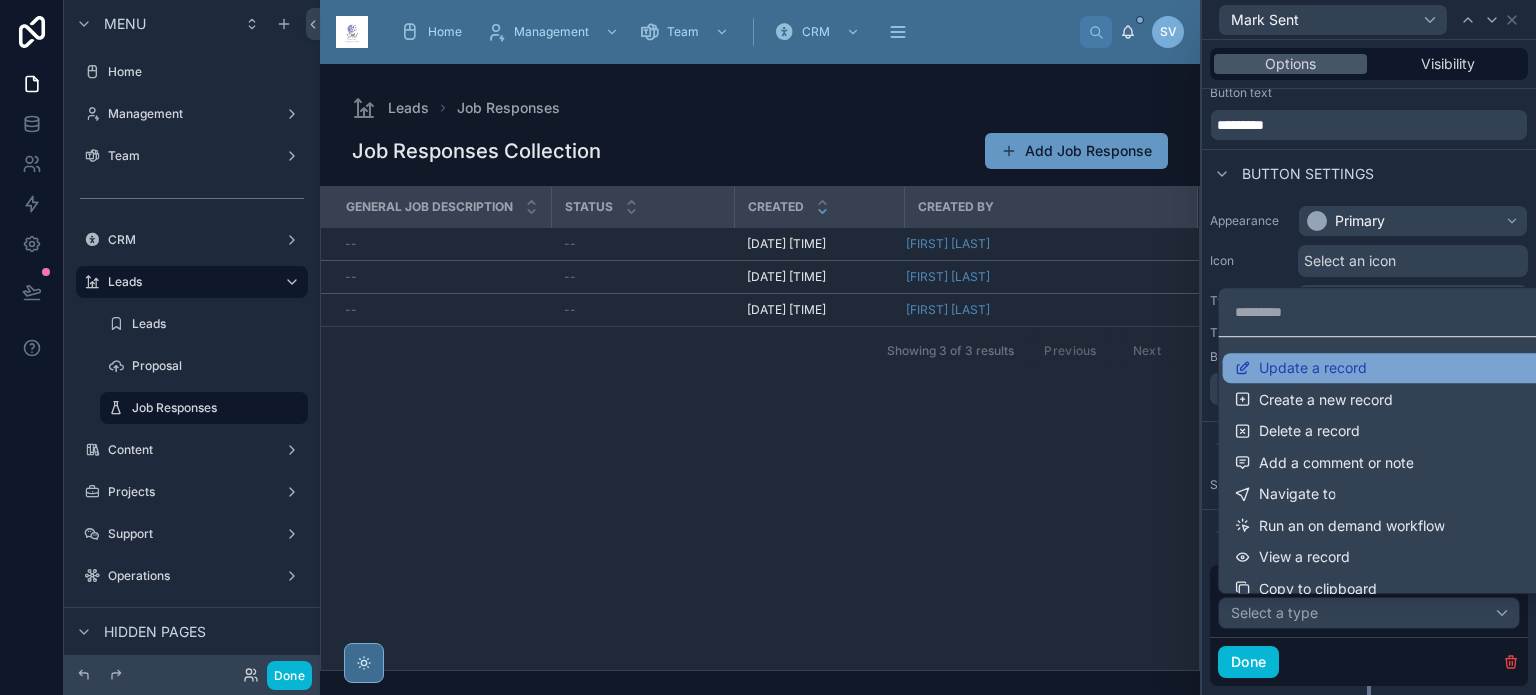 click on "Update a record" at bounding box center [1313, 368] 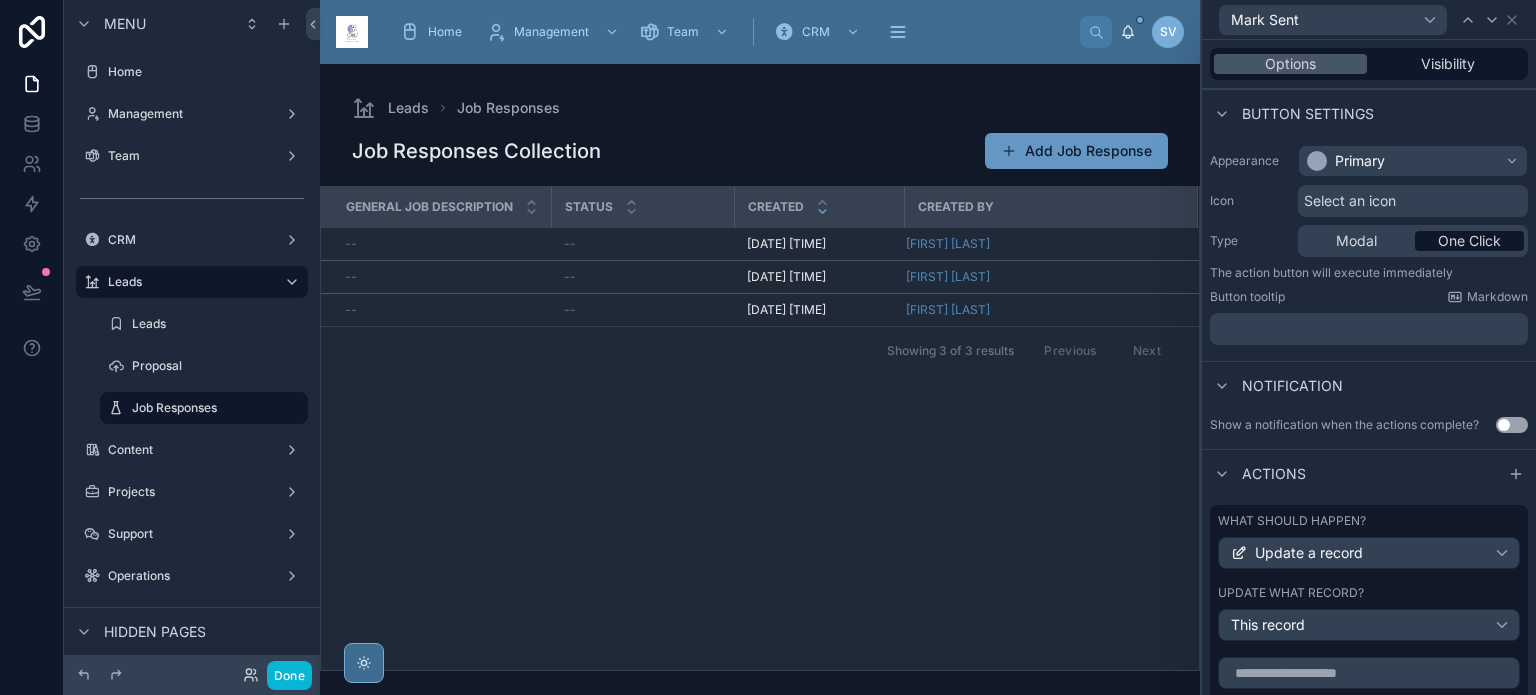 scroll, scrollTop: 352, scrollLeft: 0, axis: vertical 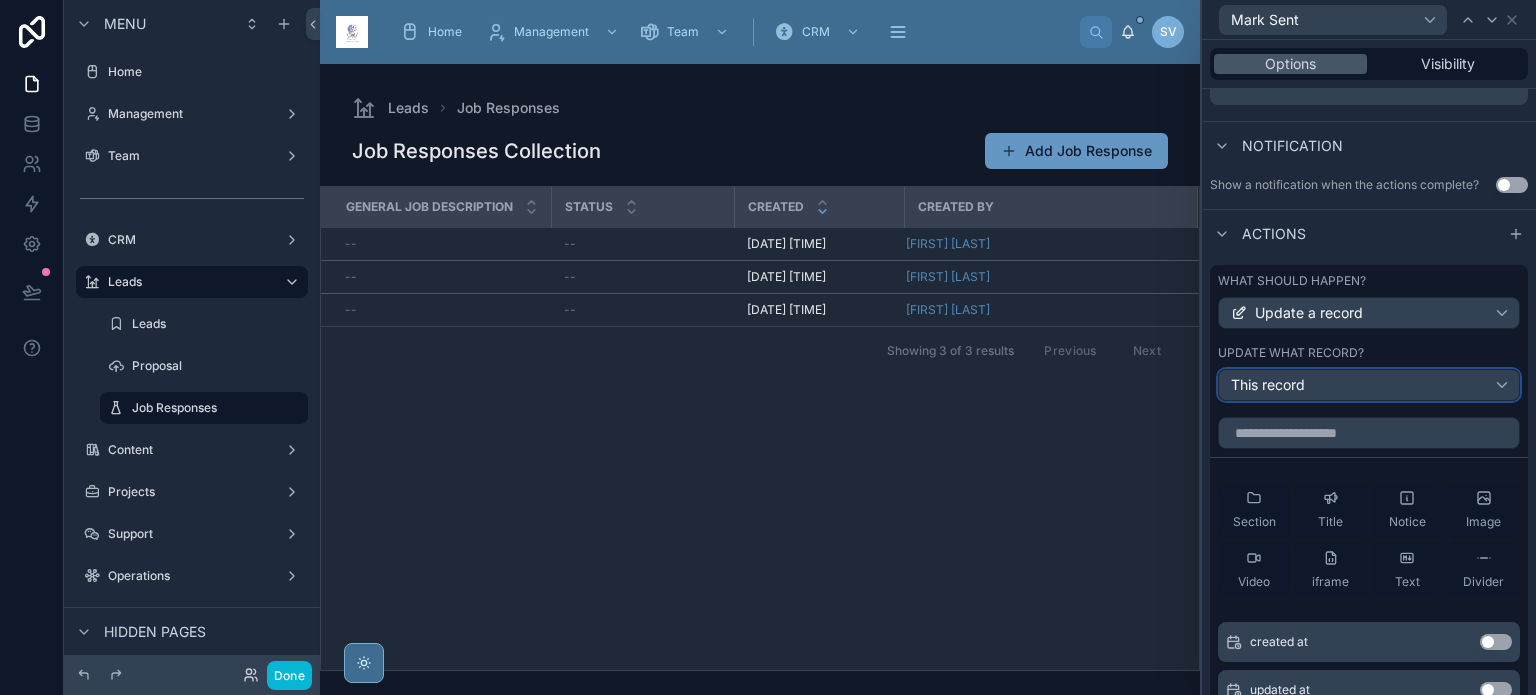 click on "This record" at bounding box center [1369, 385] 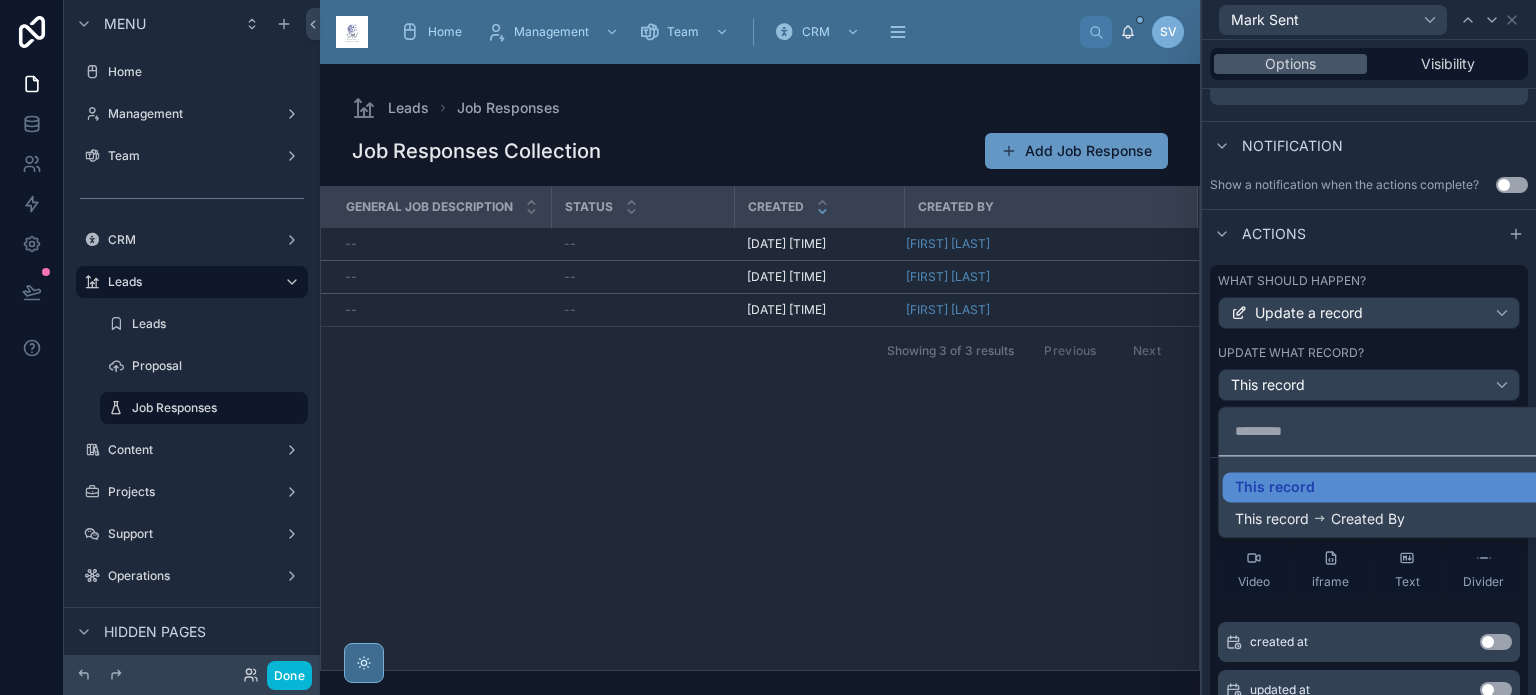 click at bounding box center [1369, 347] 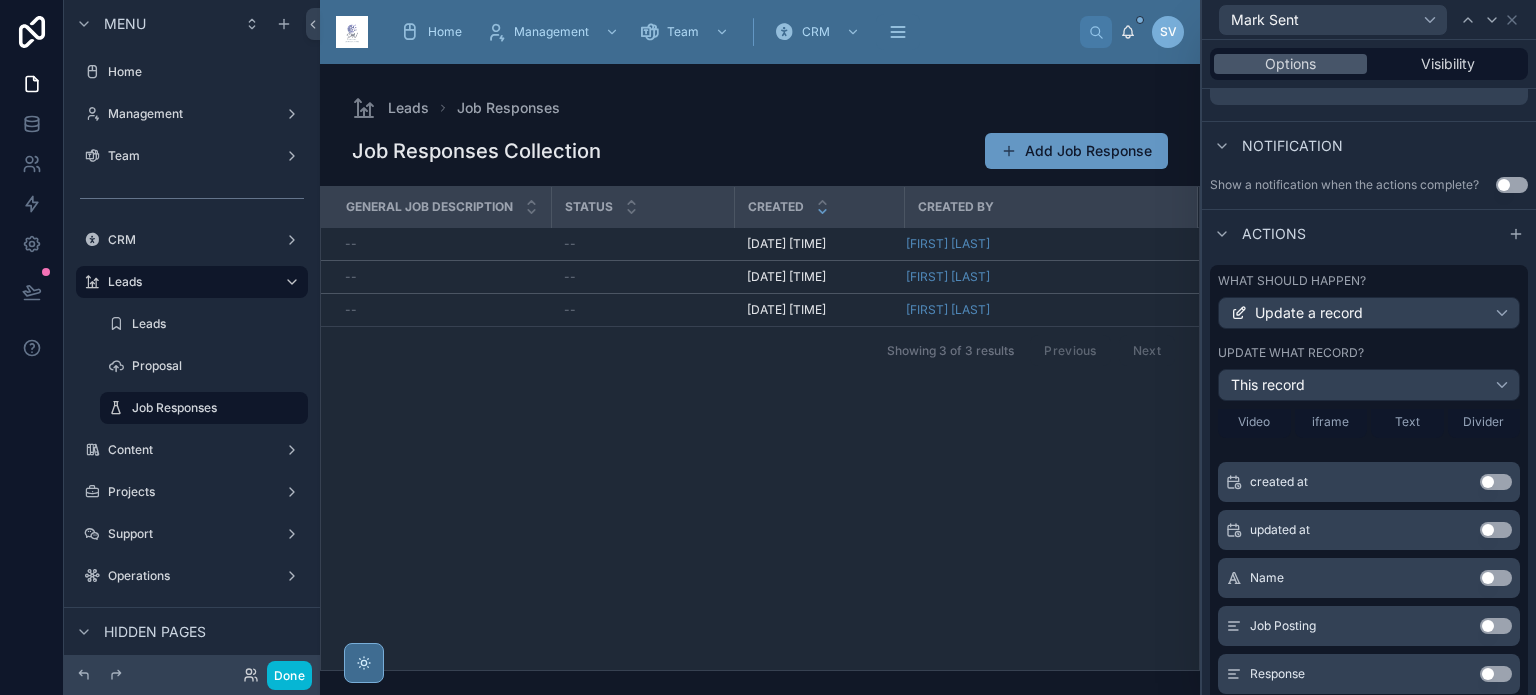 scroll, scrollTop: 168, scrollLeft: 0, axis: vertical 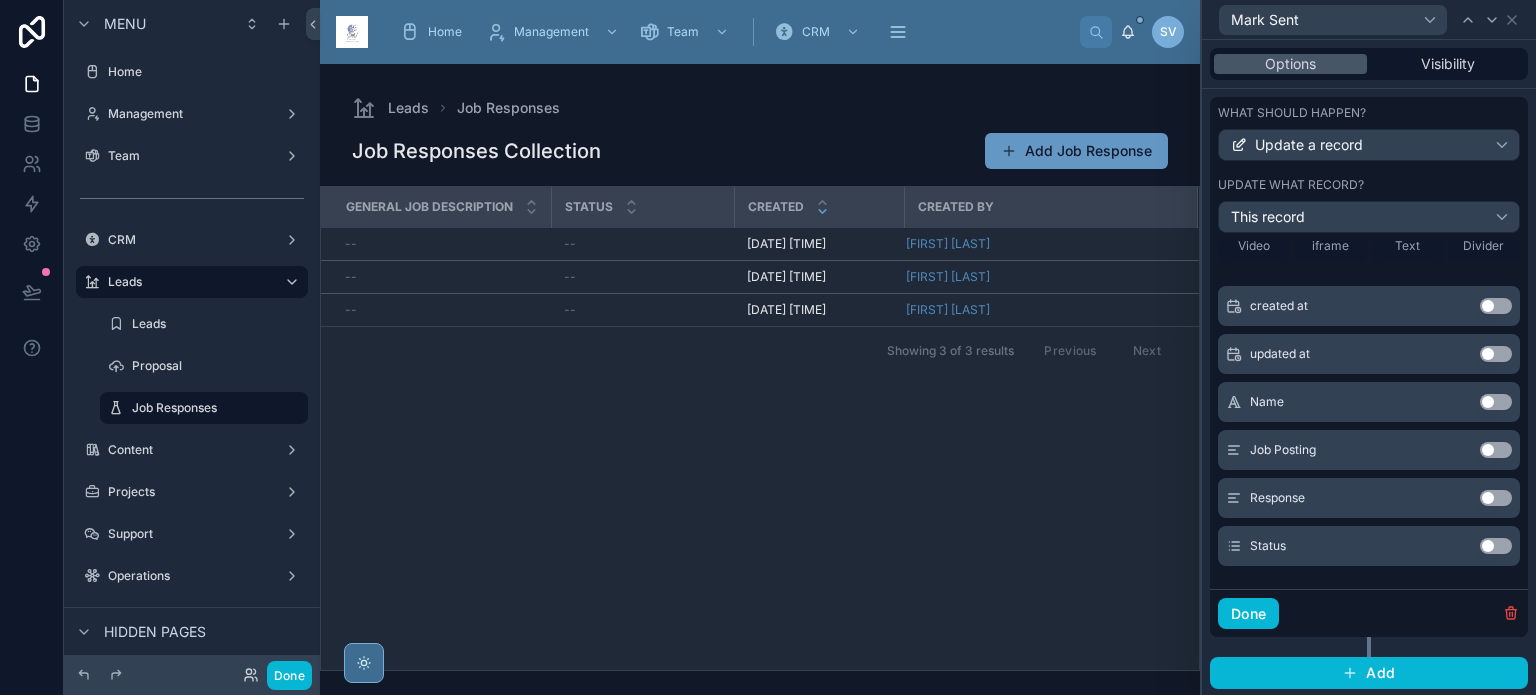 click on "Use setting" at bounding box center [1496, 546] 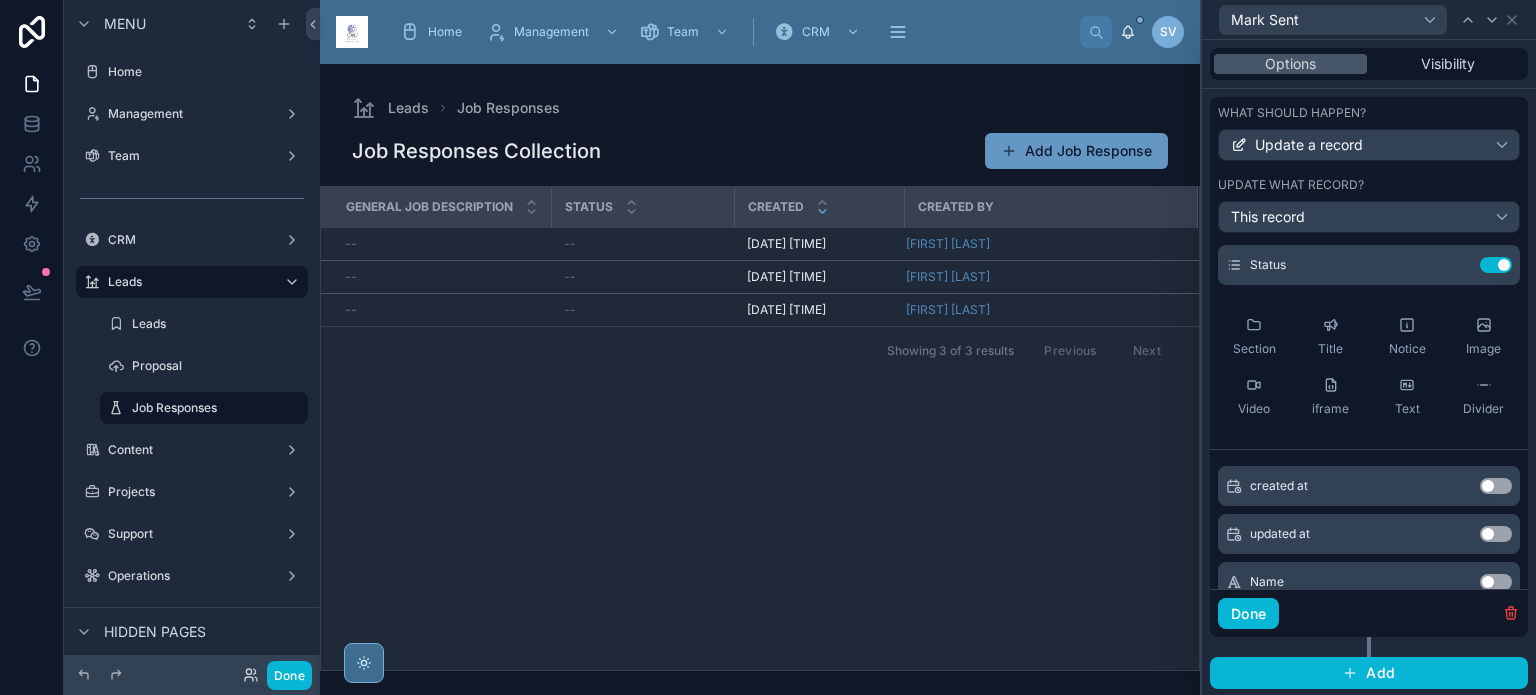 scroll, scrollTop: 0, scrollLeft: 0, axis: both 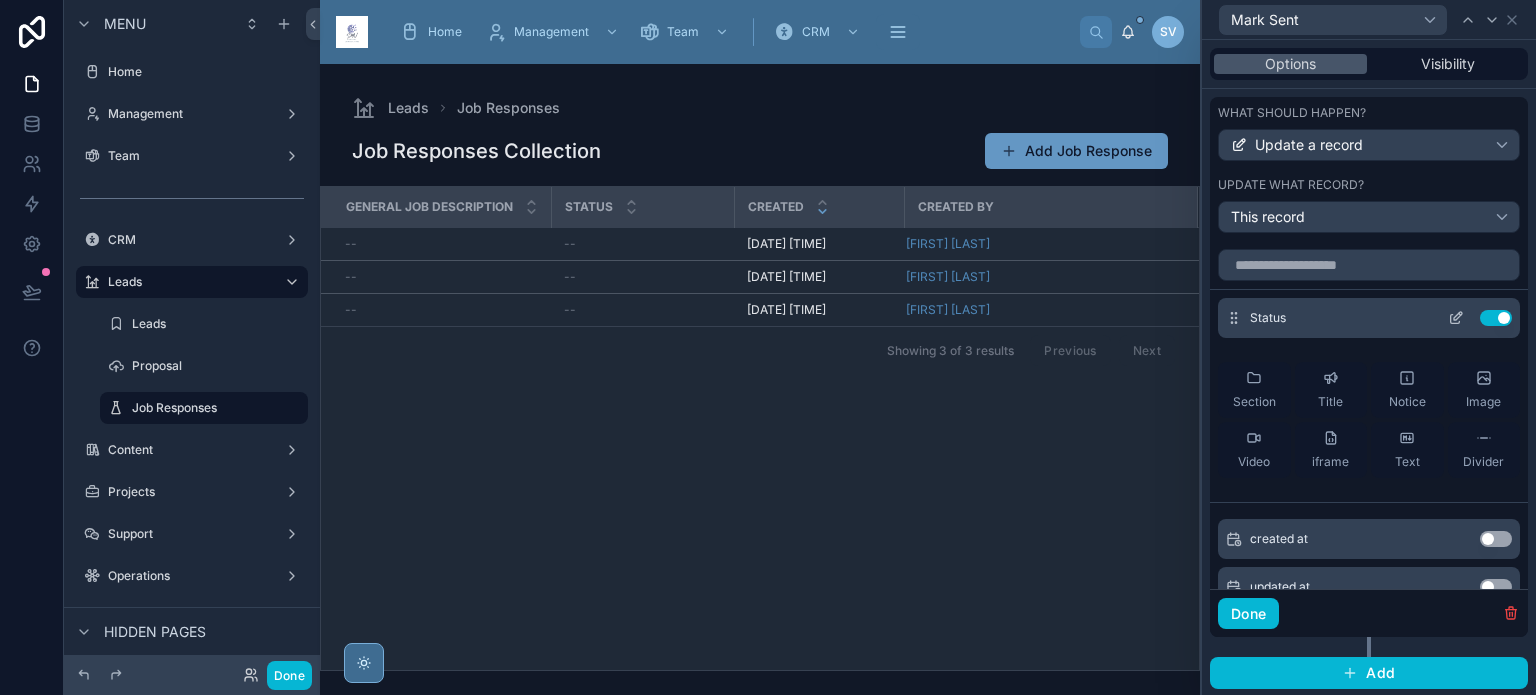 click 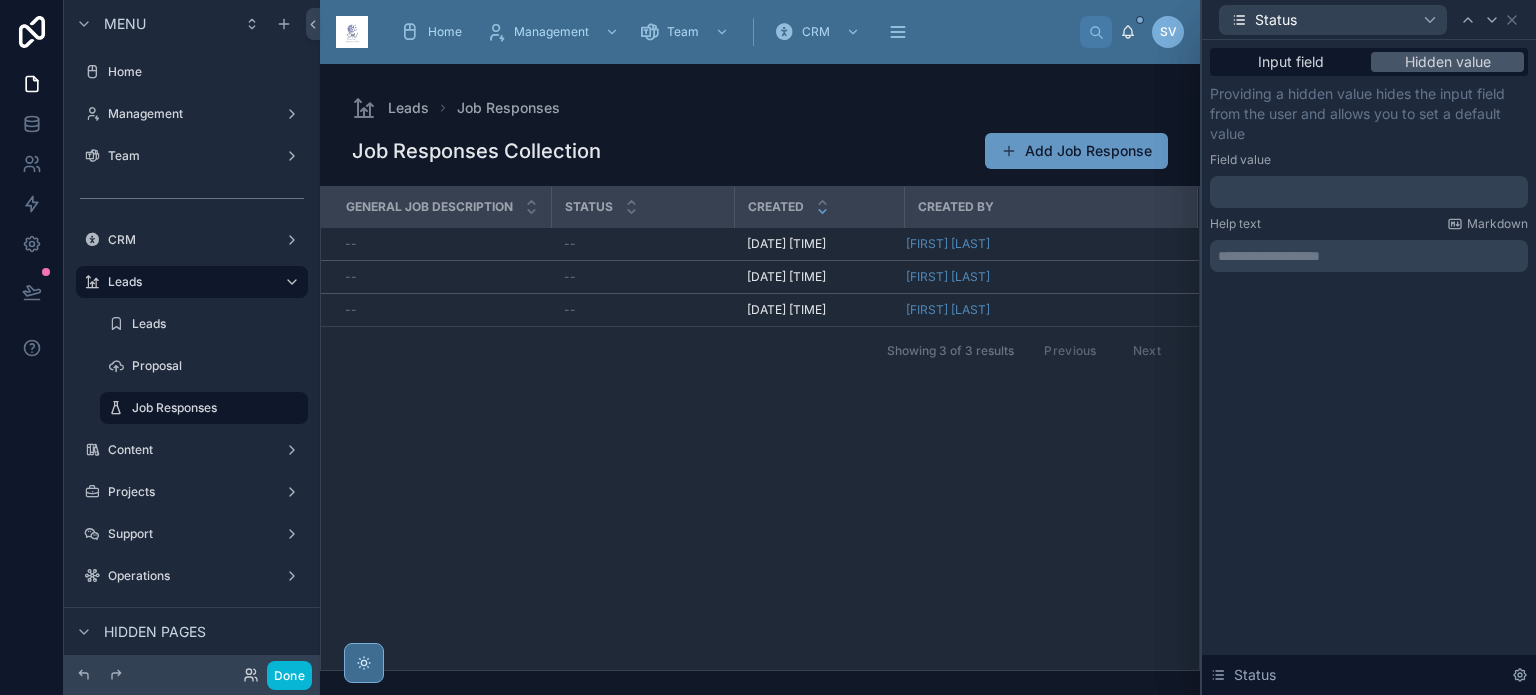 click at bounding box center [1369, 192] 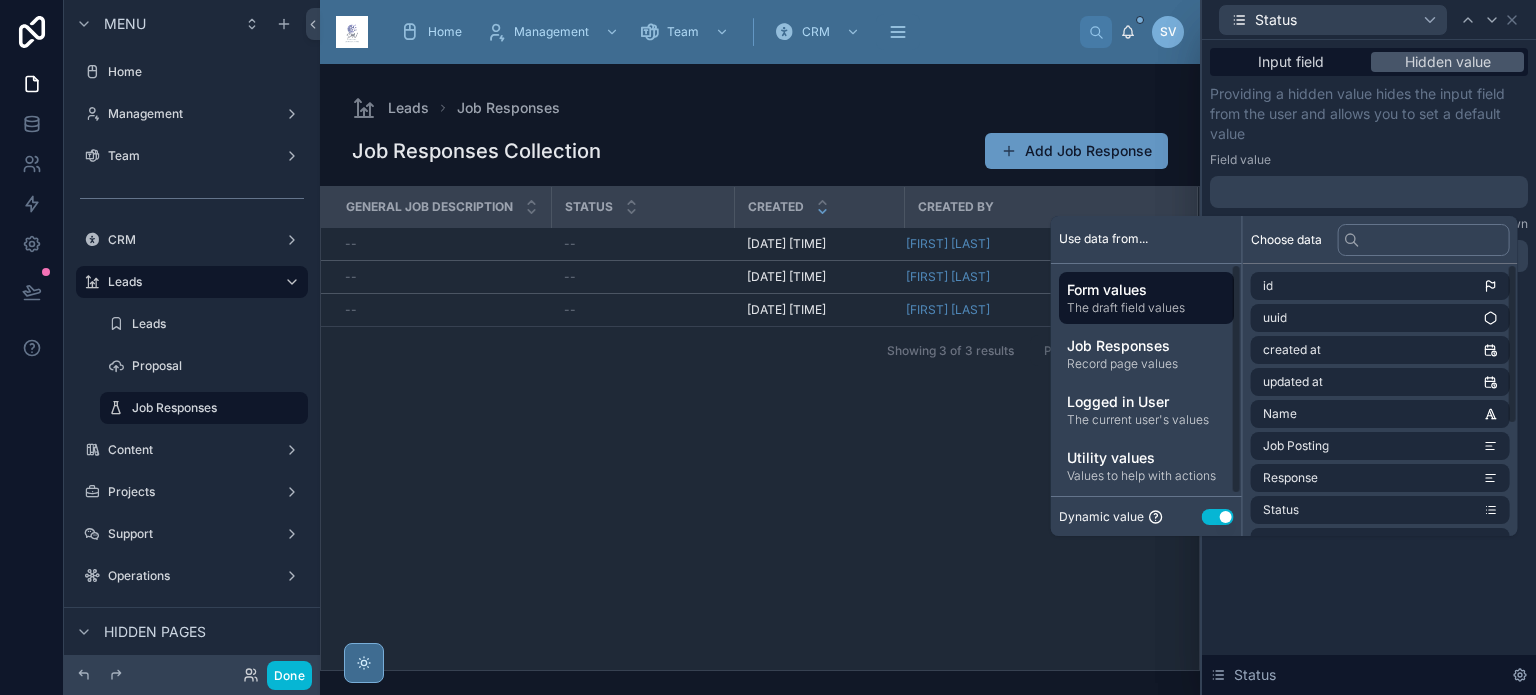 click on "Use setting" at bounding box center (1218, 517) 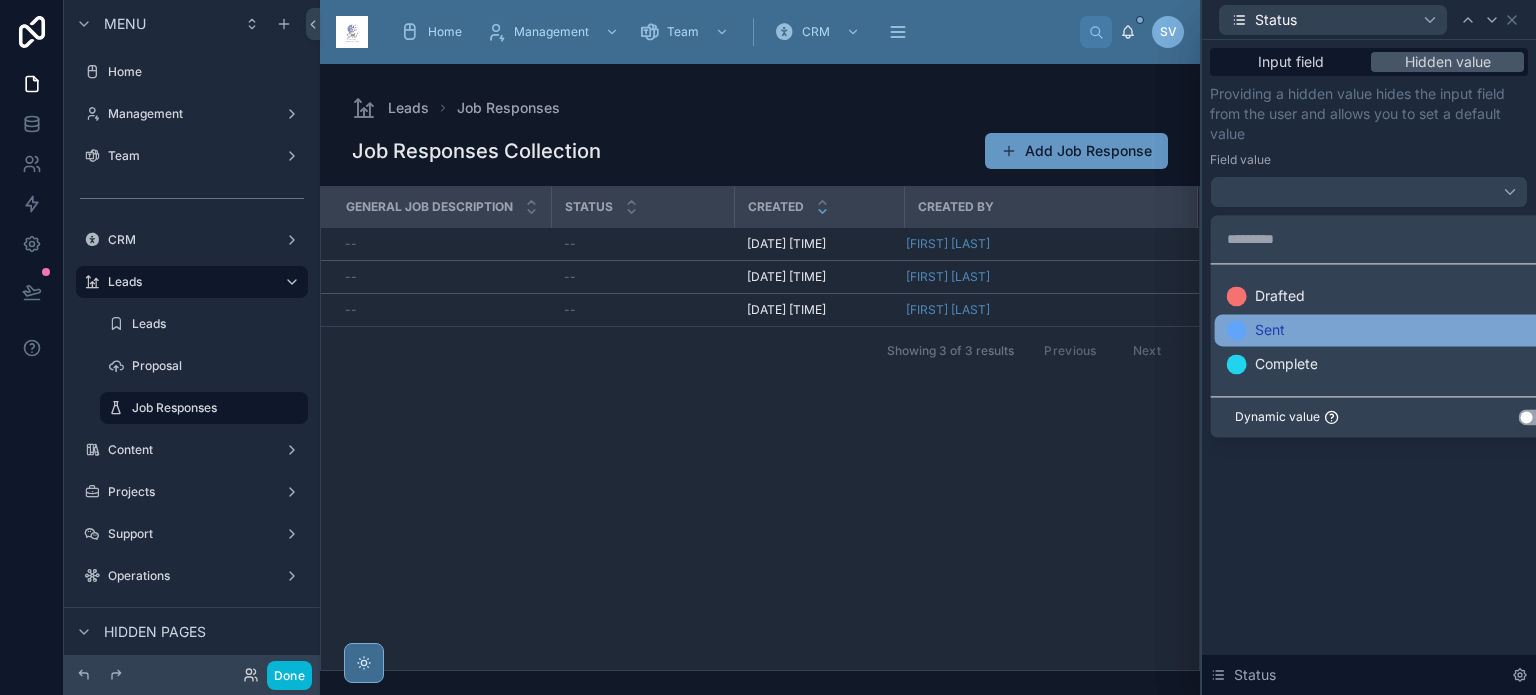 click on "Sent" at bounding box center (1393, 330) 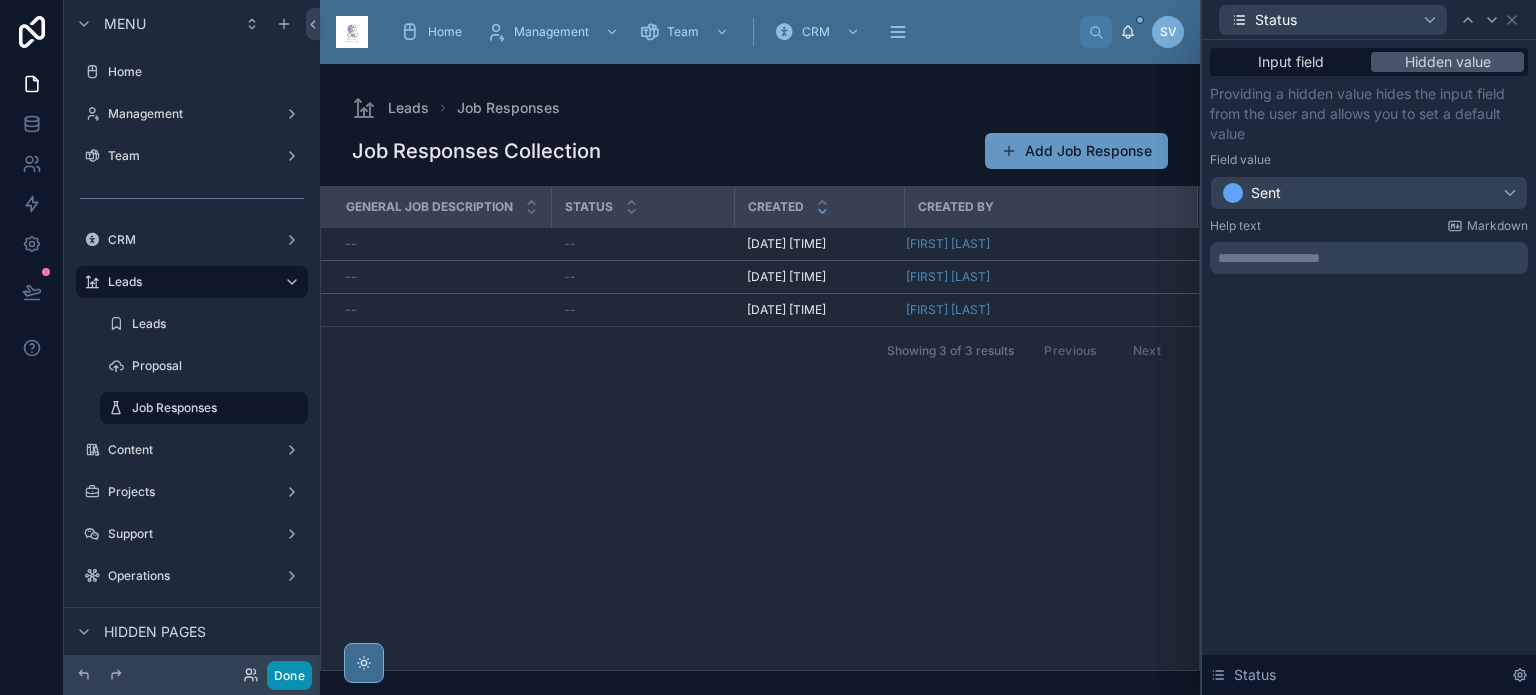 click on "Done" at bounding box center [289, 675] 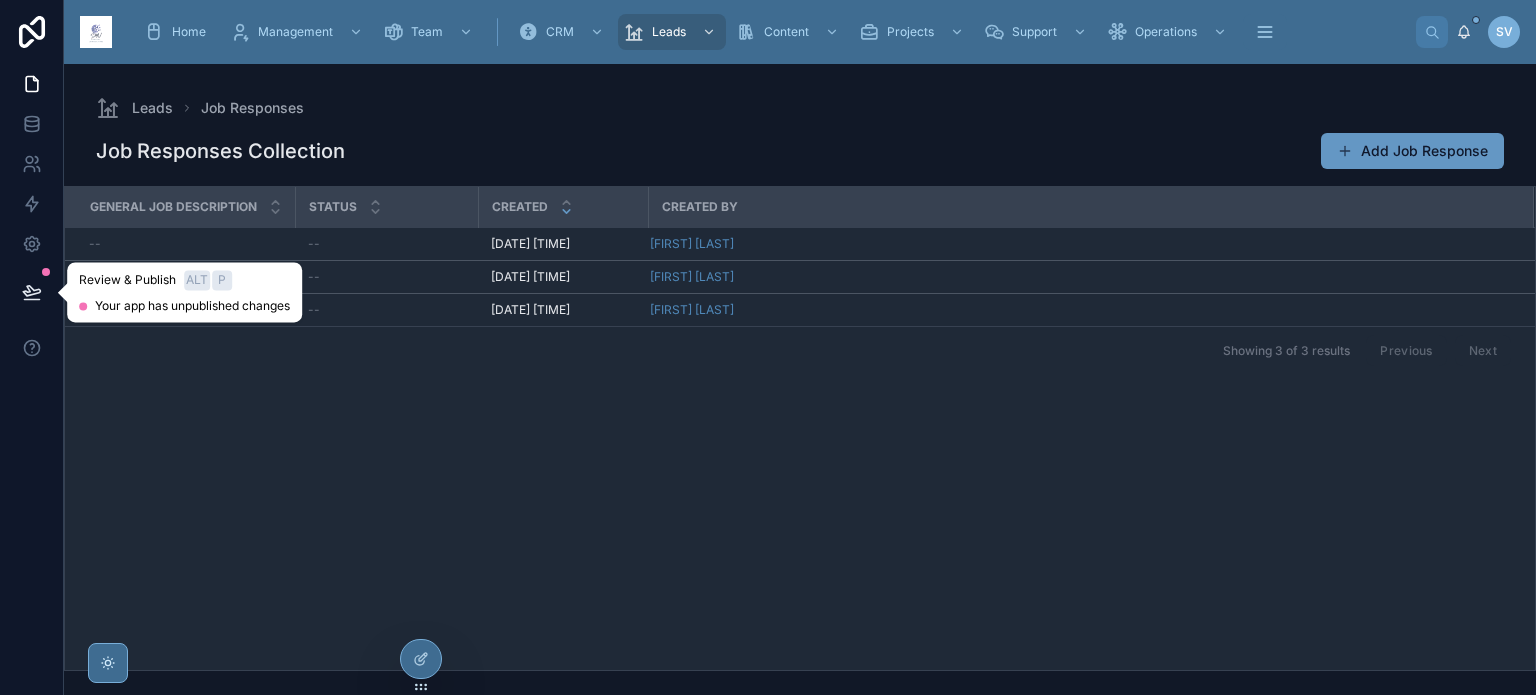 click at bounding box center [32, 292] 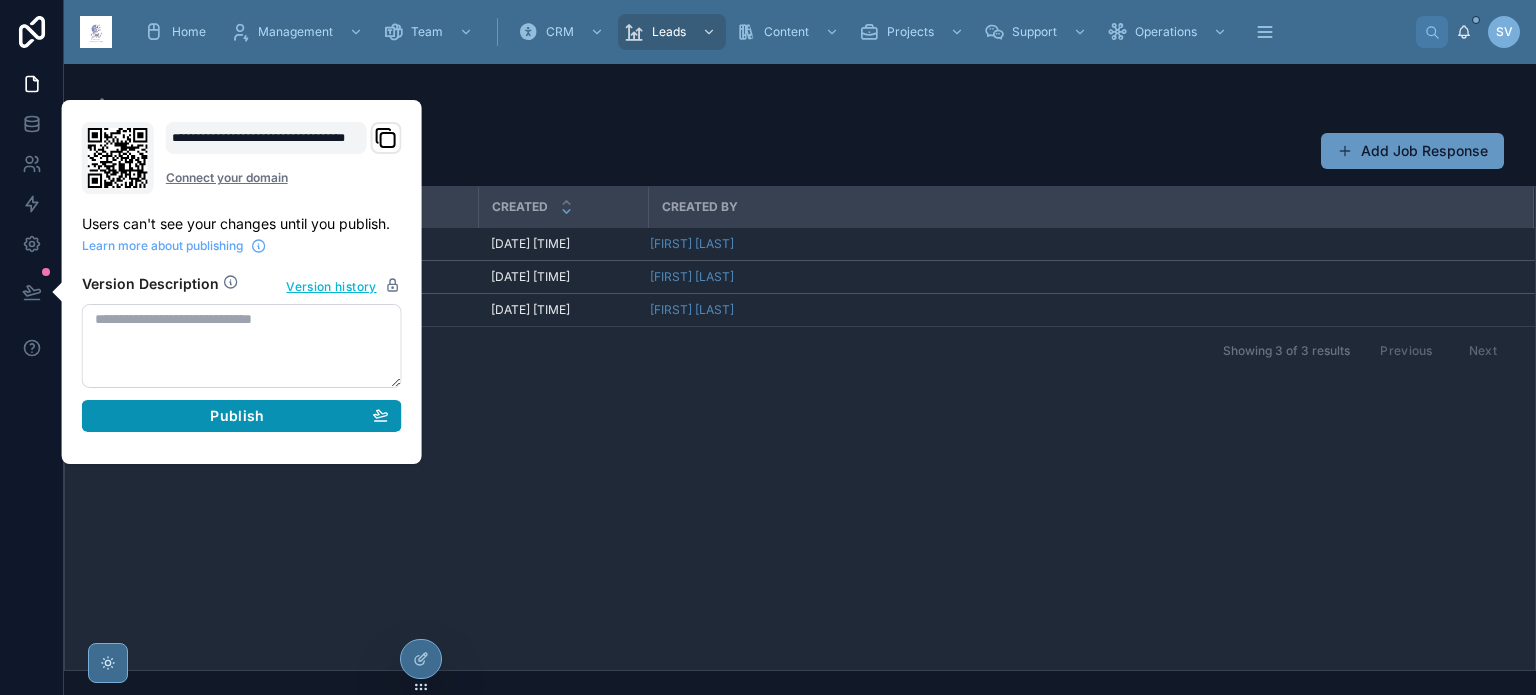 click on "Publish" at bounding box center [242, 416] 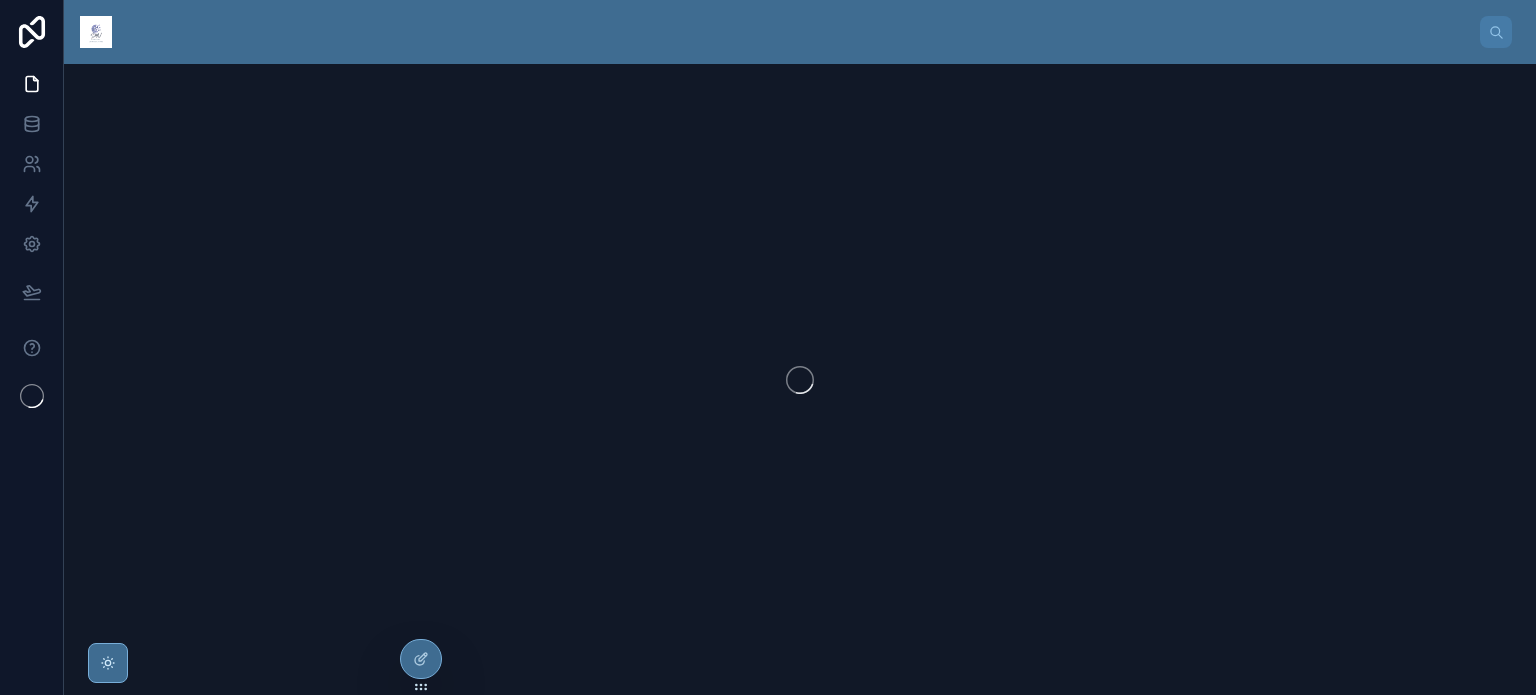 scroll, scrollTop: 0, scrollLeft: 0, axis: both 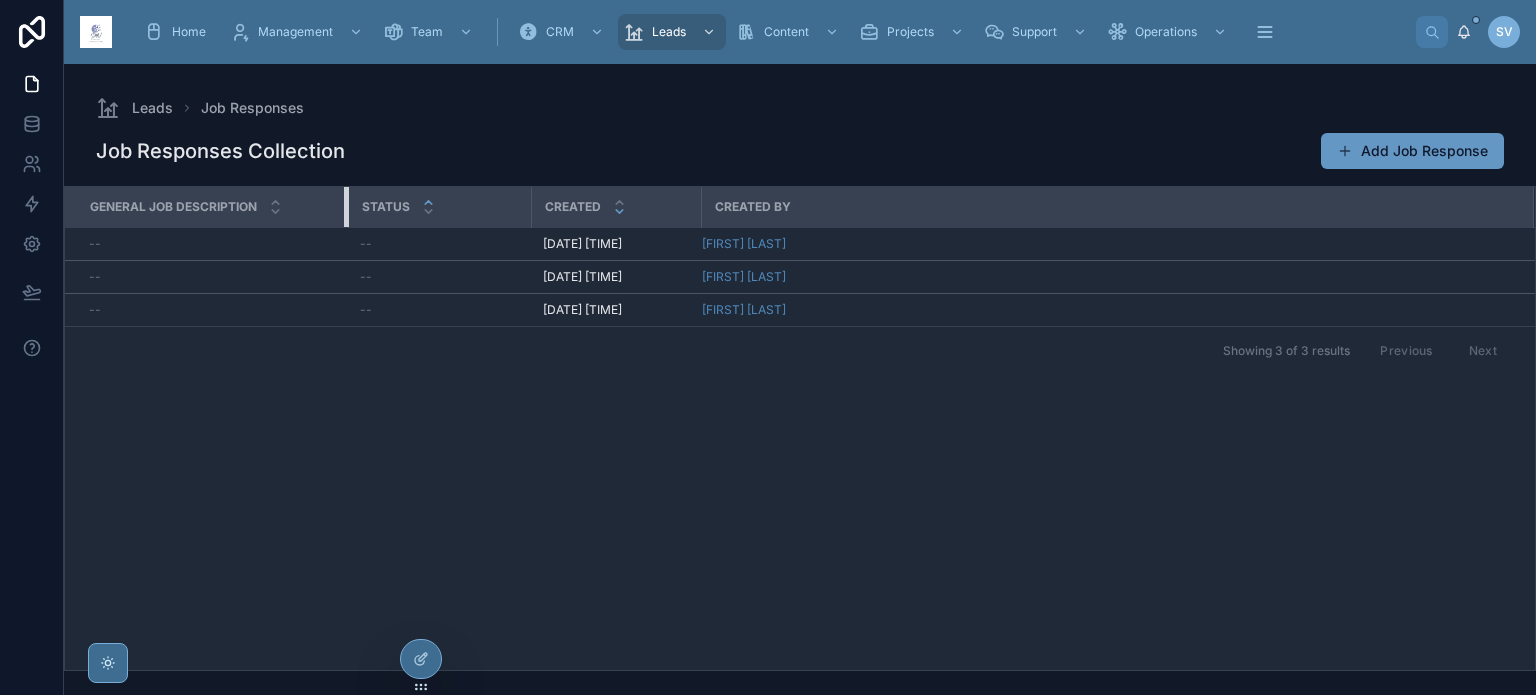 drag, startPoint x: 292, startPoint y: 201, endPoint x: 425, endPoint y: 195, distance: 133.13527 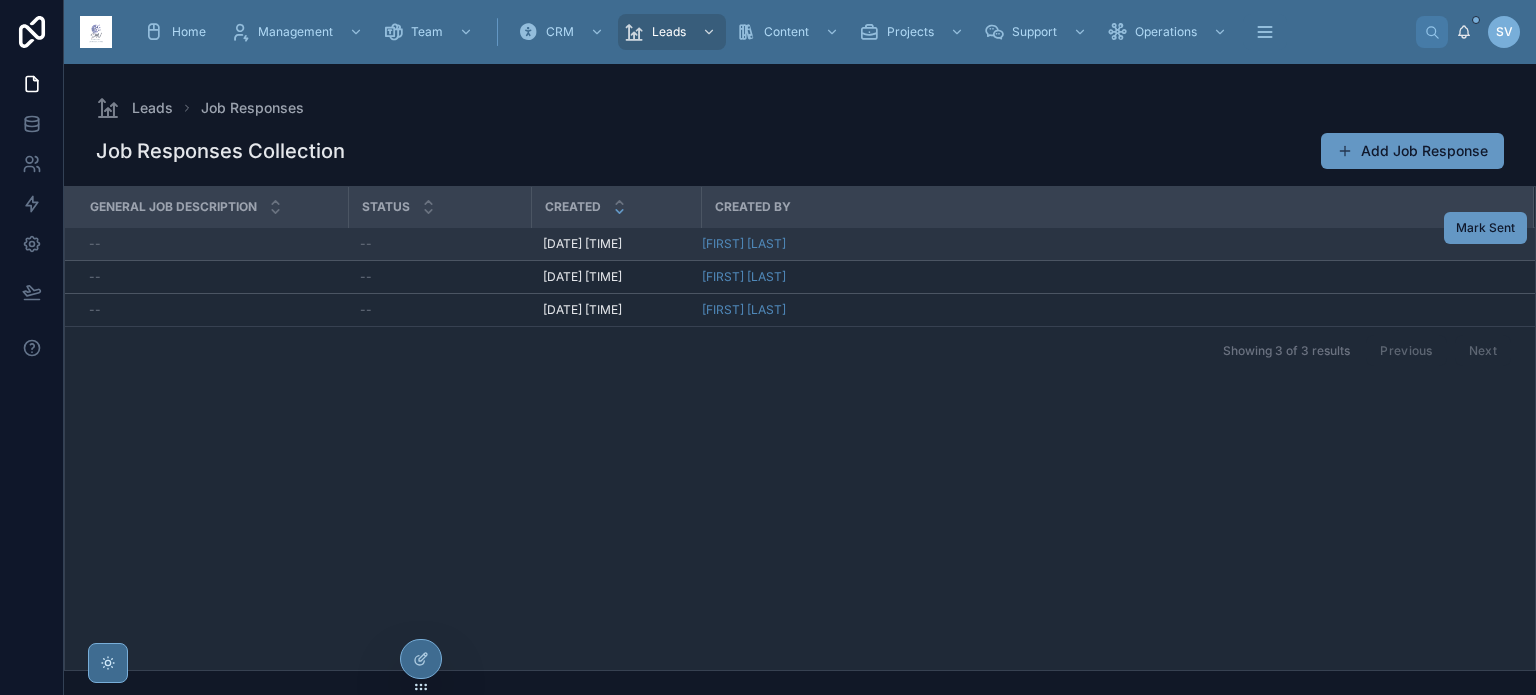 click on "--" at bounding box center (212, 244) 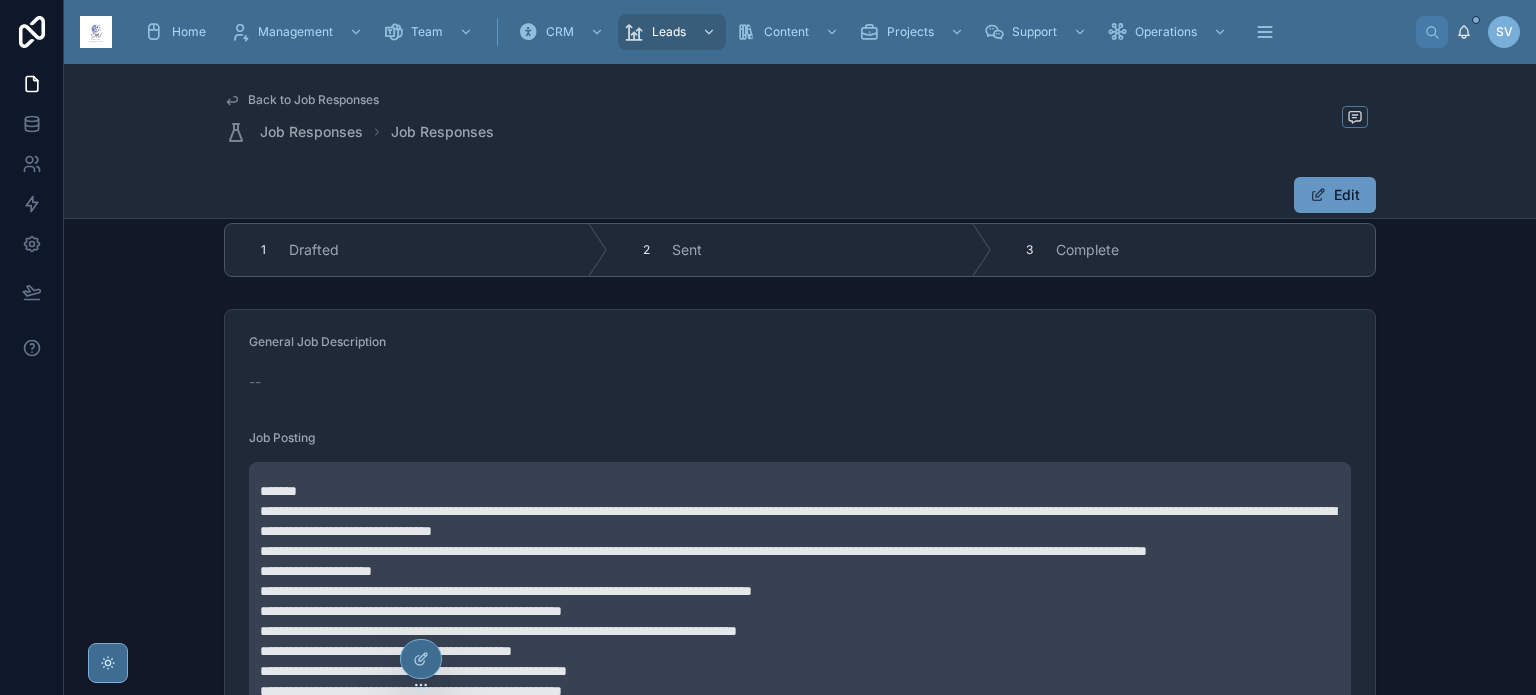 scroll, scrollTop: 0, scrollLeft: 0, axis: both 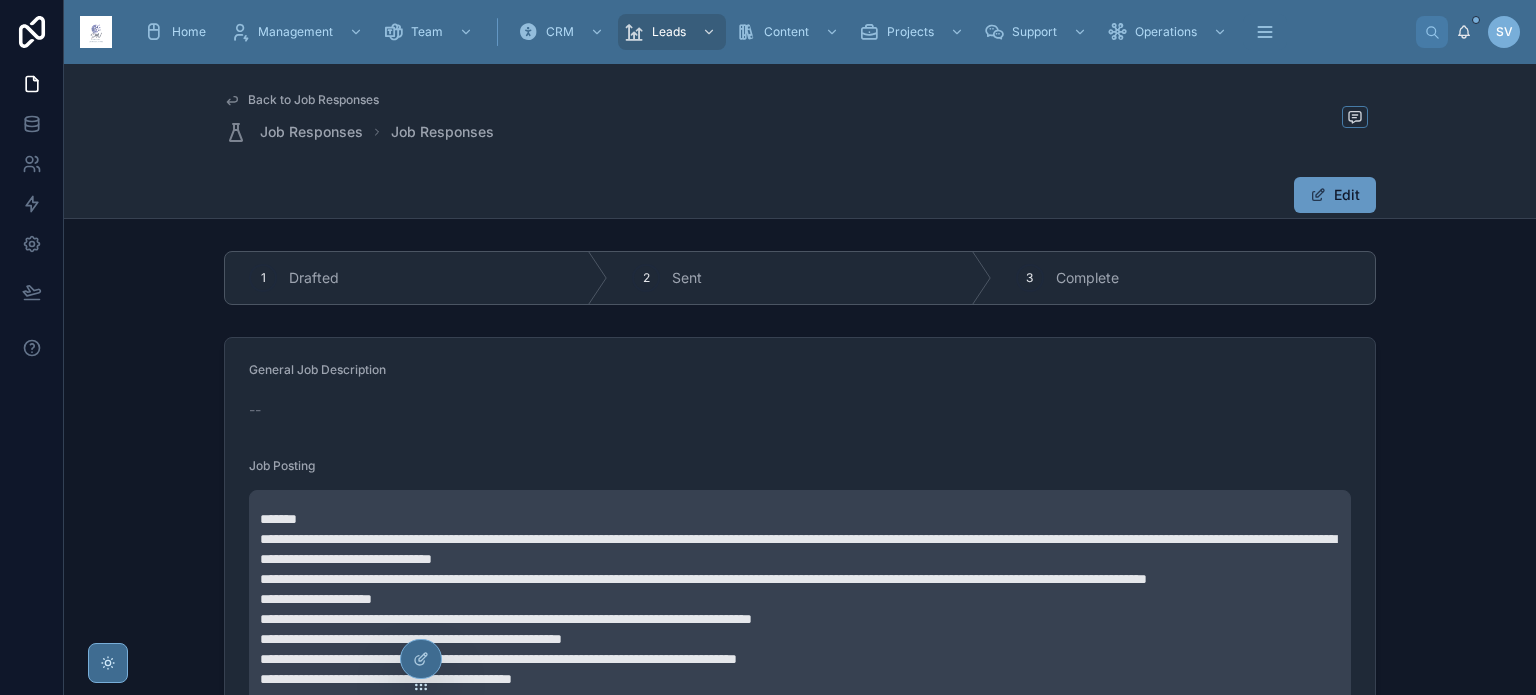 click on "Back to Job Responses" at bounding box center (313, 100) 